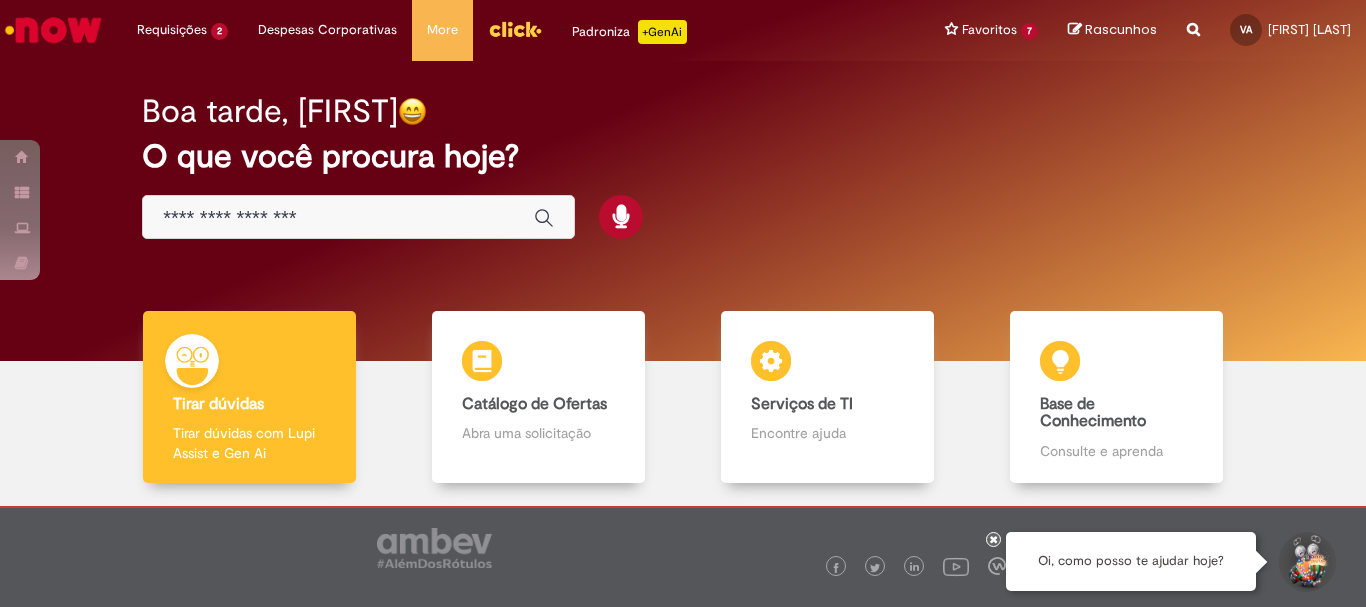 scroll, scrollTop: 0, scrollLeft: 0, axis: both 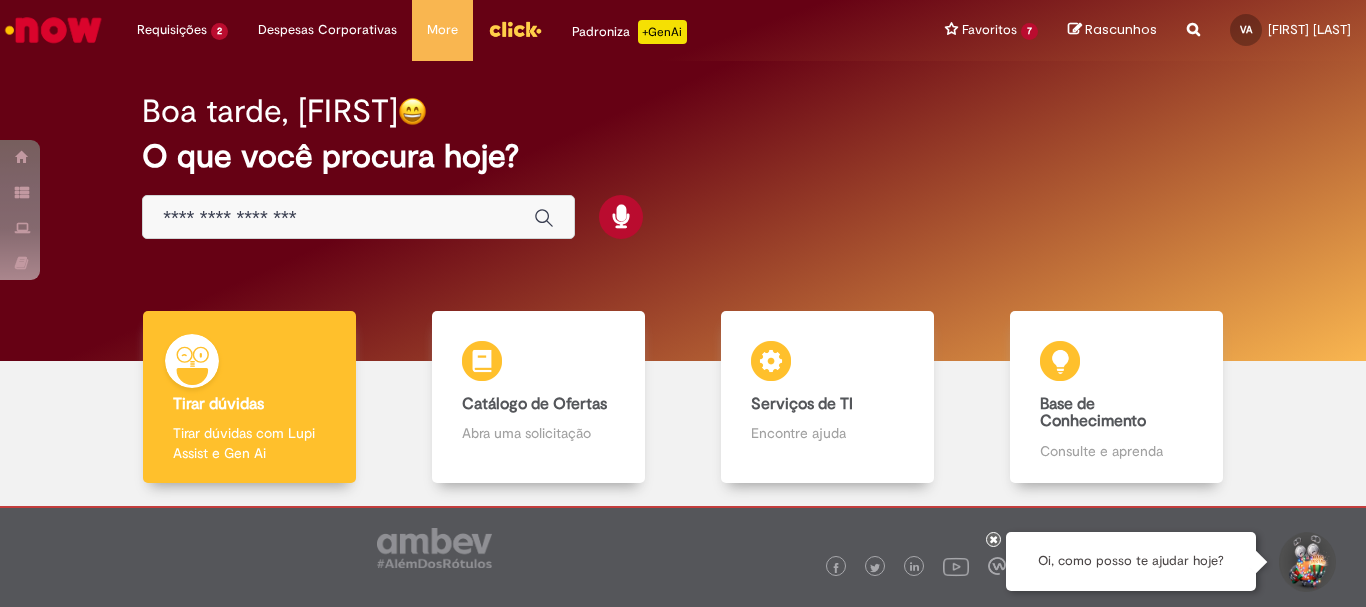 click at bounding box center [338, 218] 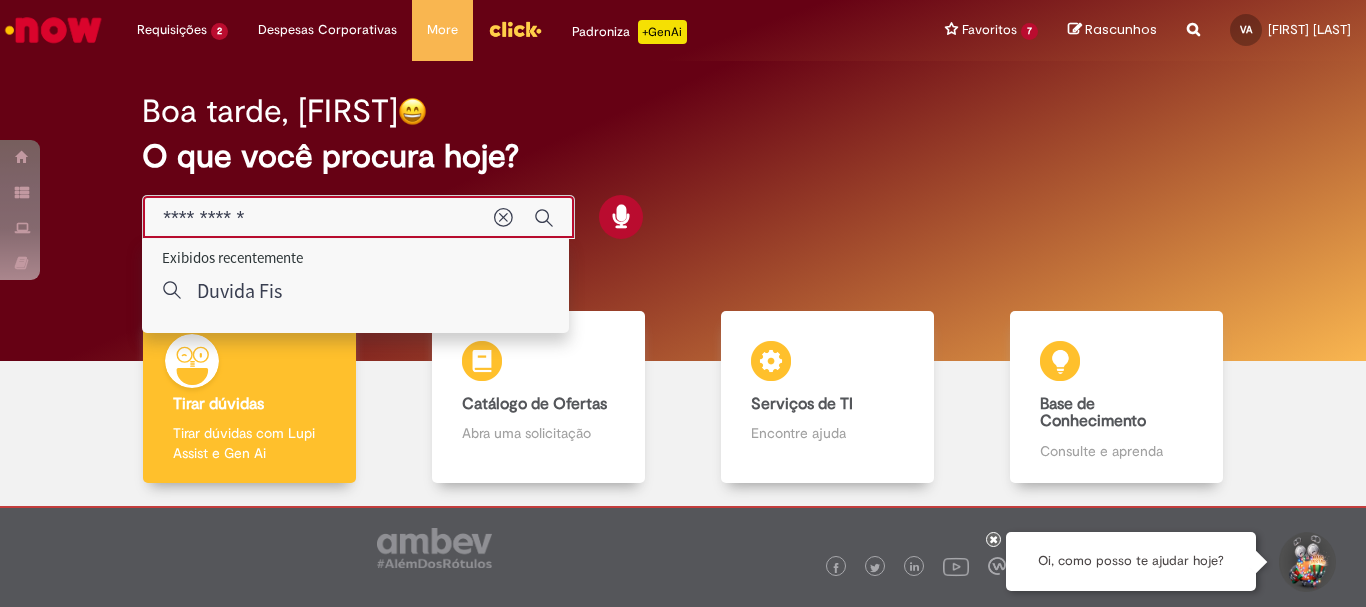 type on "**********" 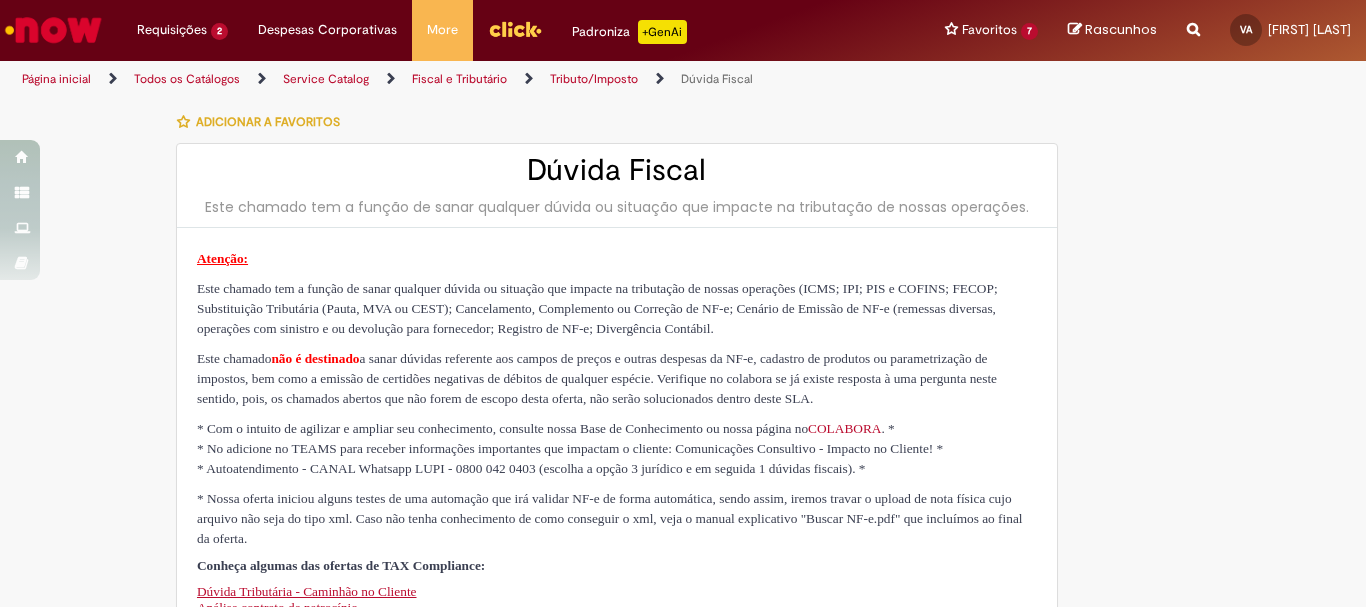 type on "********" 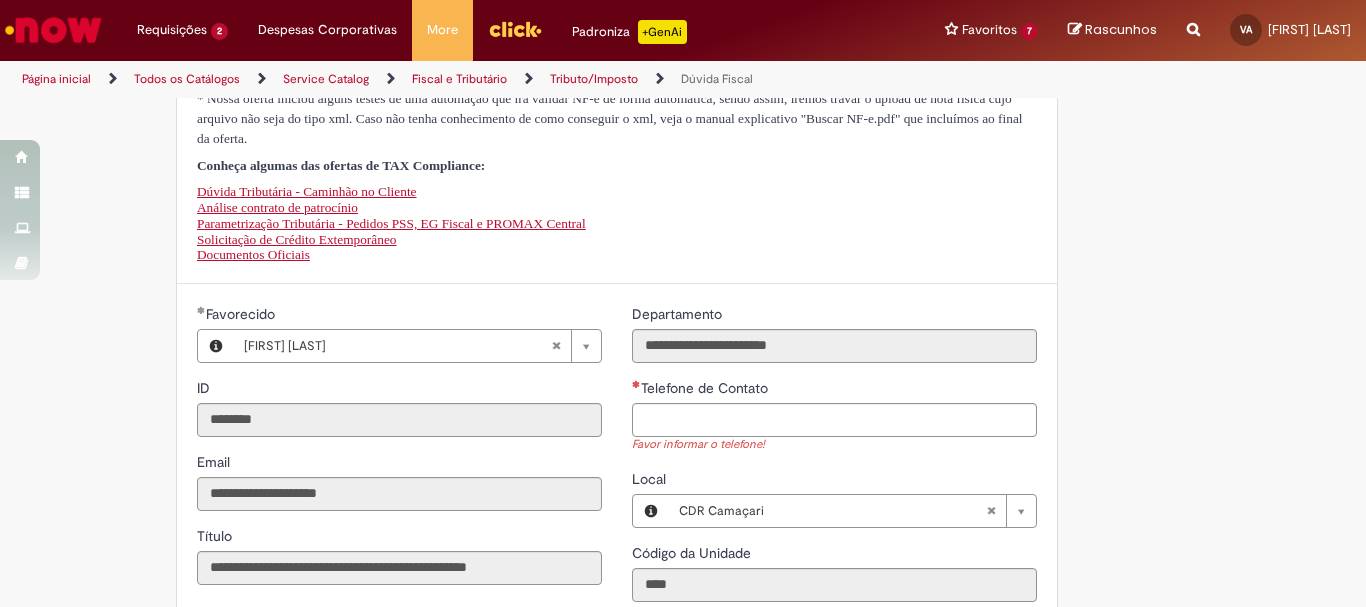 scroll, scrollTop: 500, scrollLeft: 0, axis: vertical 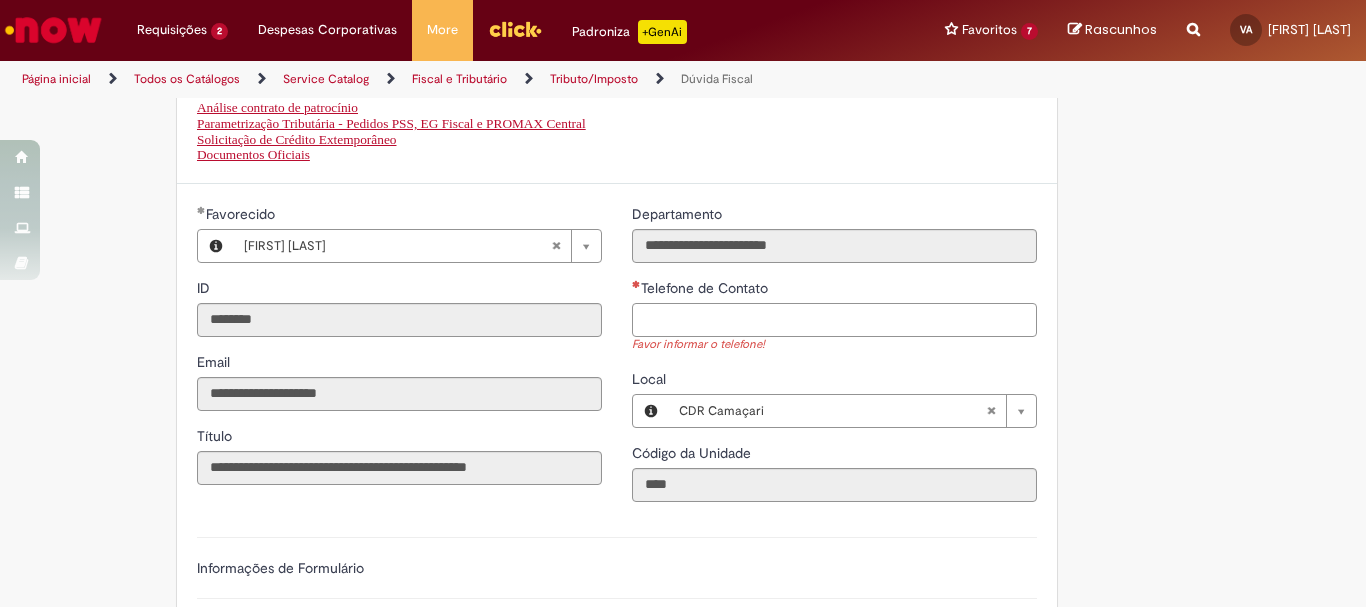 drag, startPoint x: 665, startPoint y: 402, endPoint x: 707, endPoint y: 398, distance: 42.190044 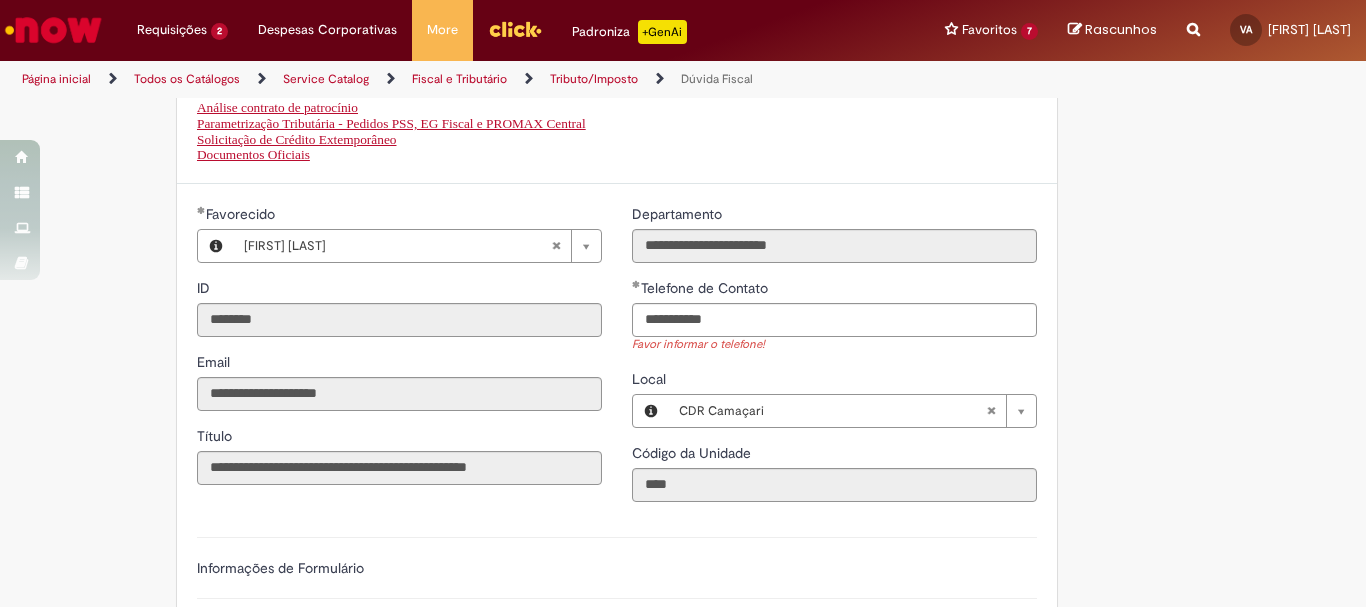 type on "**********" 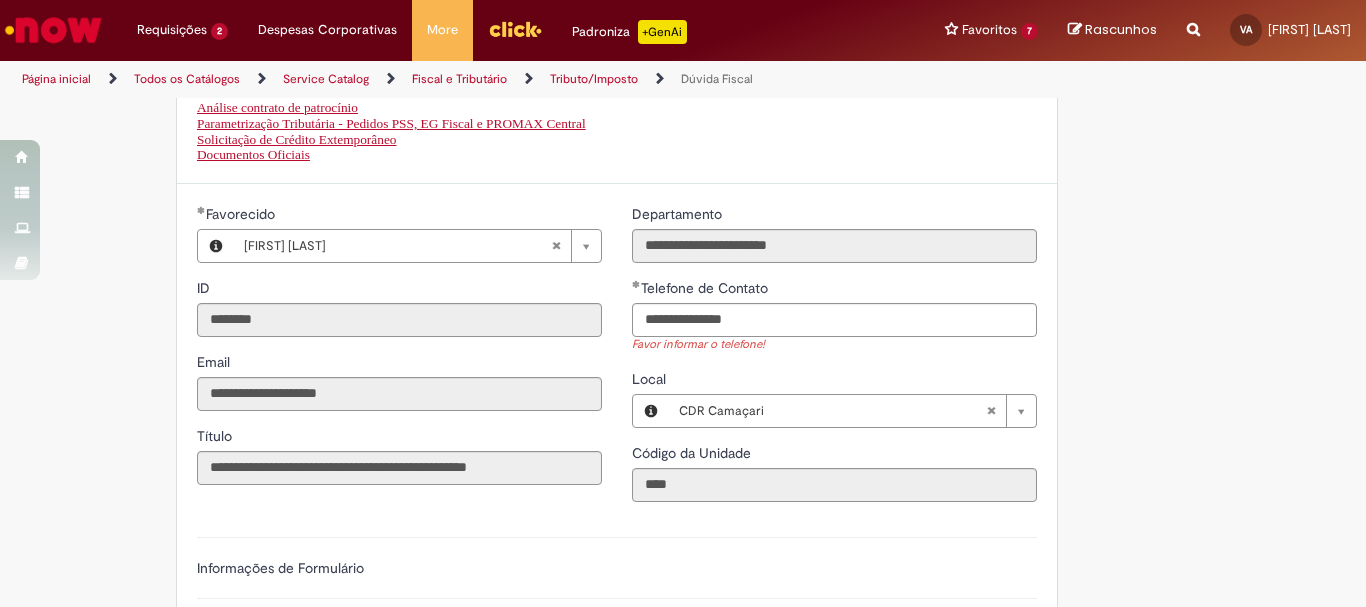 type 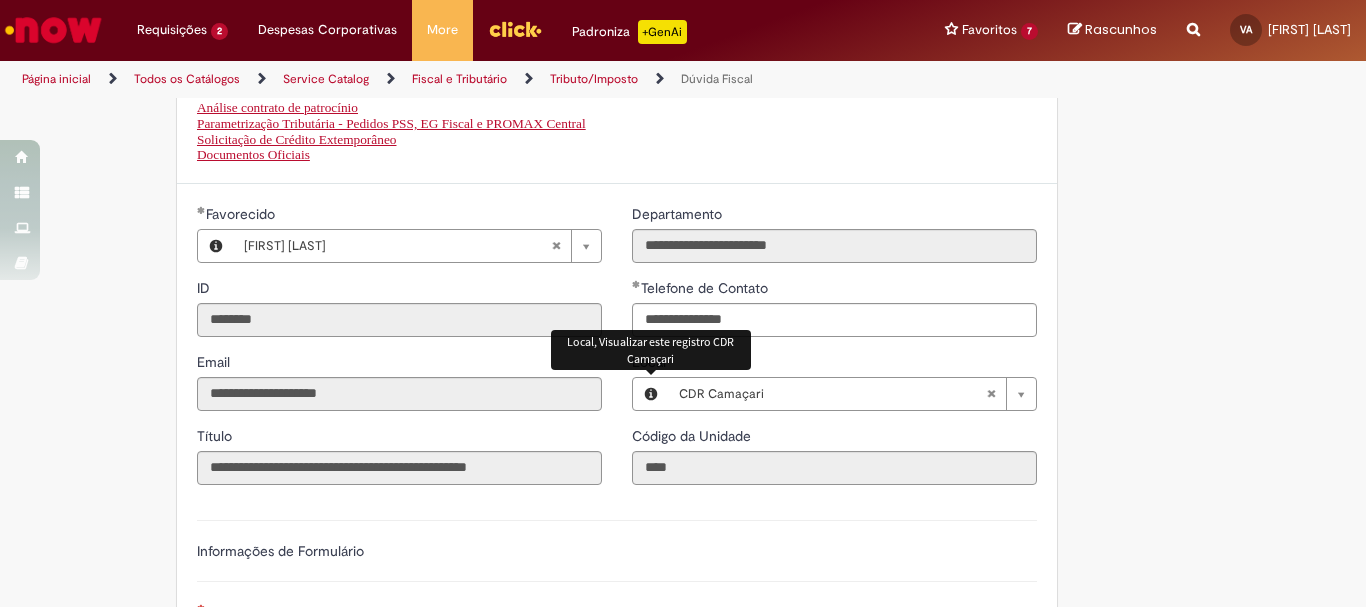 scroll, scrollTop: 0, scrollLeft: 91, axis: horizontal 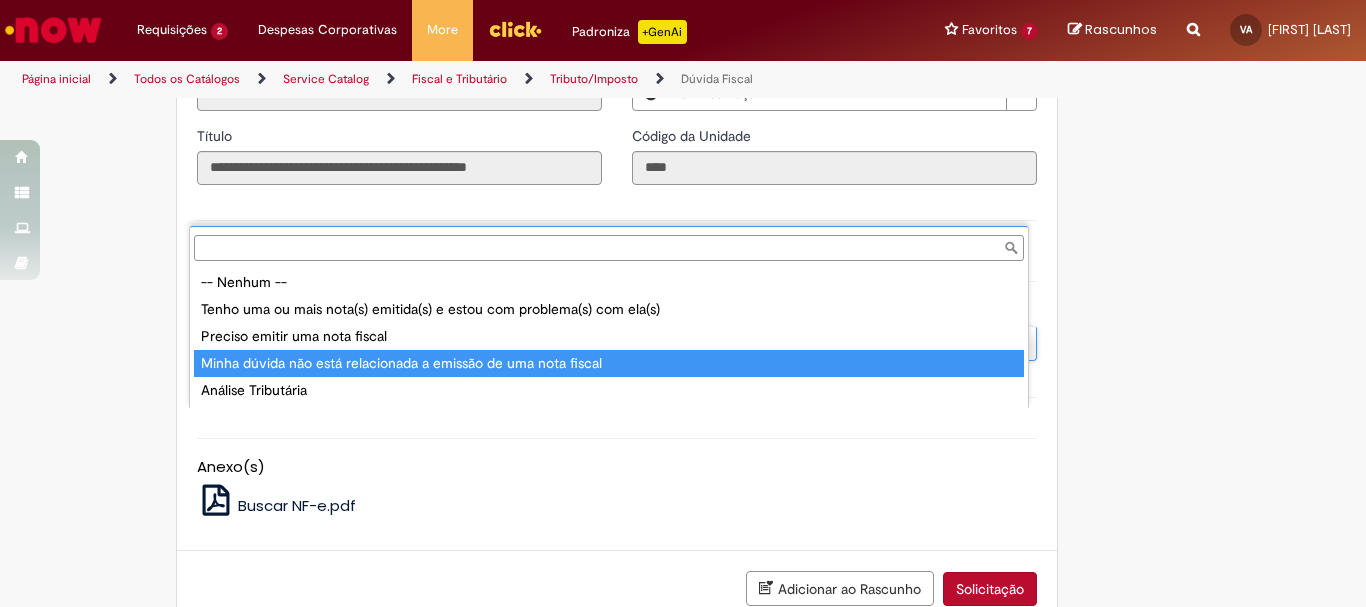 type on "**********" 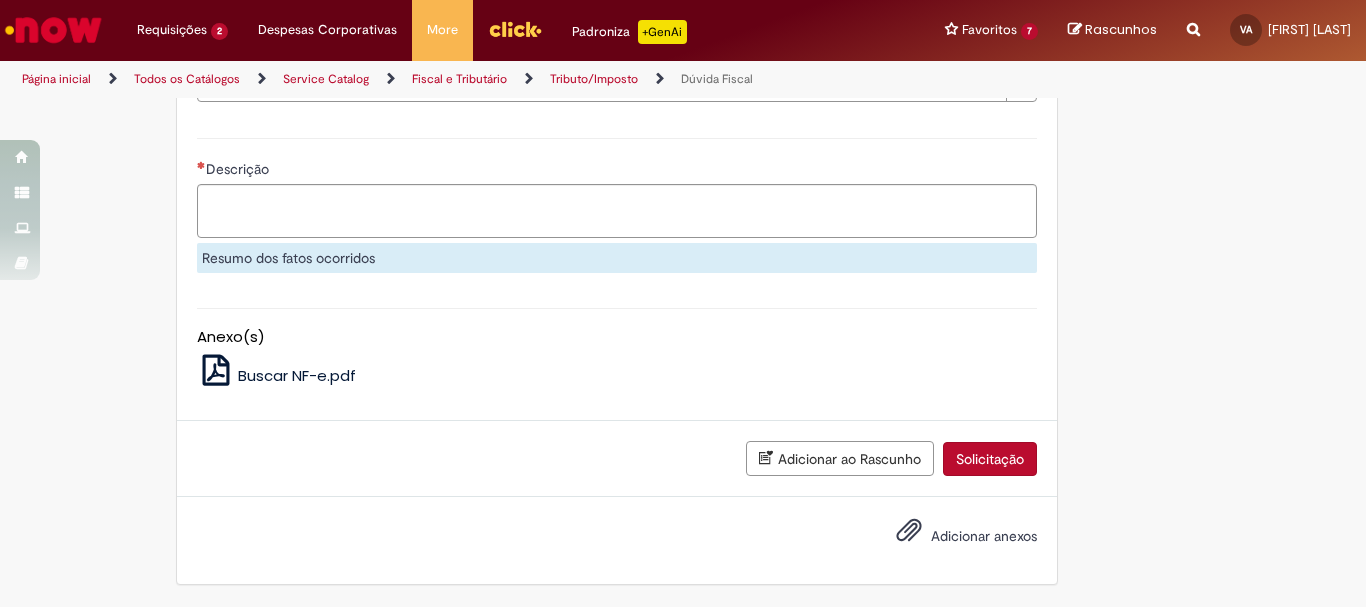 scroll, scrollTop: 1000, scrollLeft: 0, axis: vertical 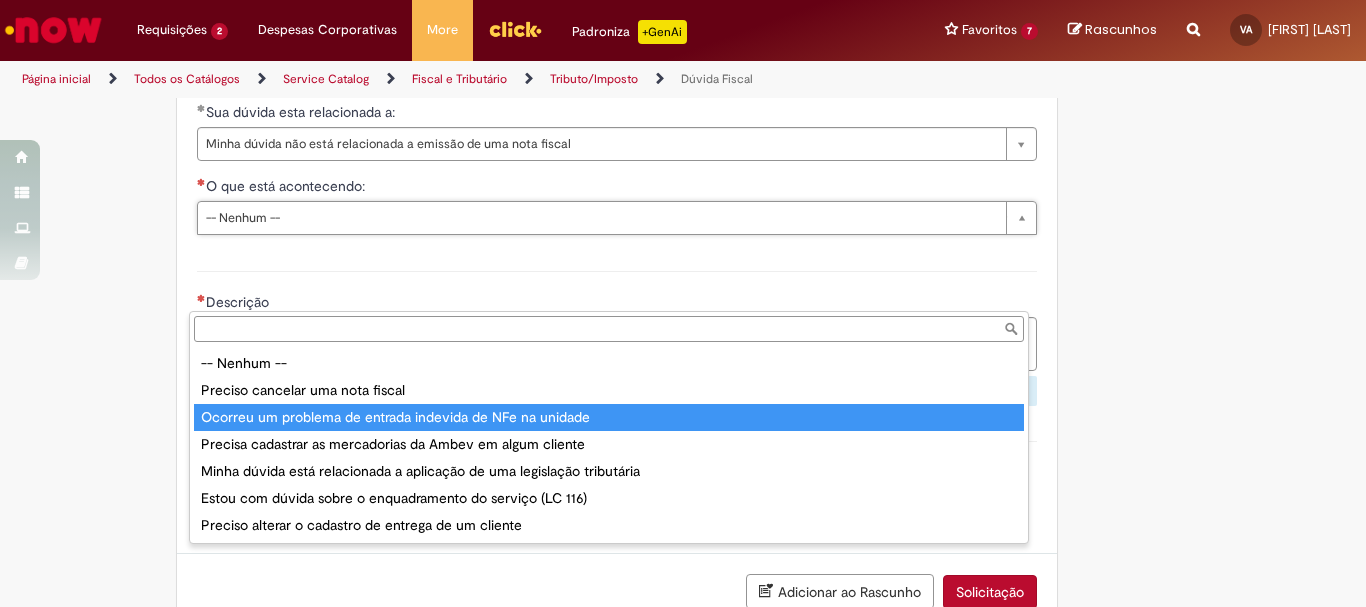 type on "**********" 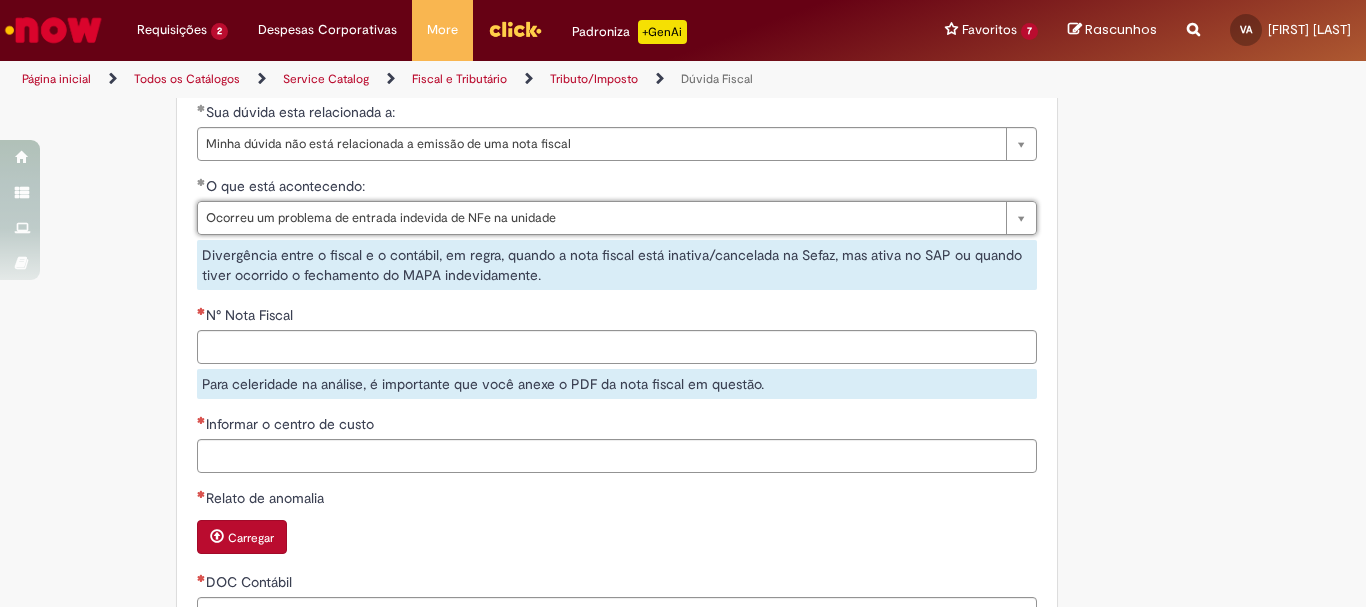 click on "Adicionar a Favoritos
Dúvida Fiscal
Este chamado tem a função de sanar qualquer dúvida ou situação que impacte na tributação de nossas operações.
Atenção:
Este chamado tem a função de sanar qualquer dúvida ou situação que impacte na tributação de nossas operações (ICMS; IPI; PIS e COFINS; FECOP; Substituição Tributária (Pauta, MVA ou CEST); Cancelamento, Complemento ou Correção de NF-e; Cenário de Emissão de NF-e (remessas diversas, operações com sinistro e ou devolução para fornecedor; Registro de NF-e; Divergência Contábil.
Este chamado  não é destinado
* Com o intuito de agilizar e ampliar seu conhecimento, consulte nossa Base de Conhecimento ou nossa página no  COLABORA . * * No adicione no TEAMS para receber informações importantes que impactam o cliente: Comunicações Consultivo - Impacto no Cliente! *
Documentos Oficiais   :" at bounding box center [683, 159] 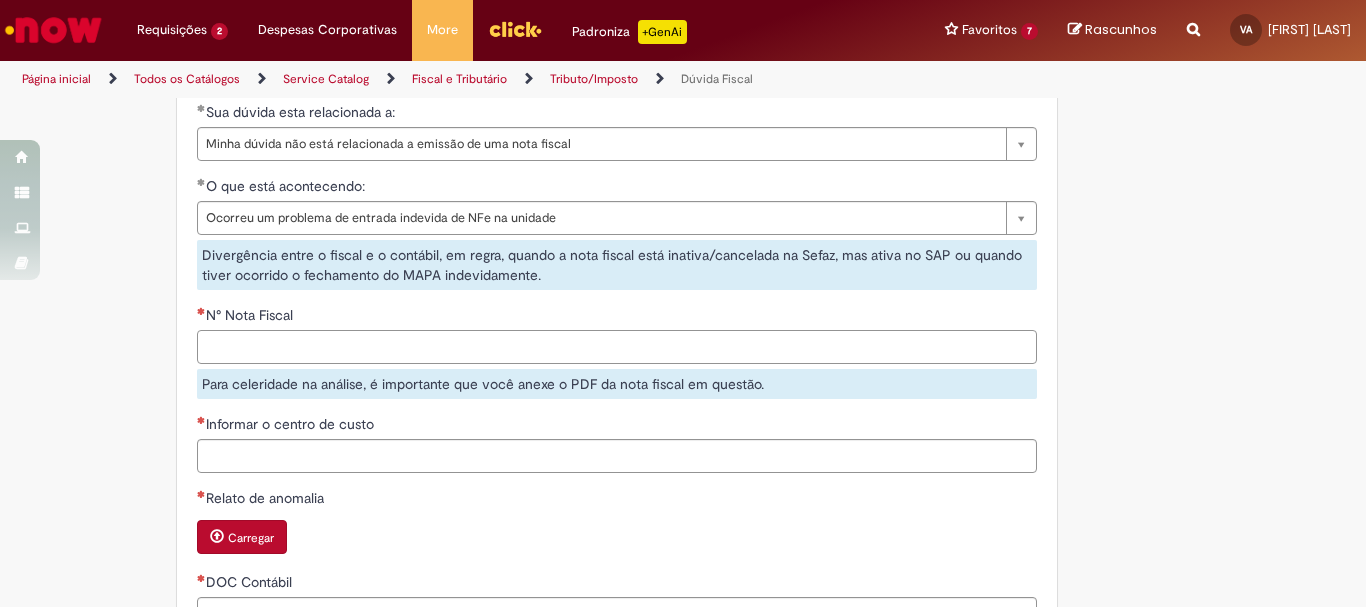 click on "N° Nota Fiscal" at bounding box center (617, 347) 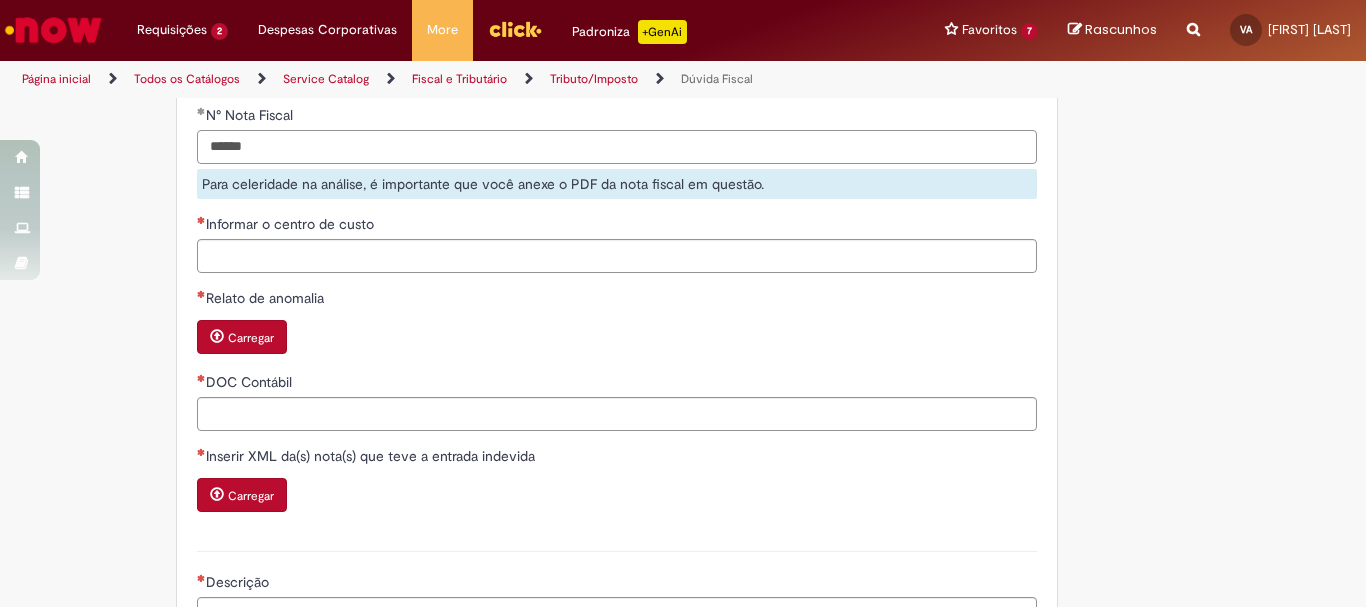 type on "******" 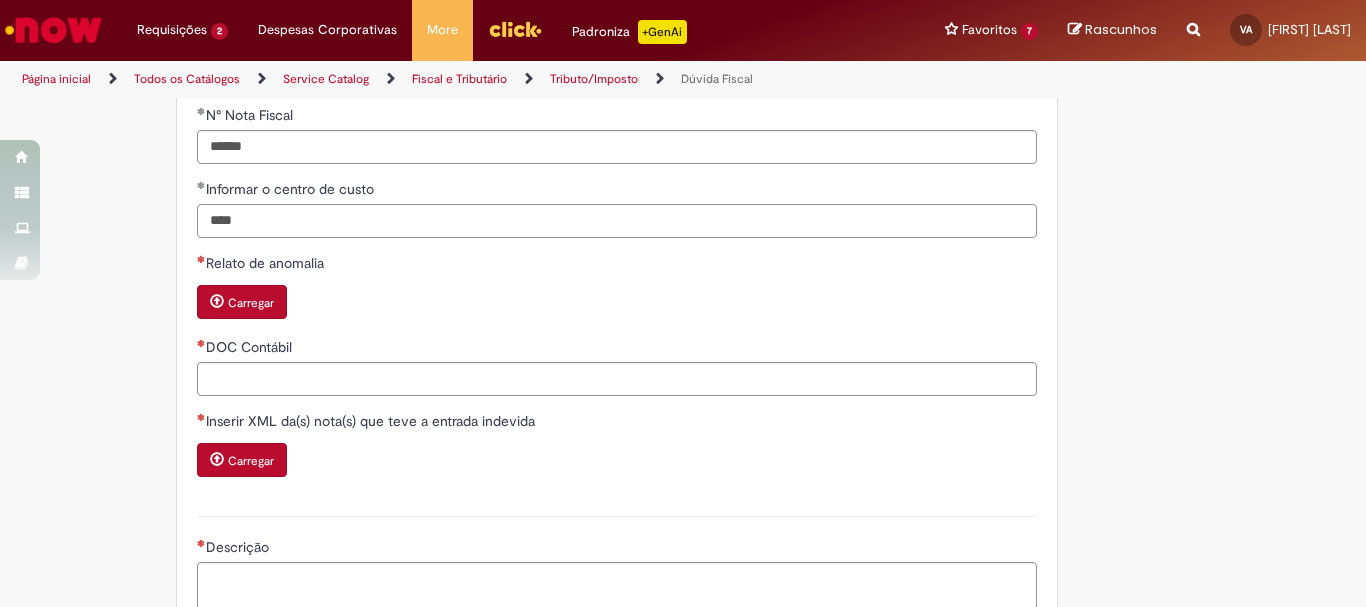 type on "****" 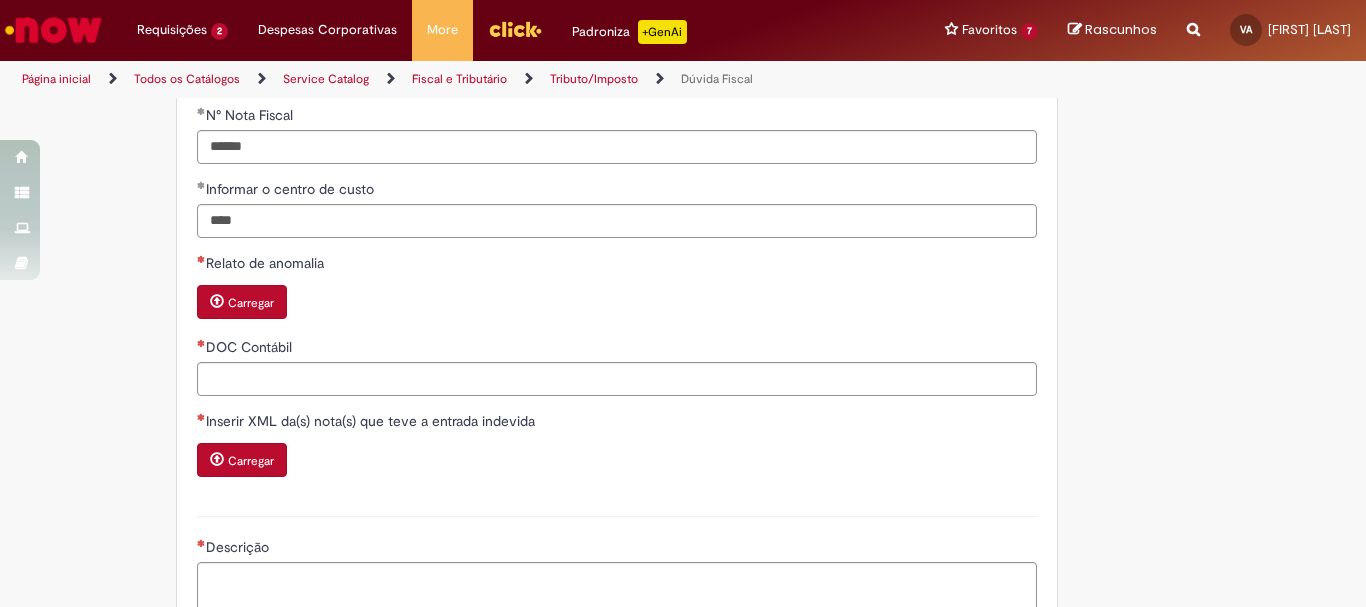 type 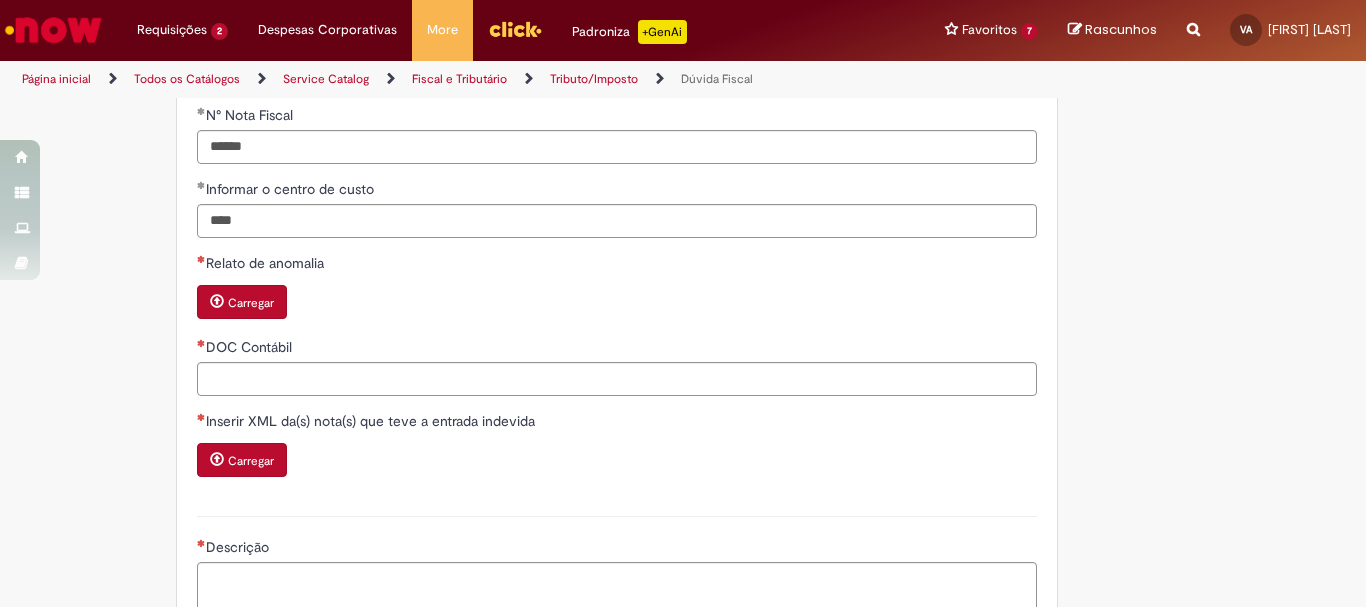 click on "Carregar" at bounding box center (242, 302) 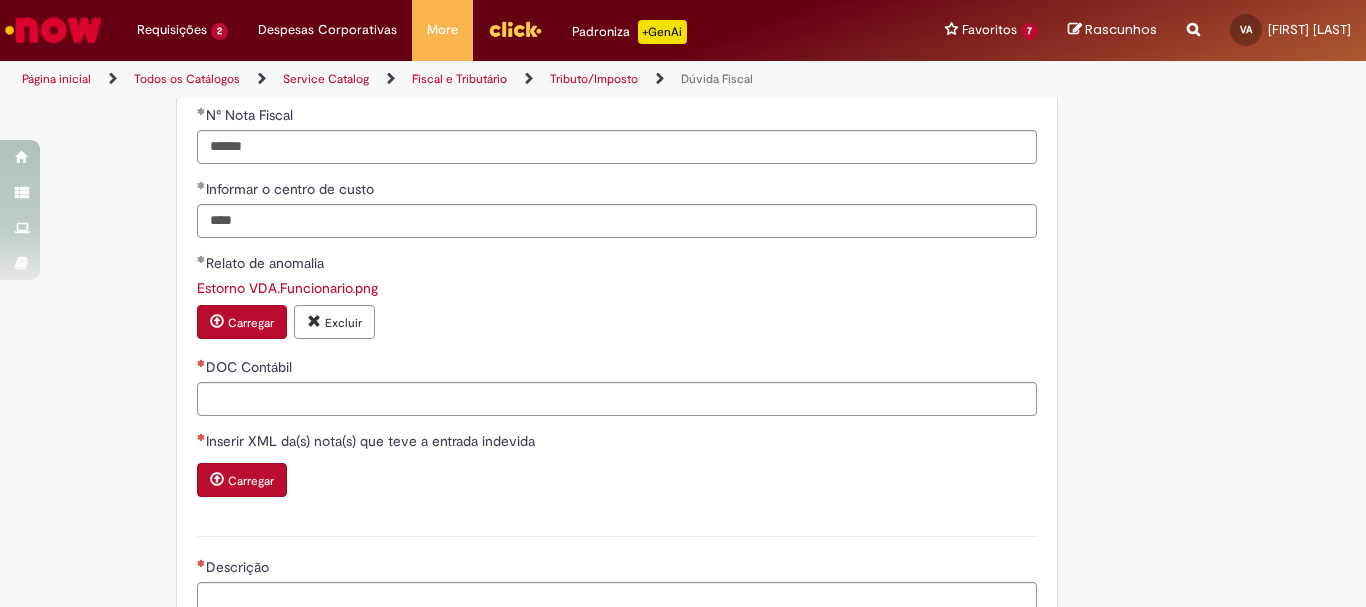 scroll, scrollTop: 1678, scrollLeft: 0, axis: vertical 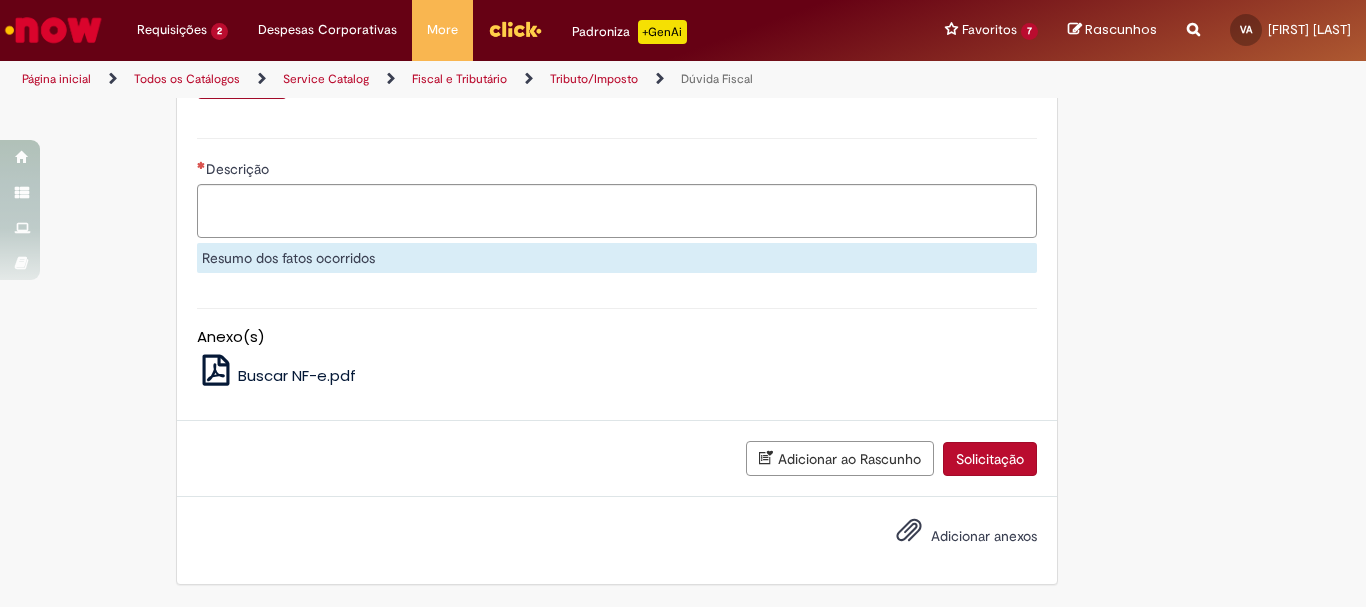 click on "Adicionar anexos" at bounding box center (984, 537) 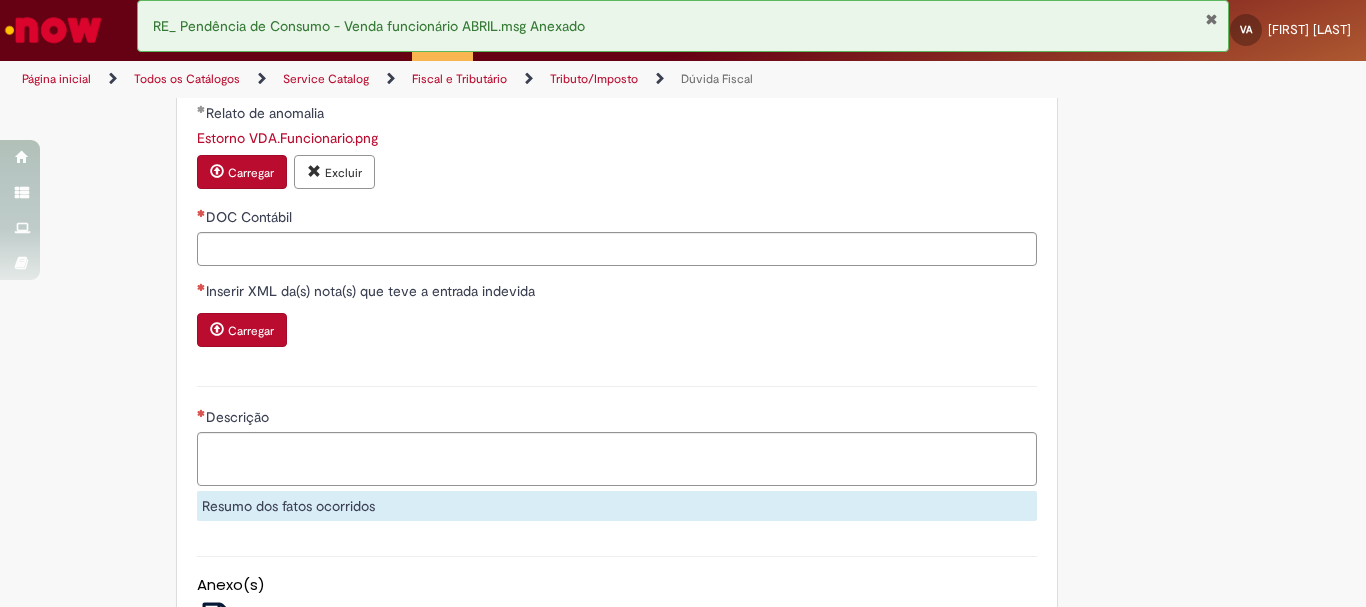 scroll, scrollTop: 1450, scrollLeft: 0, axis: vertical 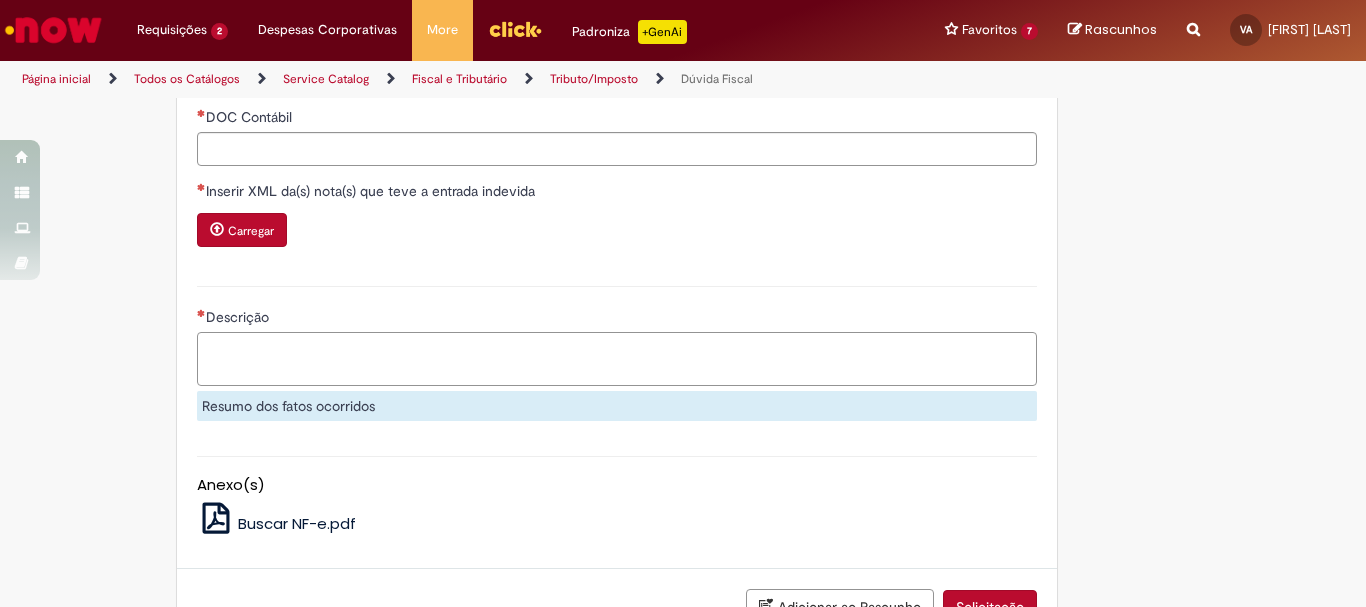 click on "Descrição" at bounding box center [617, 359] 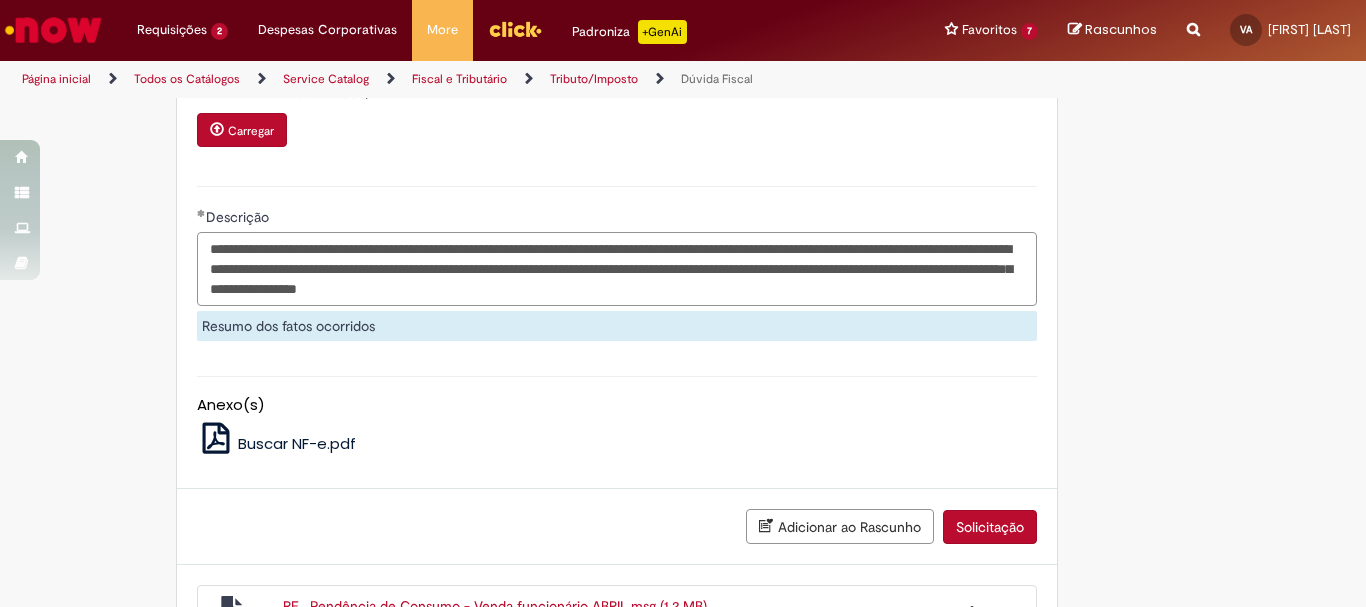 scroll, scrollTop: 1350, scrollLeft: 0, axis: vertical 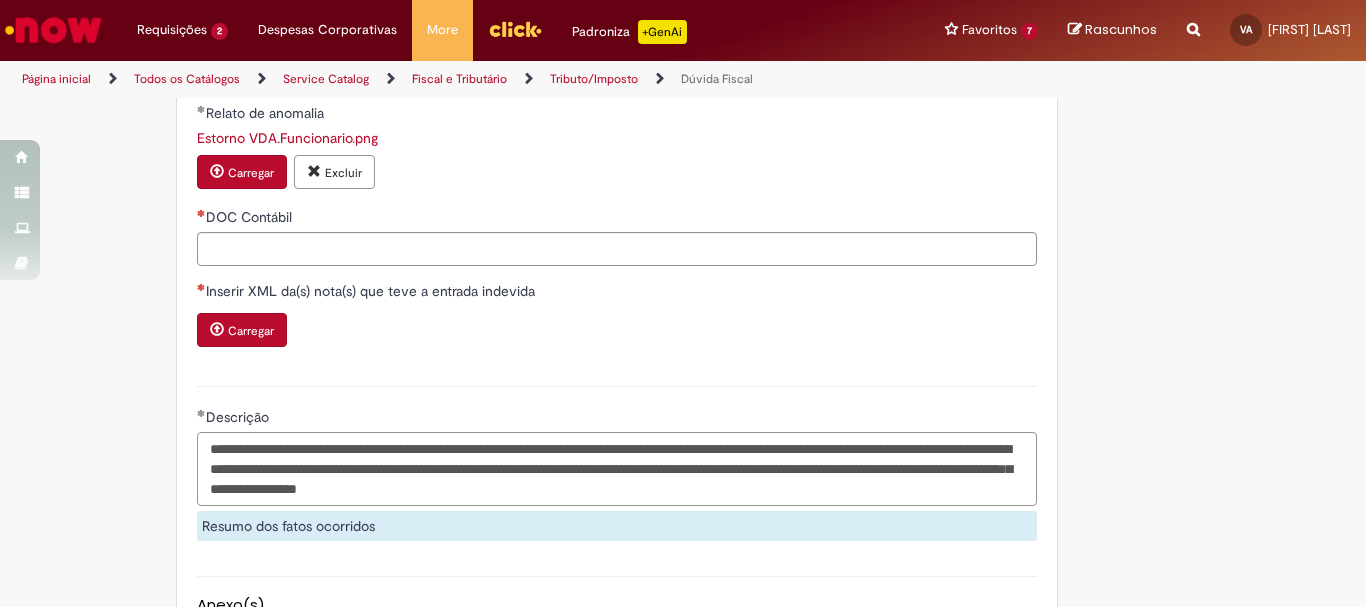 type on "**********" 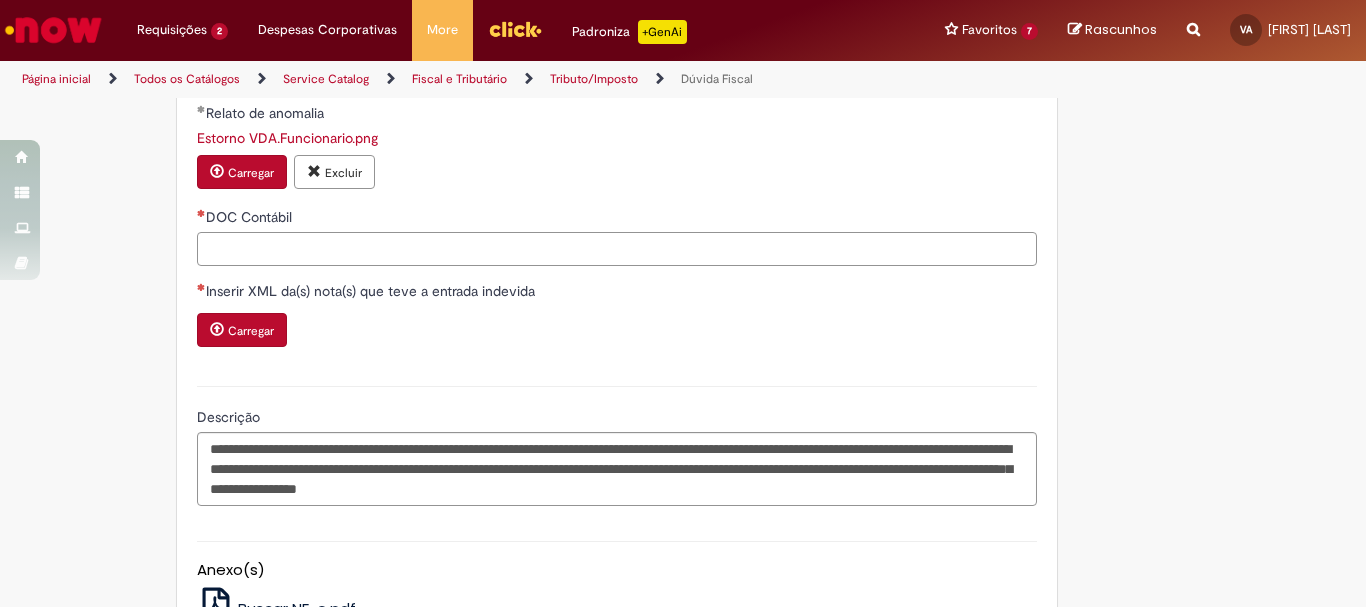 click on "DOC Contábil" at bounding box center (617, 249) 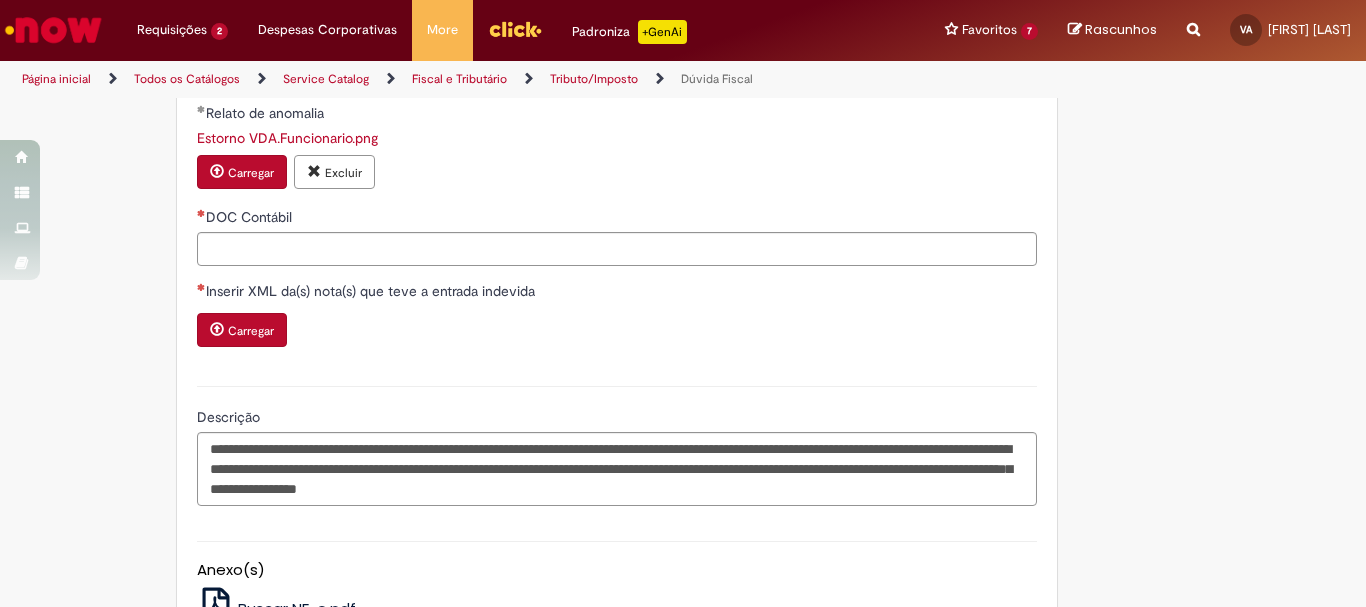 click on "Carregar" at bounding box center (242, 330) 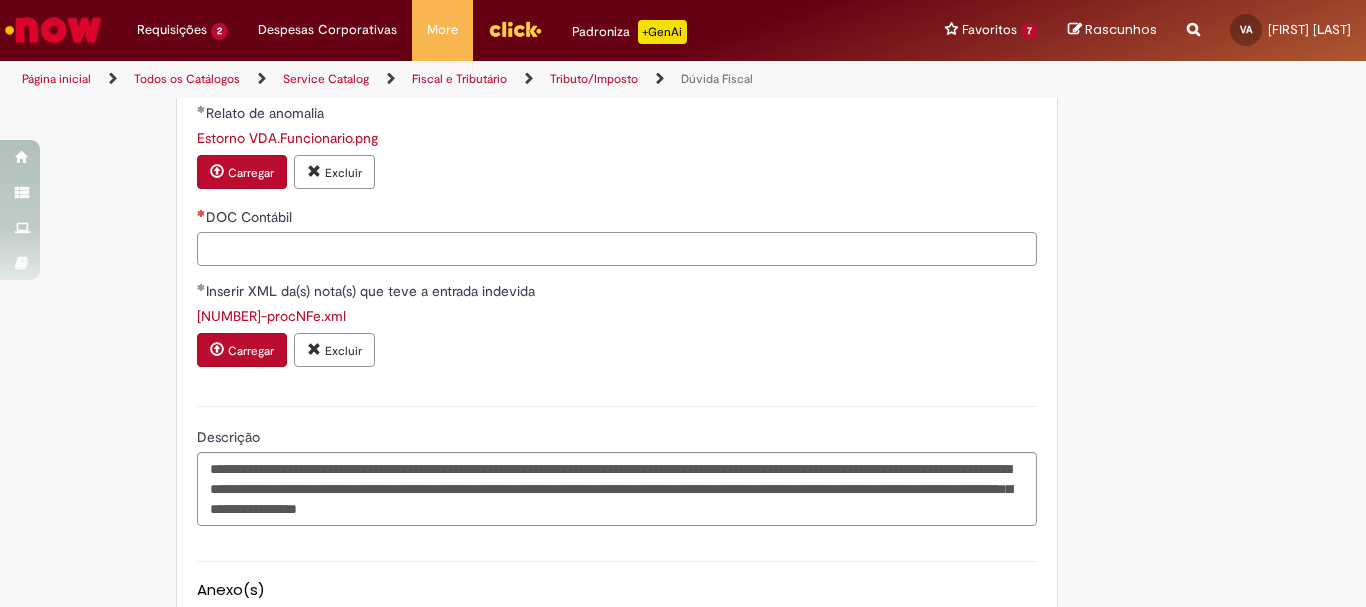 click on "DOC Contábil" at bounding box center (617, 249) 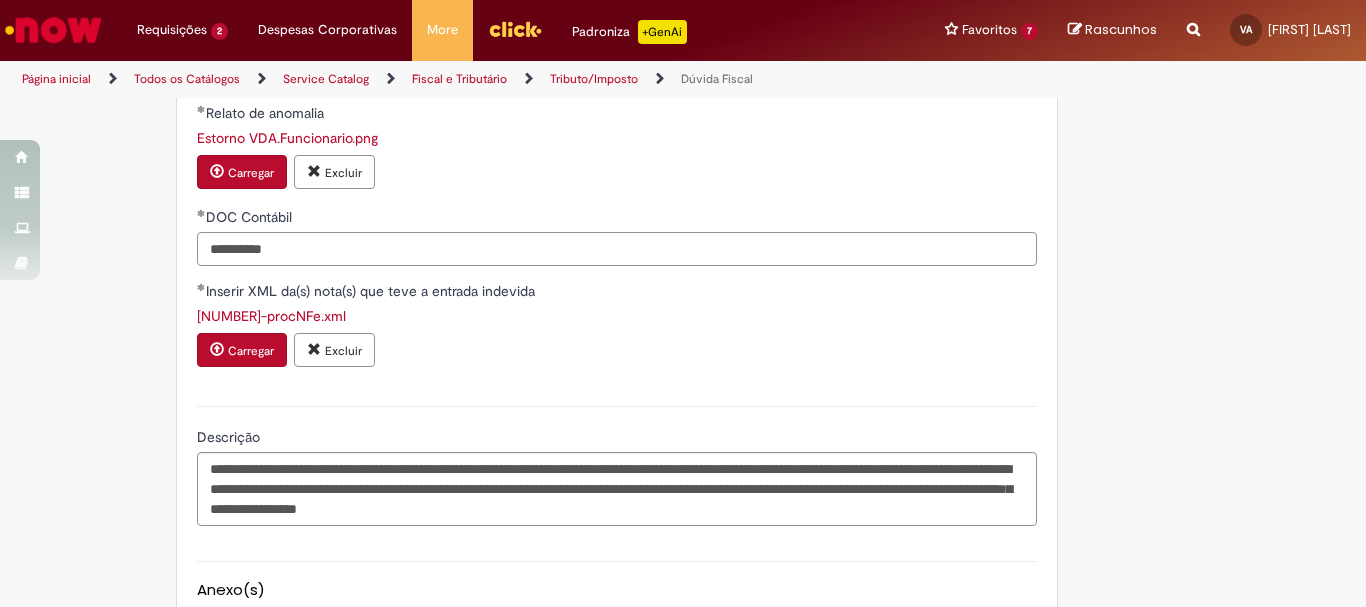 click on "**********" at bounding box center [617, 249] 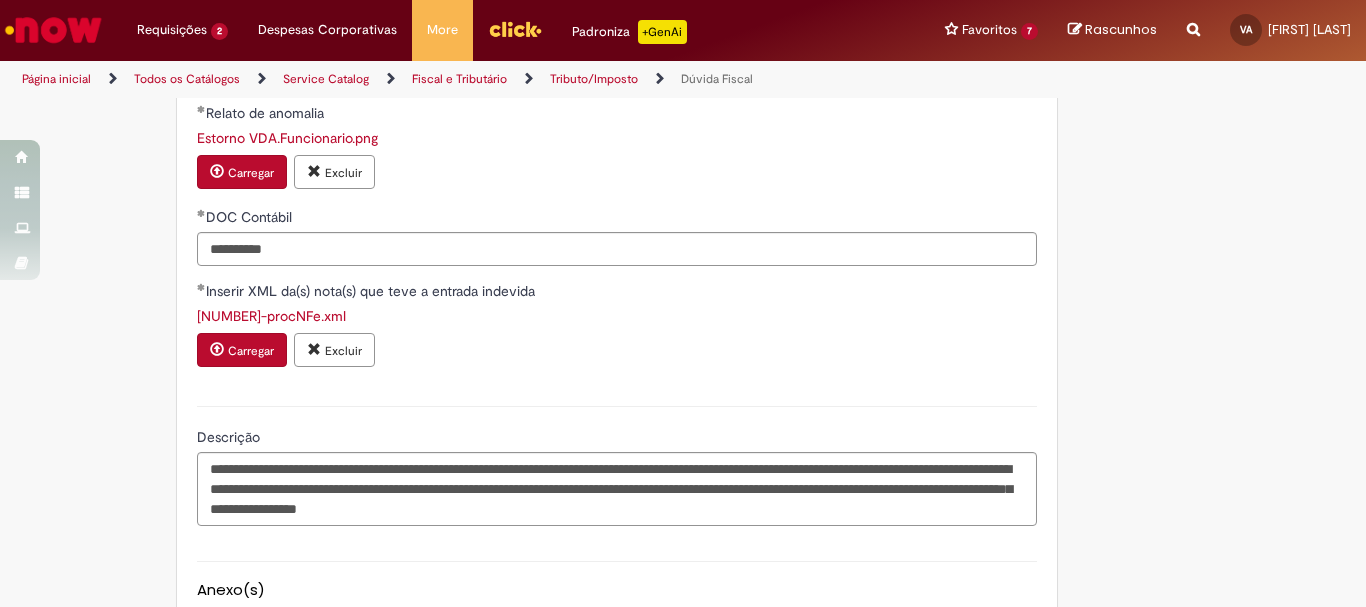 click on "Carregar
Excluir" at bounding box center (617, 352) 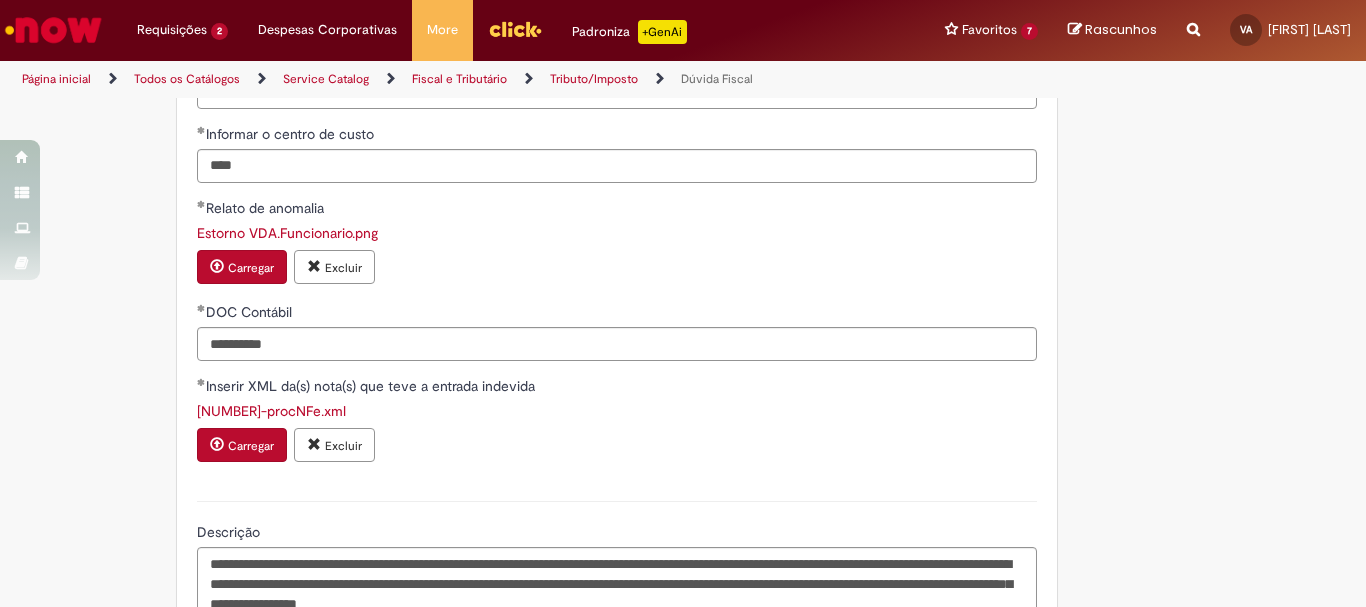scroll, scrollTop: 1755, scrollLeft: 0, axis: vertical 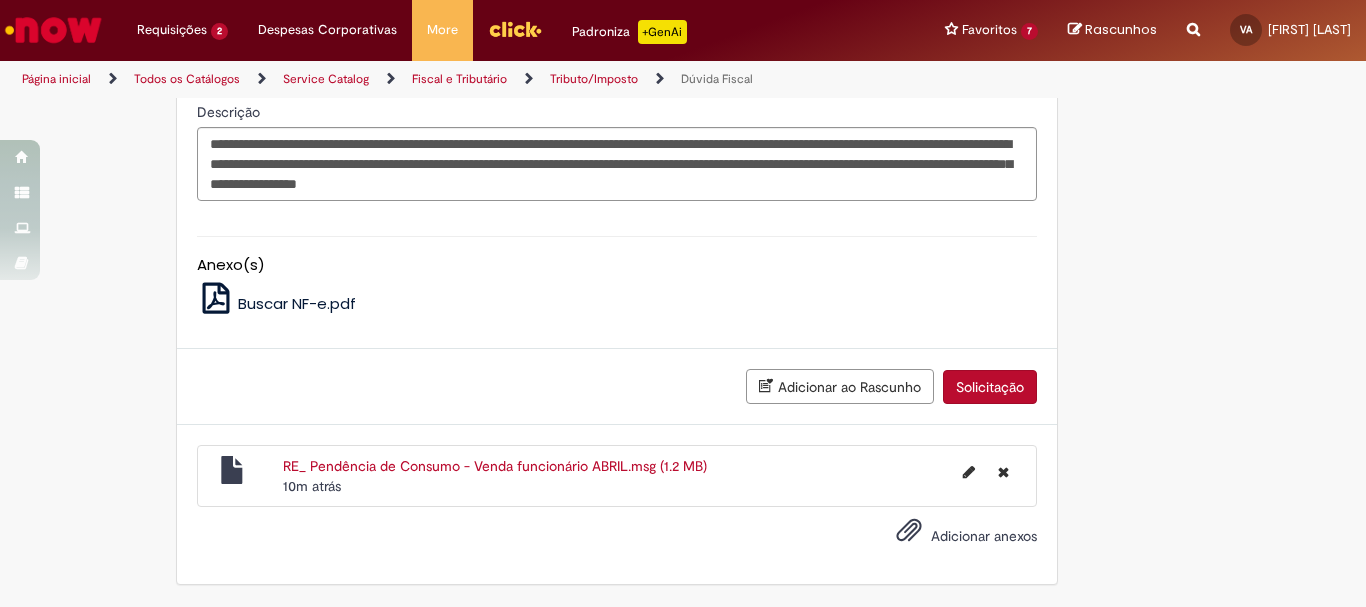 click on "Adicionar anexos" at bounding box center (984, 537) 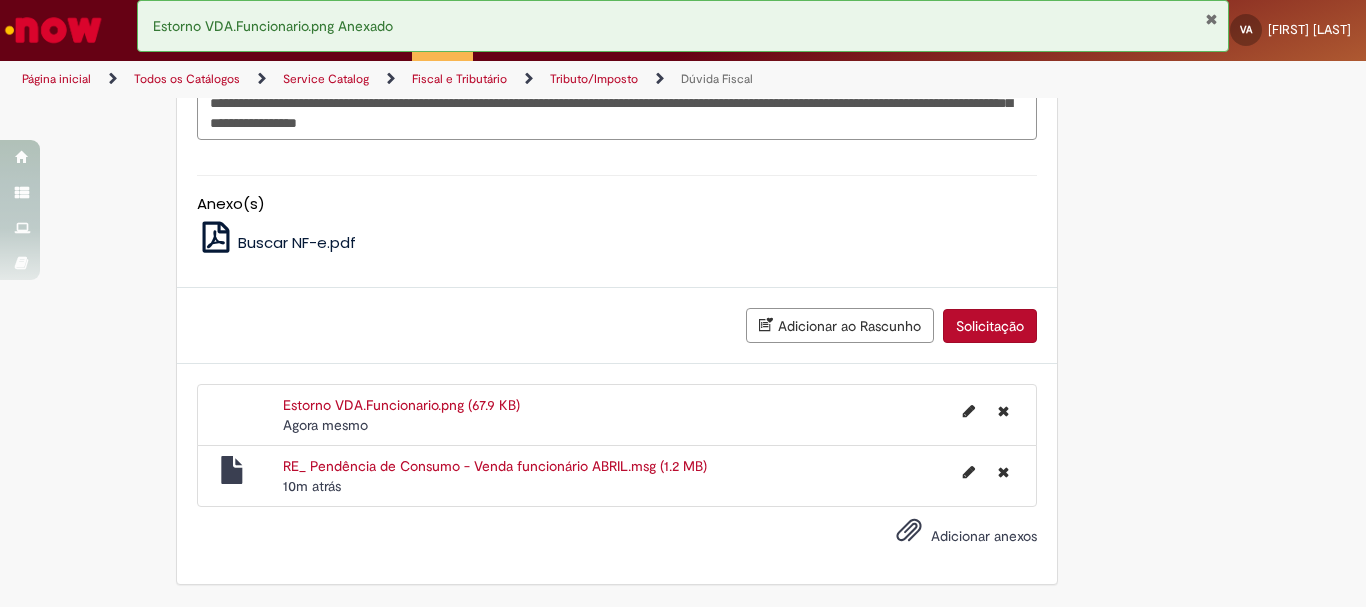 scroll, scrollTop: 1616, scrollLeft: 0, axis: vertical 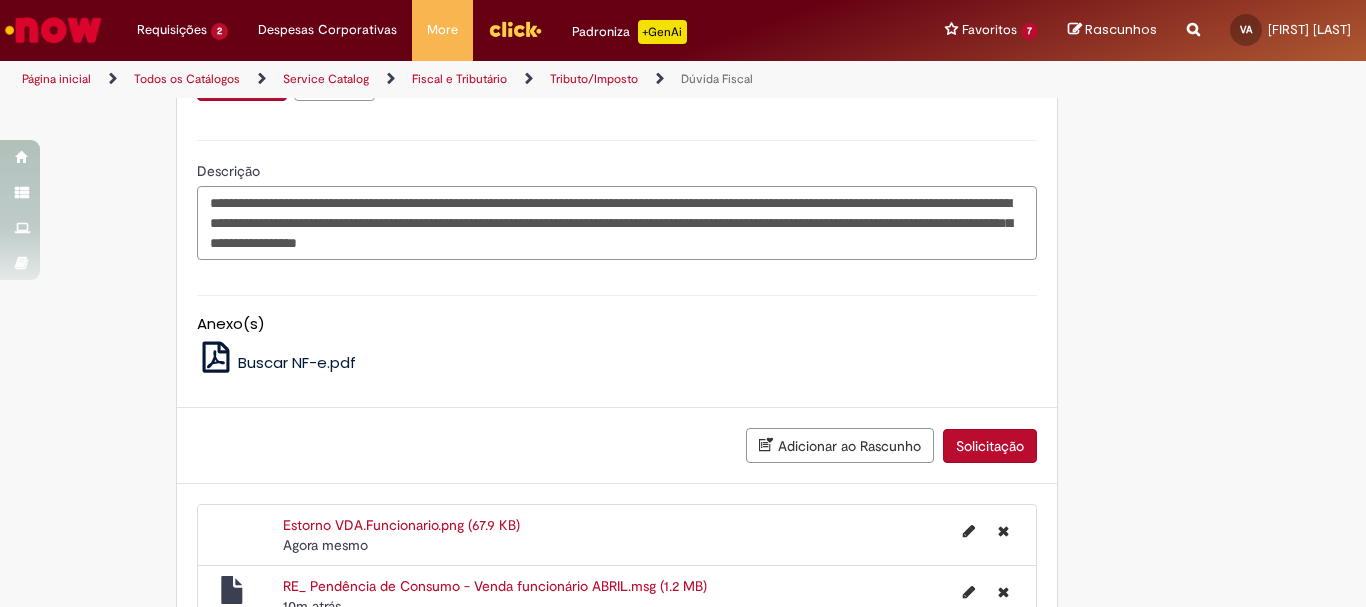click on "**********" at bounding box center [617, 223] 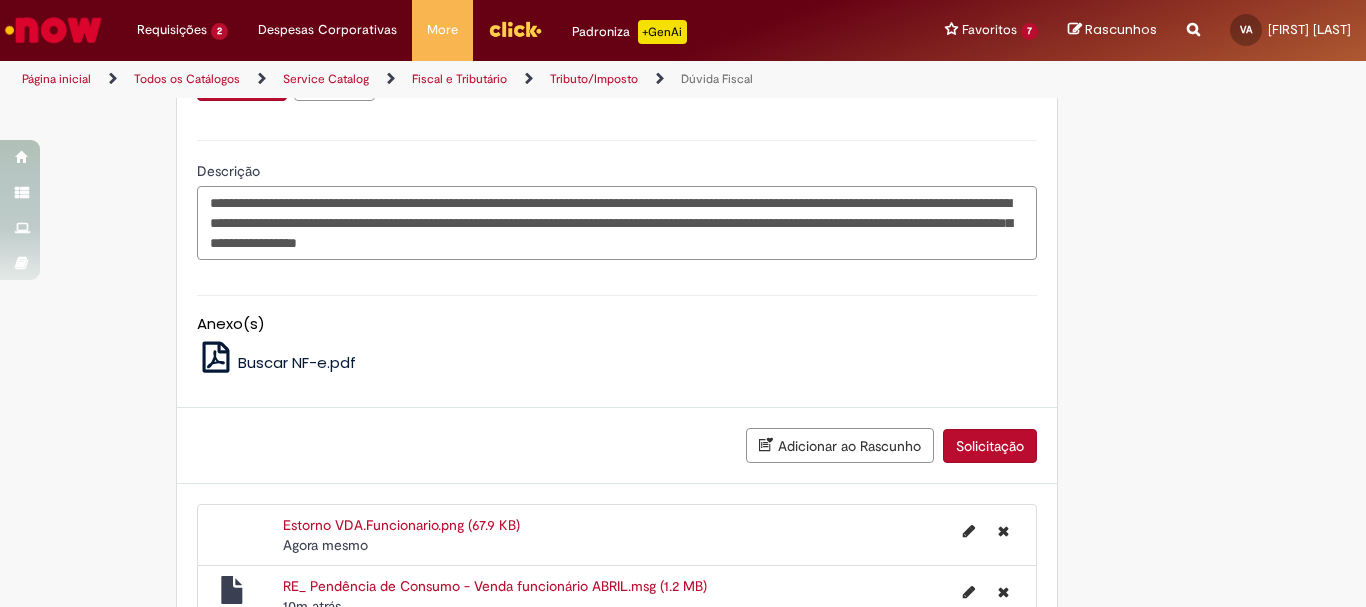 click on "**********" at bounding box center (617, 223) 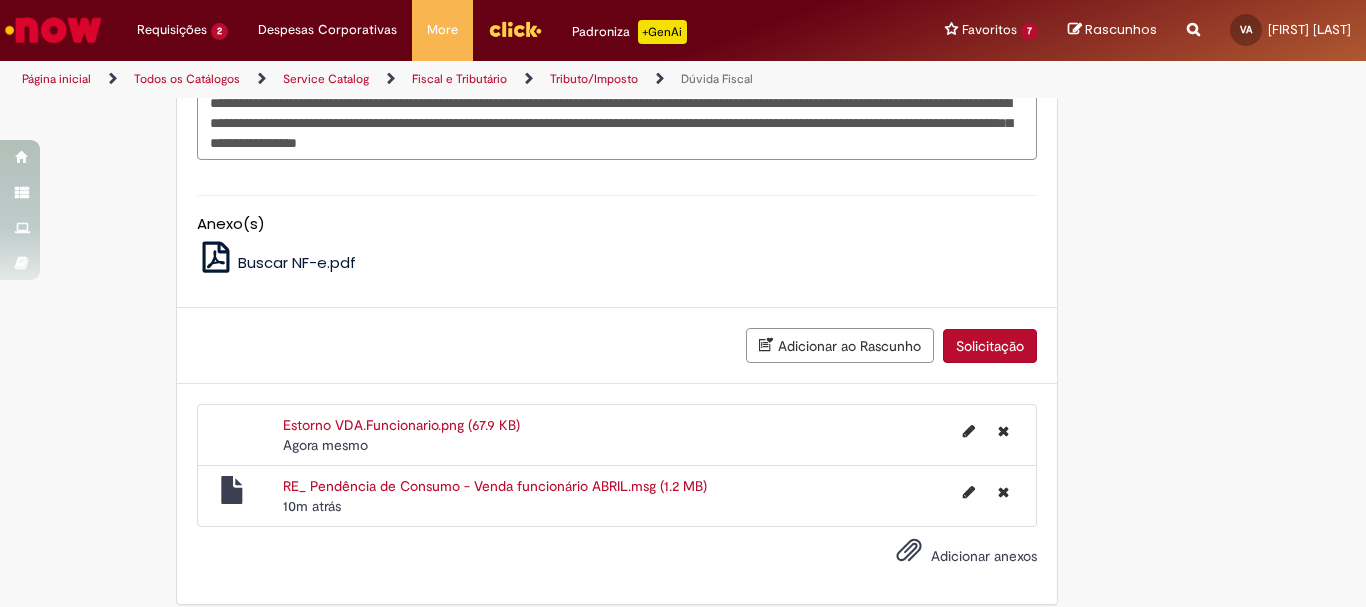 scroll, scrollTop: 1816, scrollLeft: 0, axis: vertical 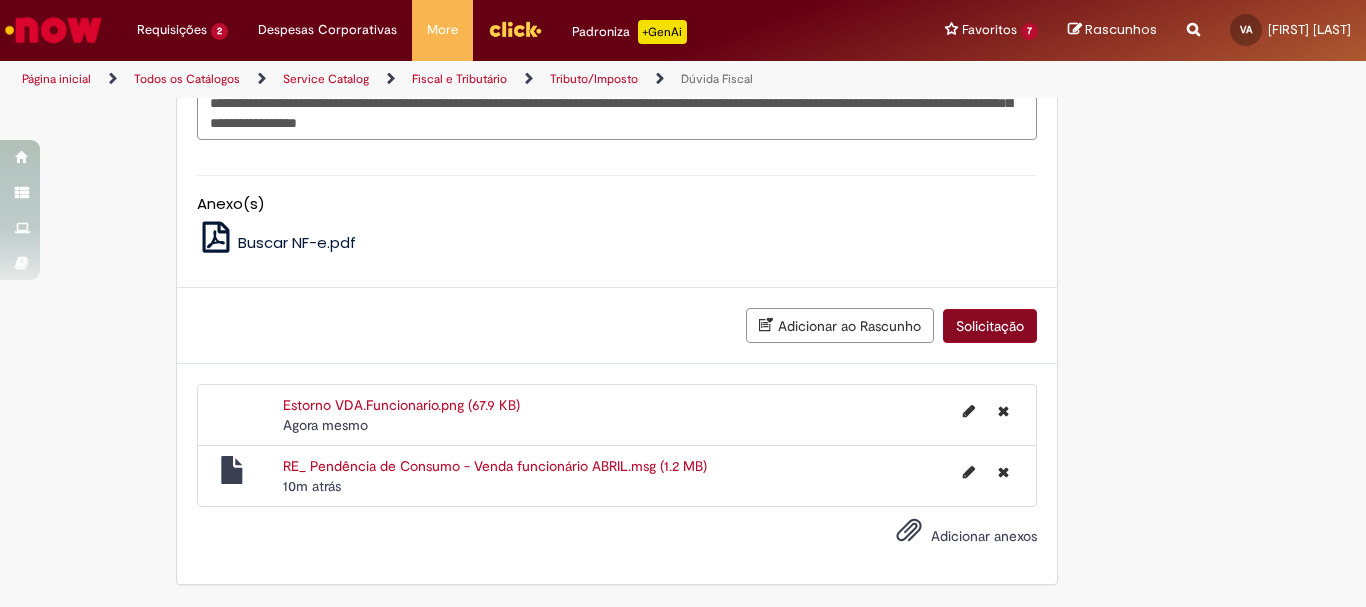 type on "**********" 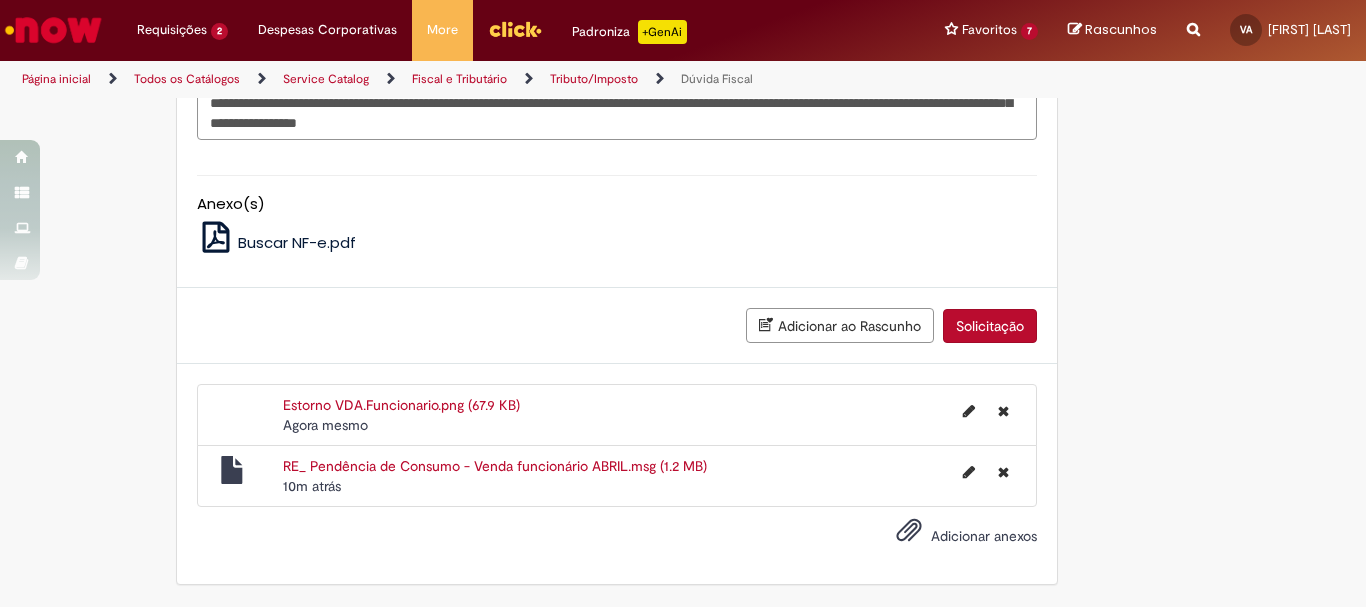 click on "Solicitação" at bounding box center (990, 326) 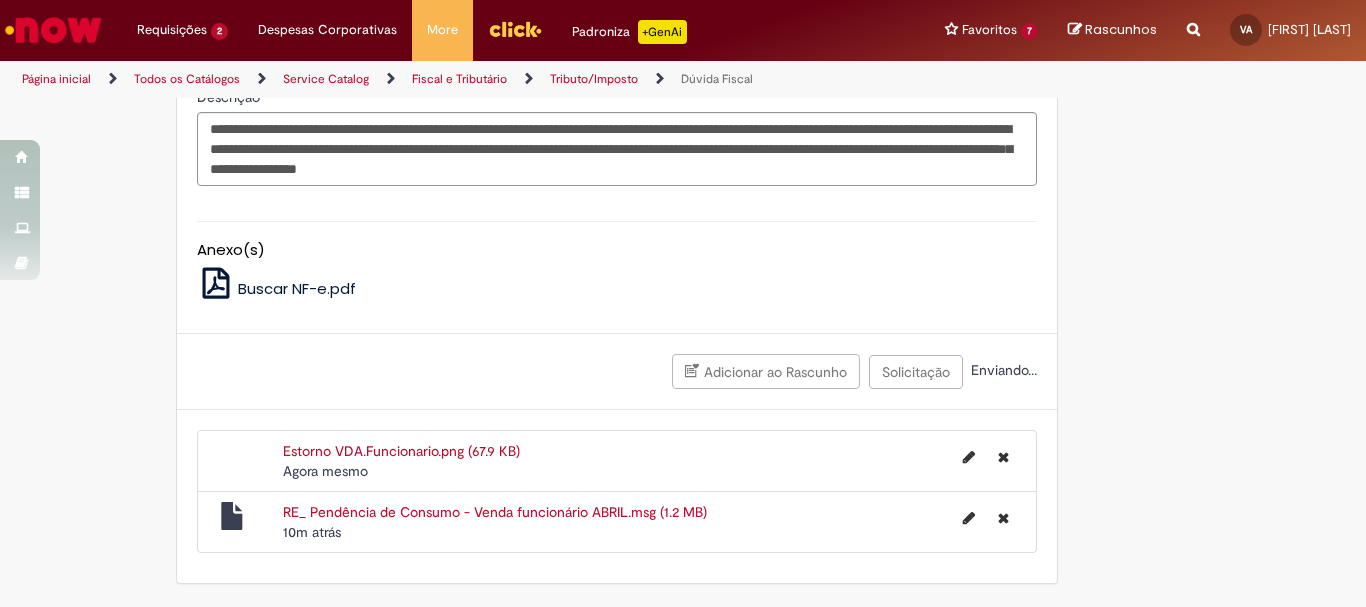 scroll, scrollTop: 1770, scrollLeft: 0, axis: vertical 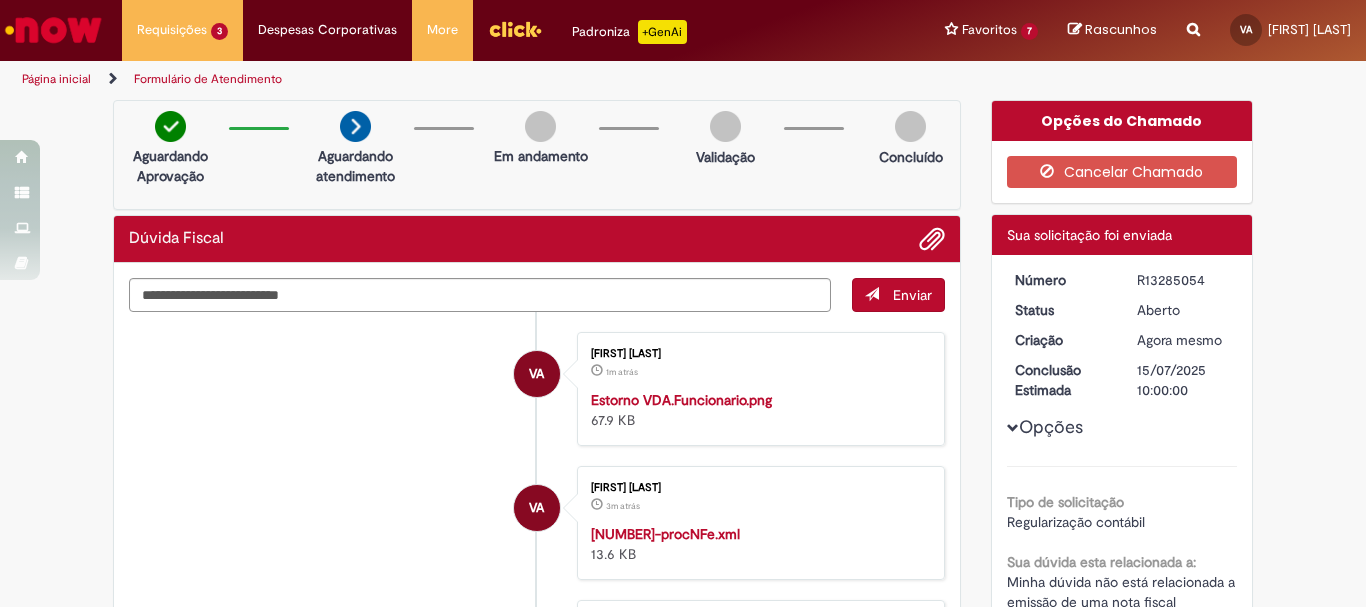 click on "R13285054" at bounding box center (1183, 280) 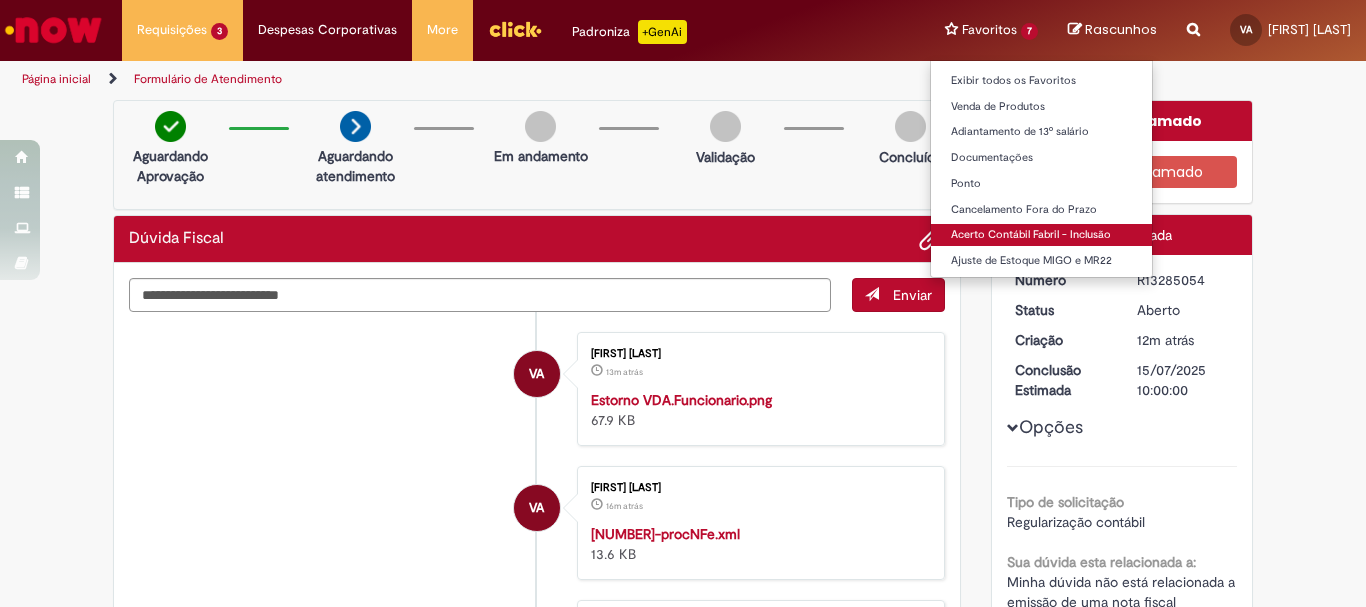 click on "Acerto Contábil Fabril - Inclusão" at bounding box center [1041, 235] 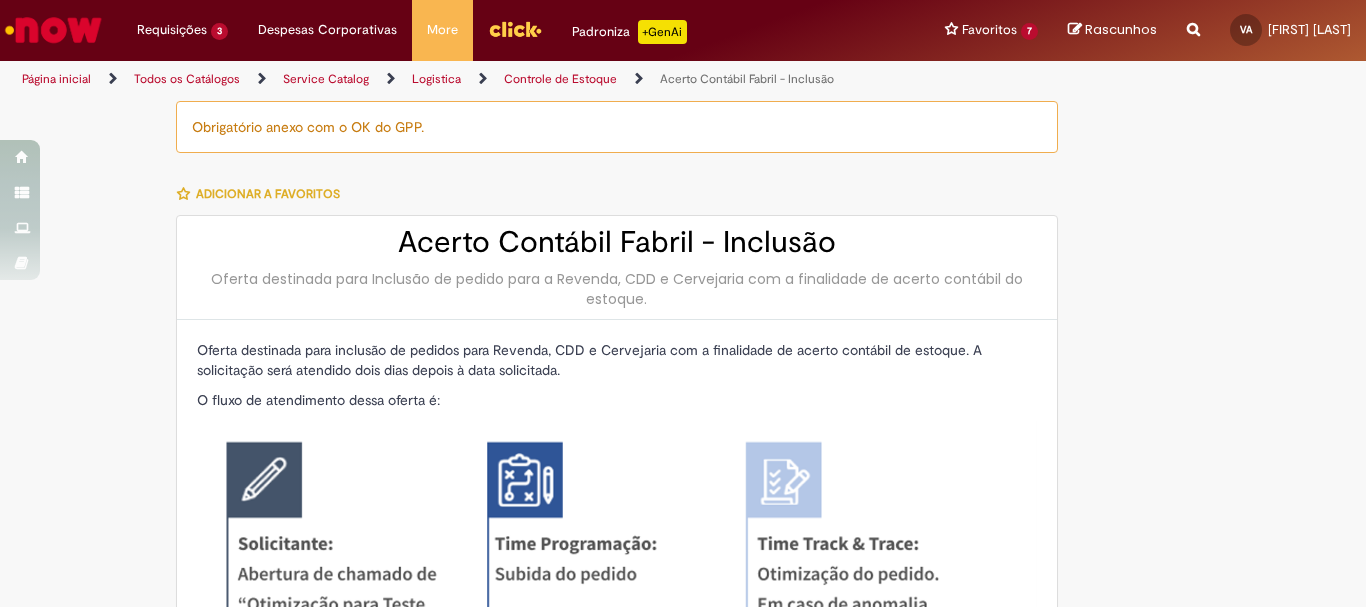 type on "**********" 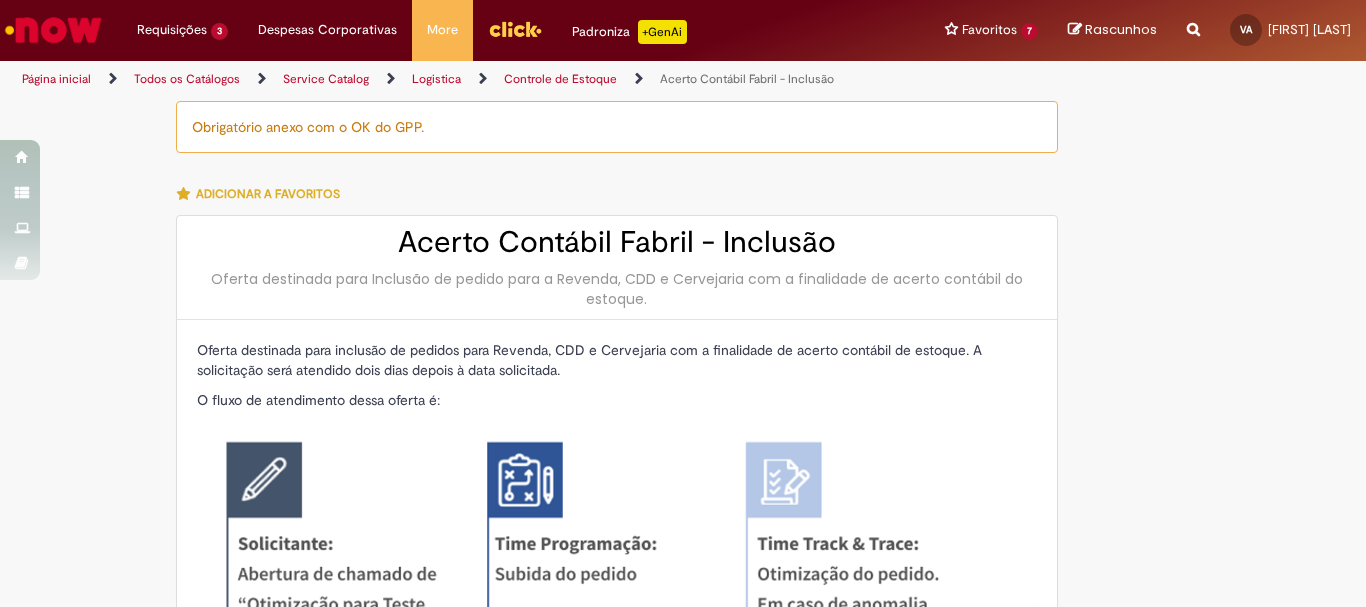 type on "**********" 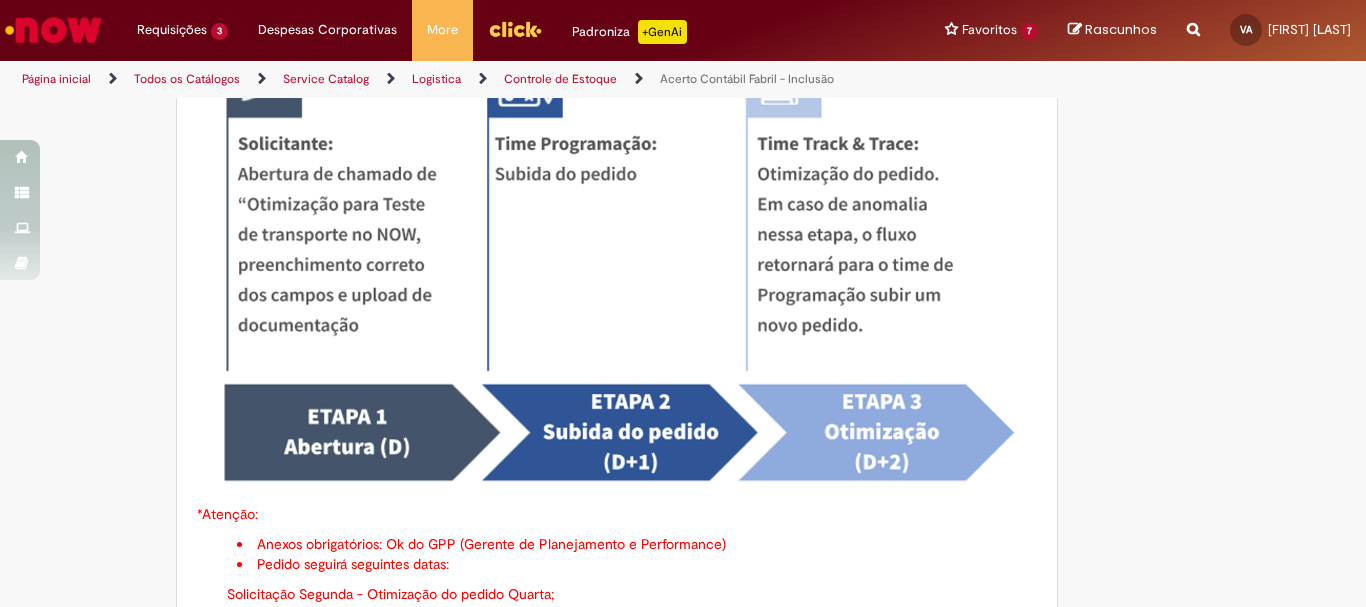 scroll, scrollTop: 900, scrollLeft: 0, axis: vertical 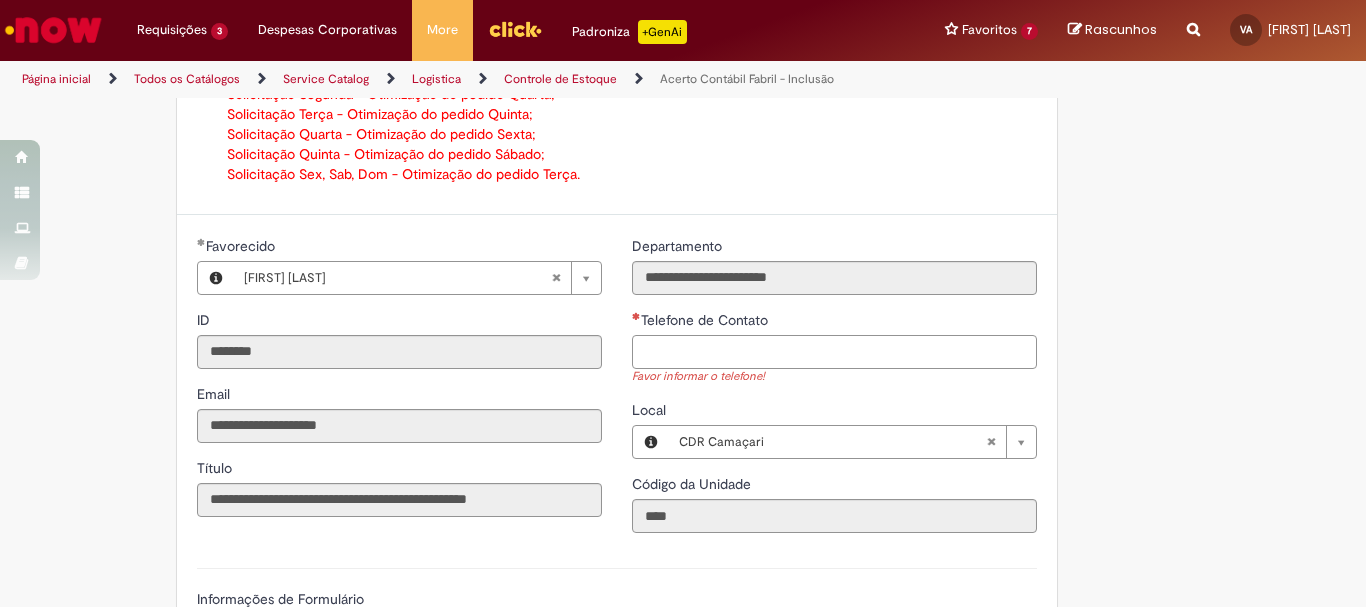 click on "Telefone de Contato" at bounding box center [834, 352] 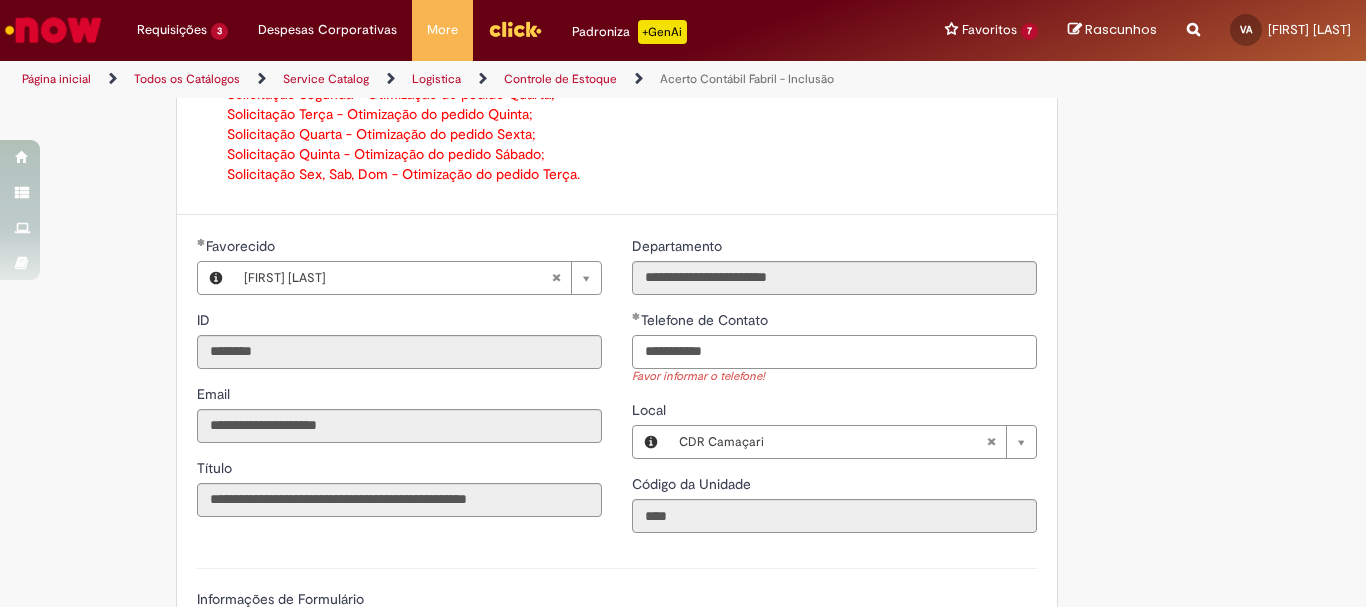 type on "**********" 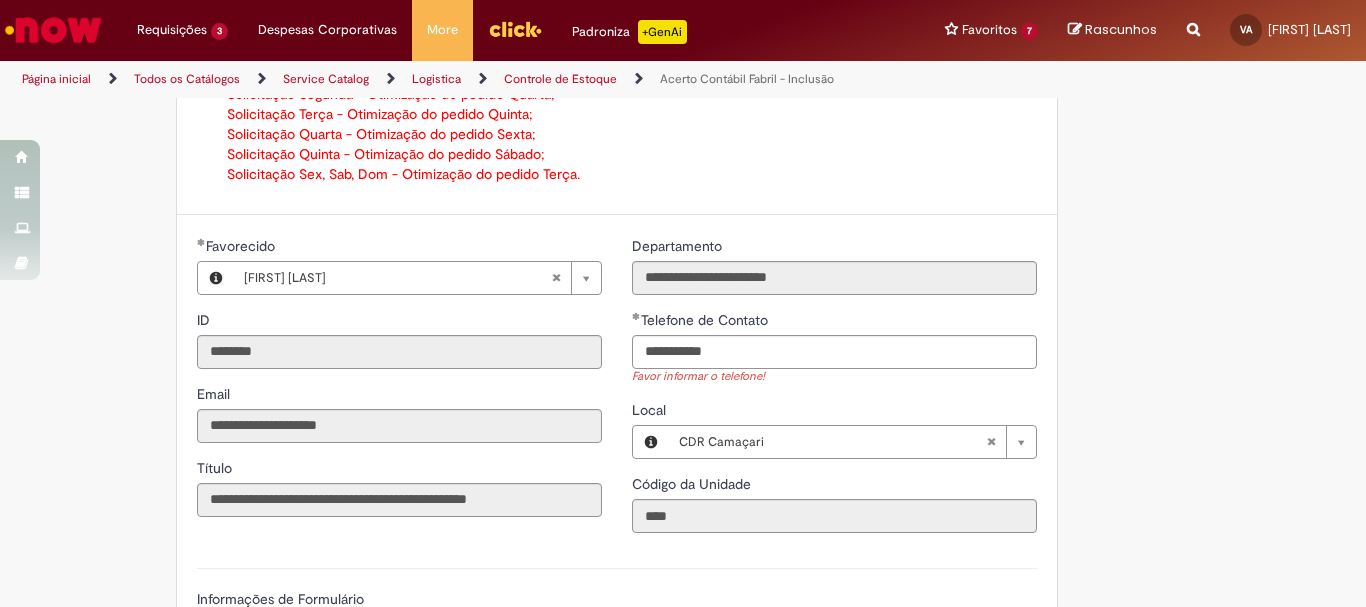 type 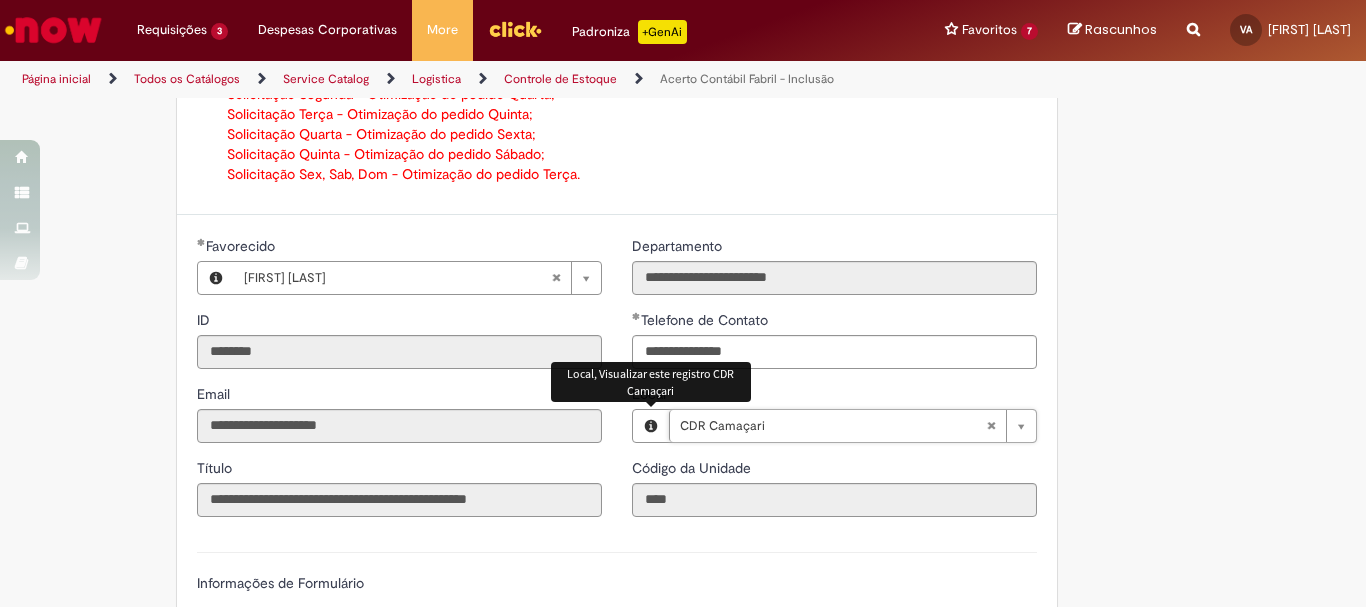 scroll, scrollTop: 0, scrollLeft: 91, axis: horizontal 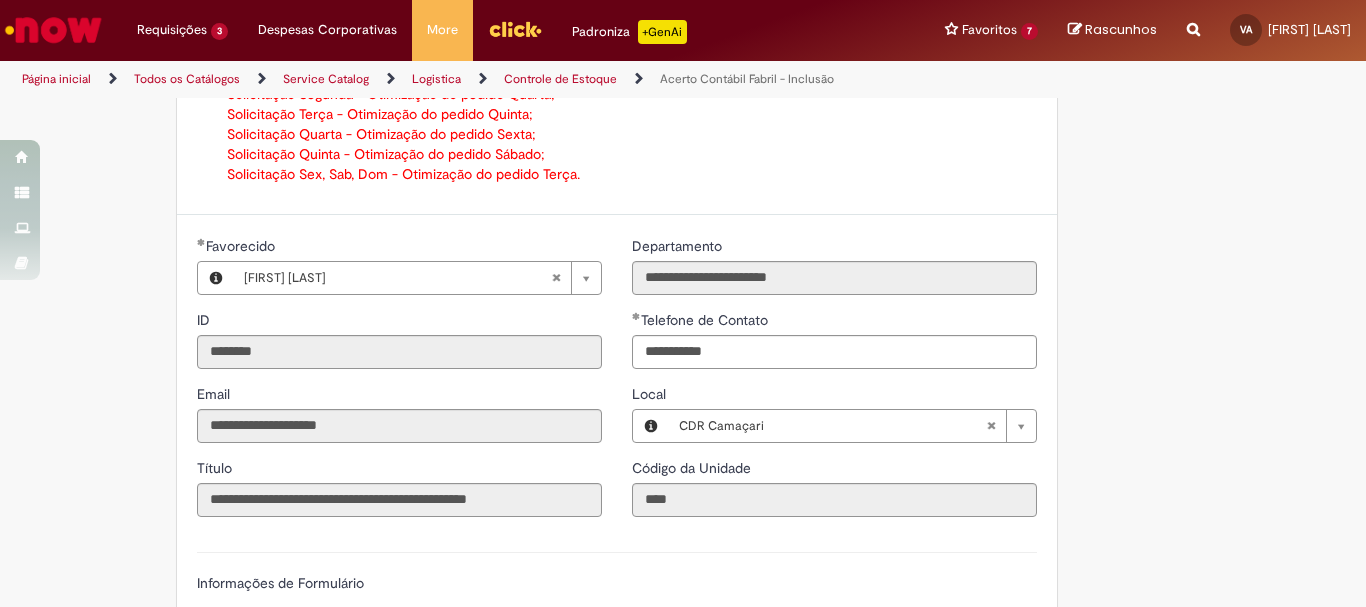 type on "**********" 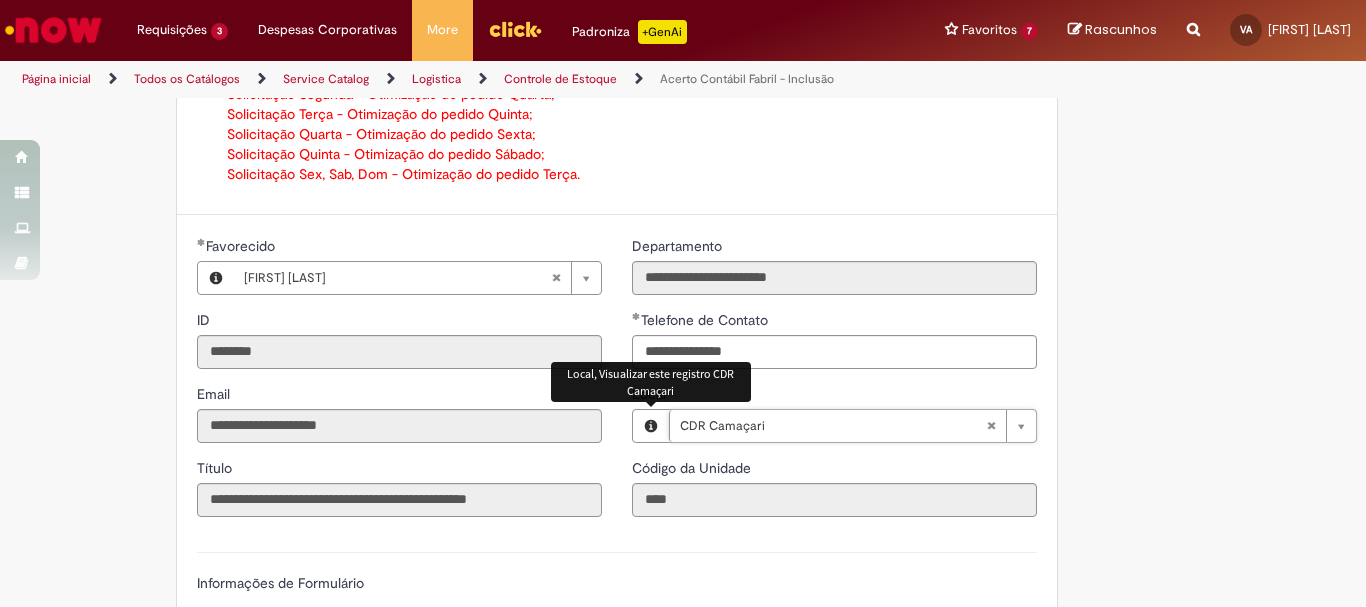 scroll, scrollTop: 0, scrollLeft: 91, axis: horizontal 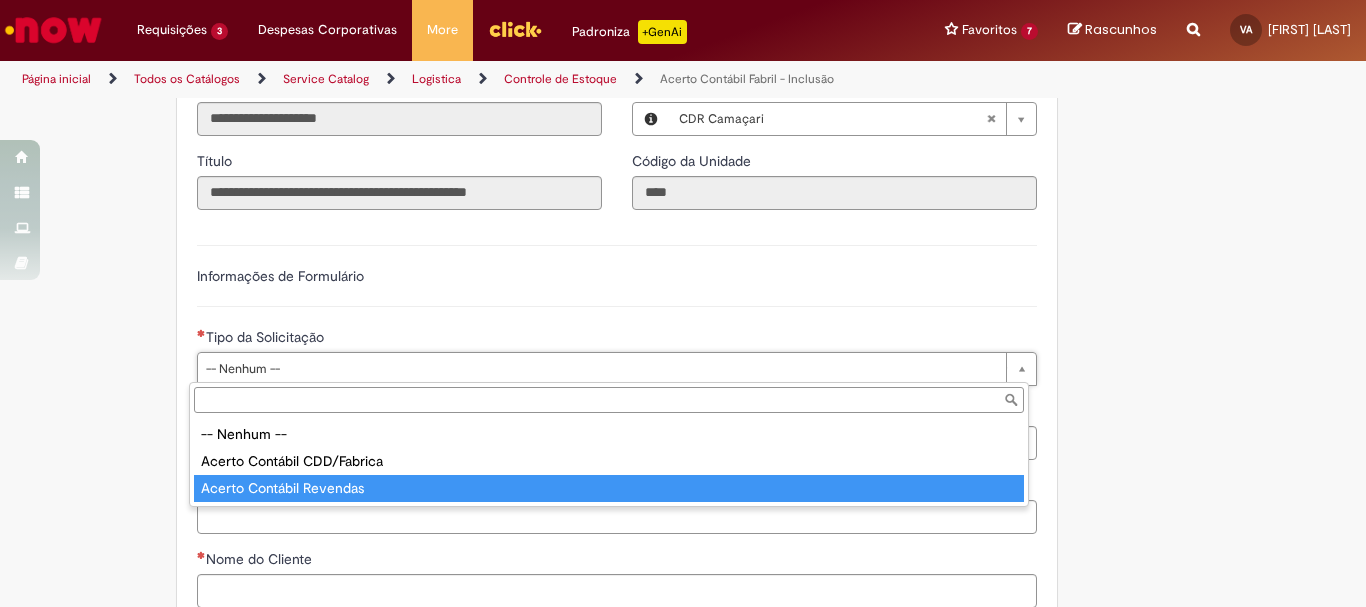 type on "**********" 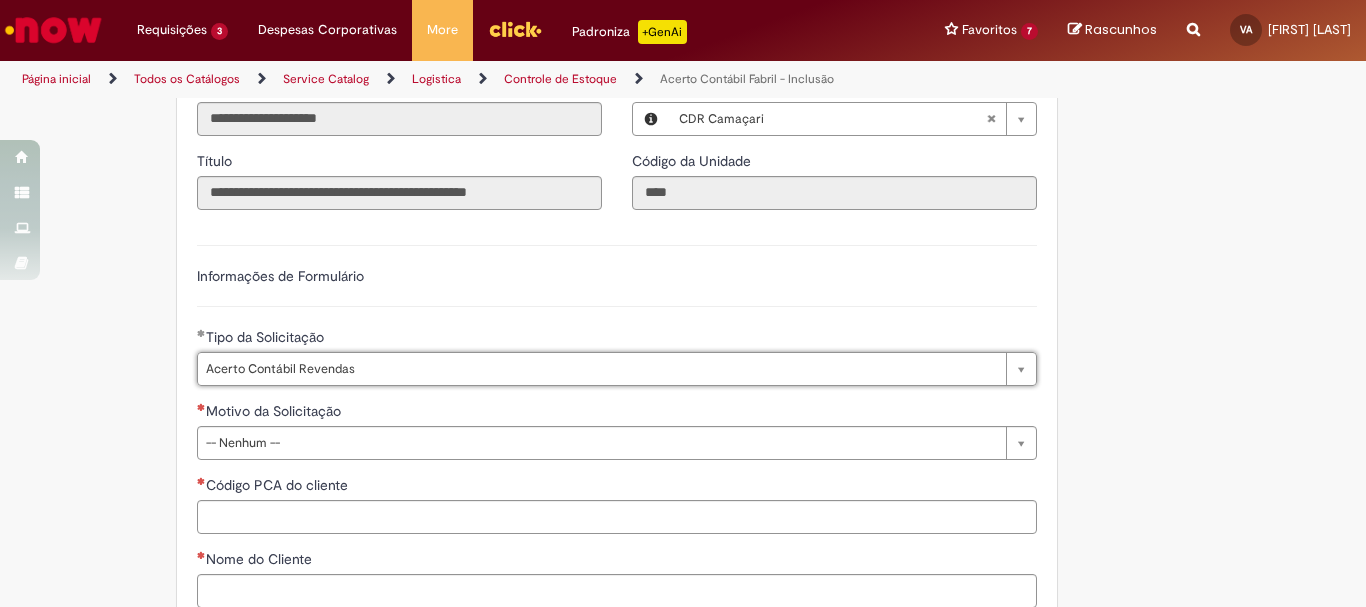 click on "Motivo da Solicitação" at bounding box center [617, 413] 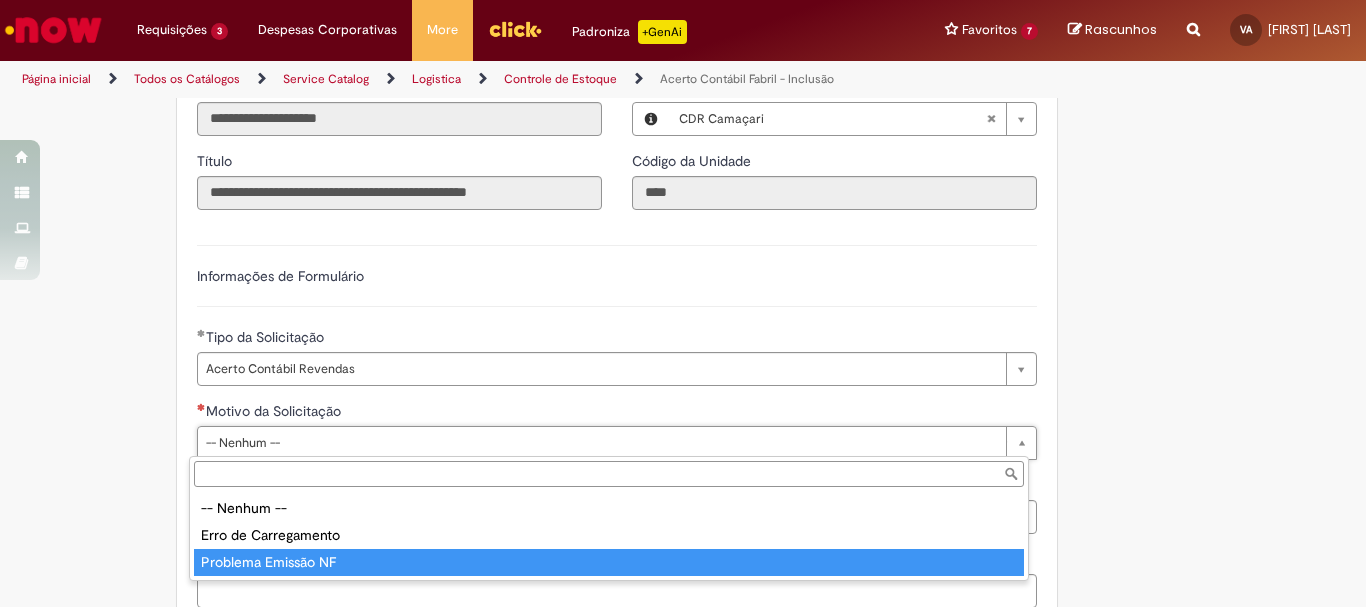type on "**********" 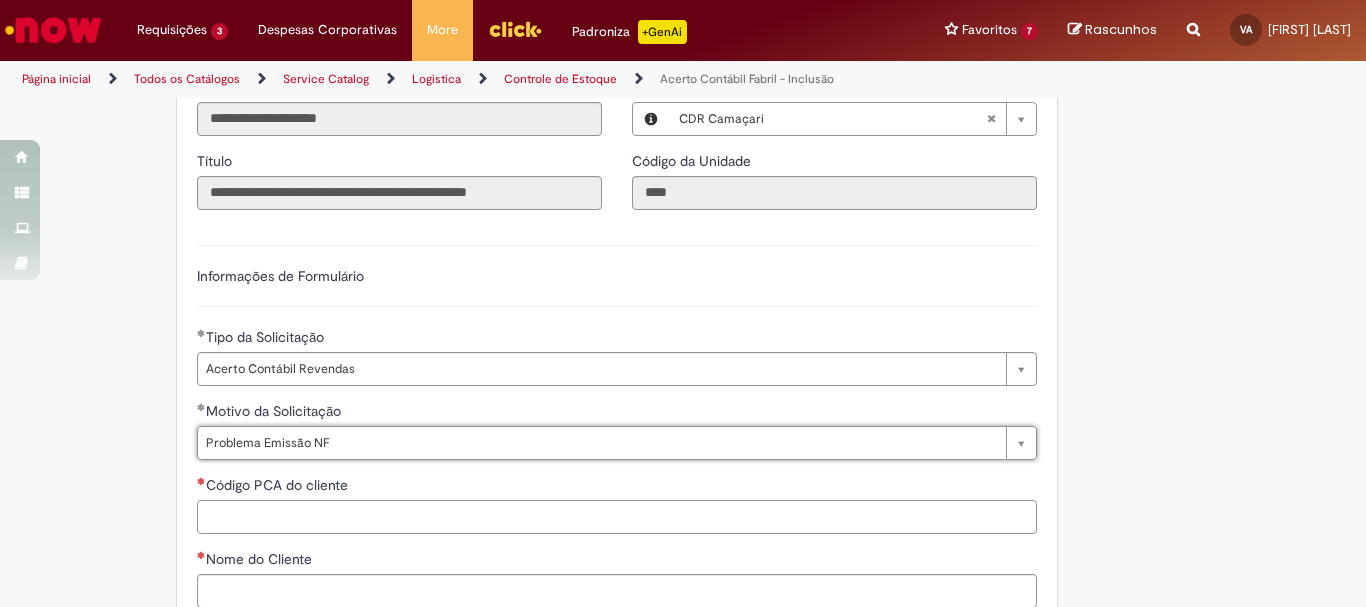 click on "Código PCA do cliente" at bounding box center [617, 517] 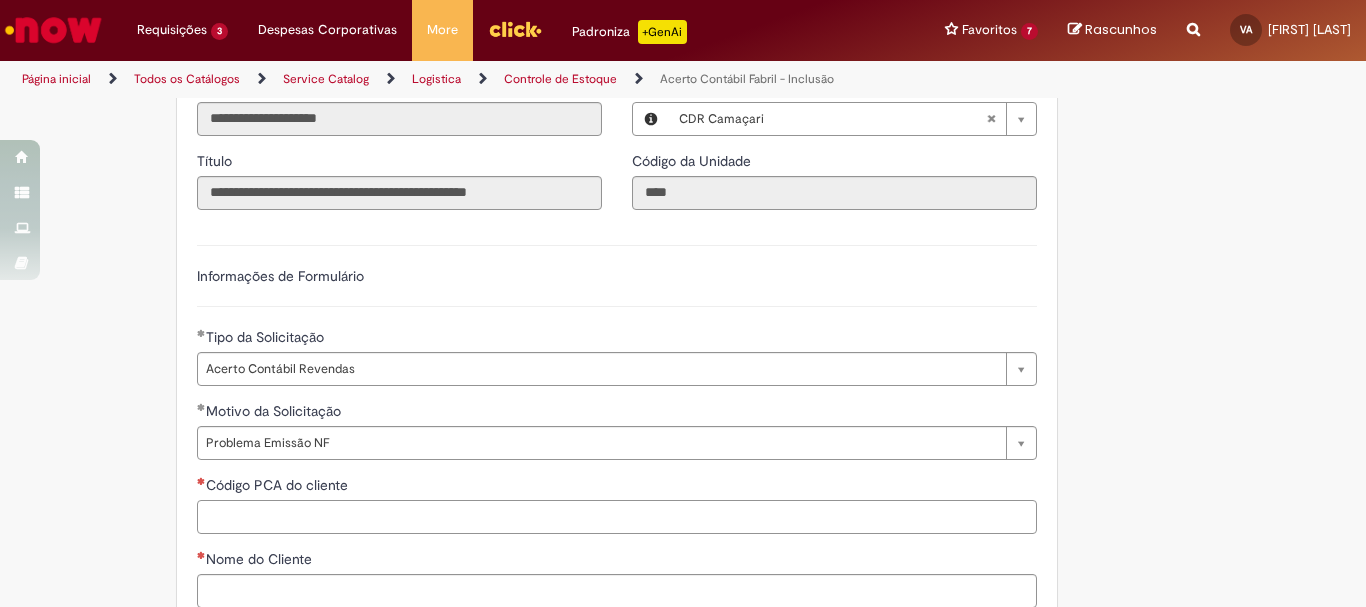 paste on "********" 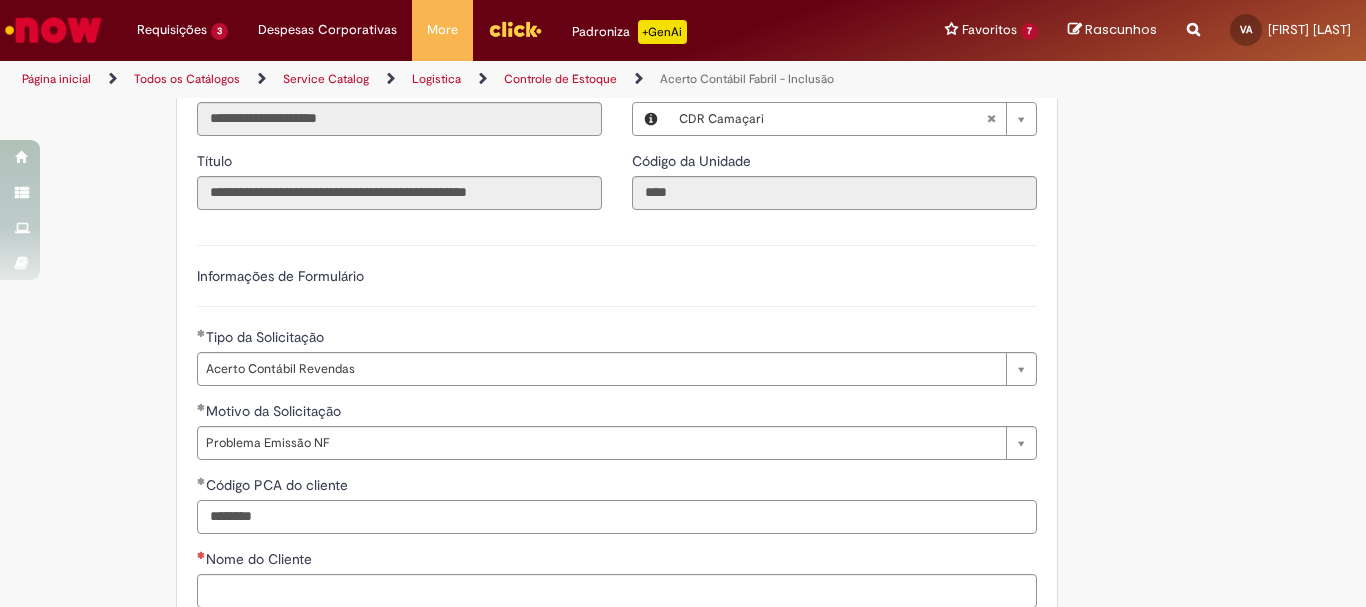 scroll, scrollTop: 1407, scrollLeft: 0, axis: vertical 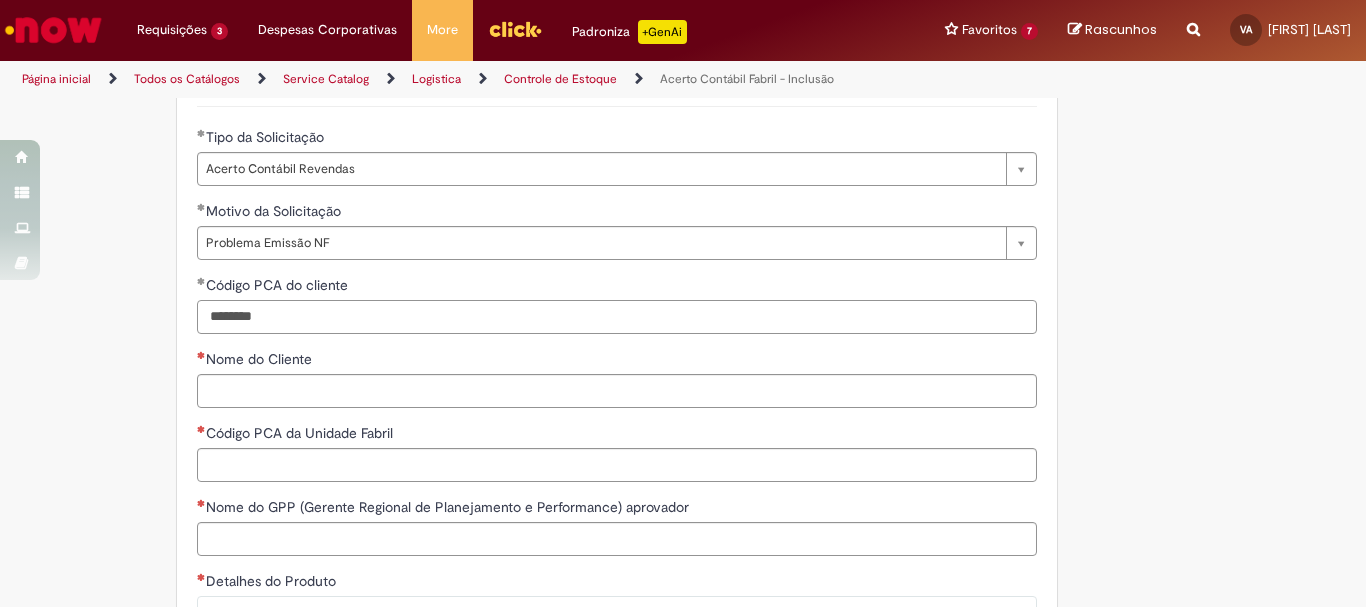 type on "********" 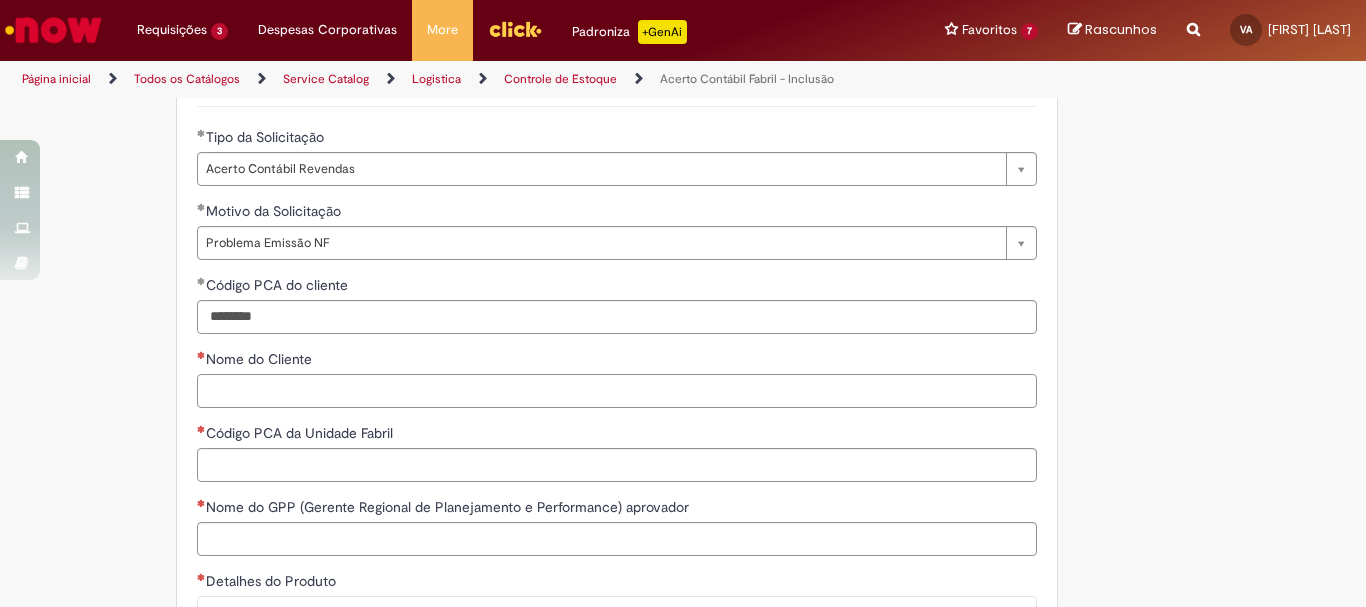 click on "Nome do Cliente" at bounding box center (617, 391) 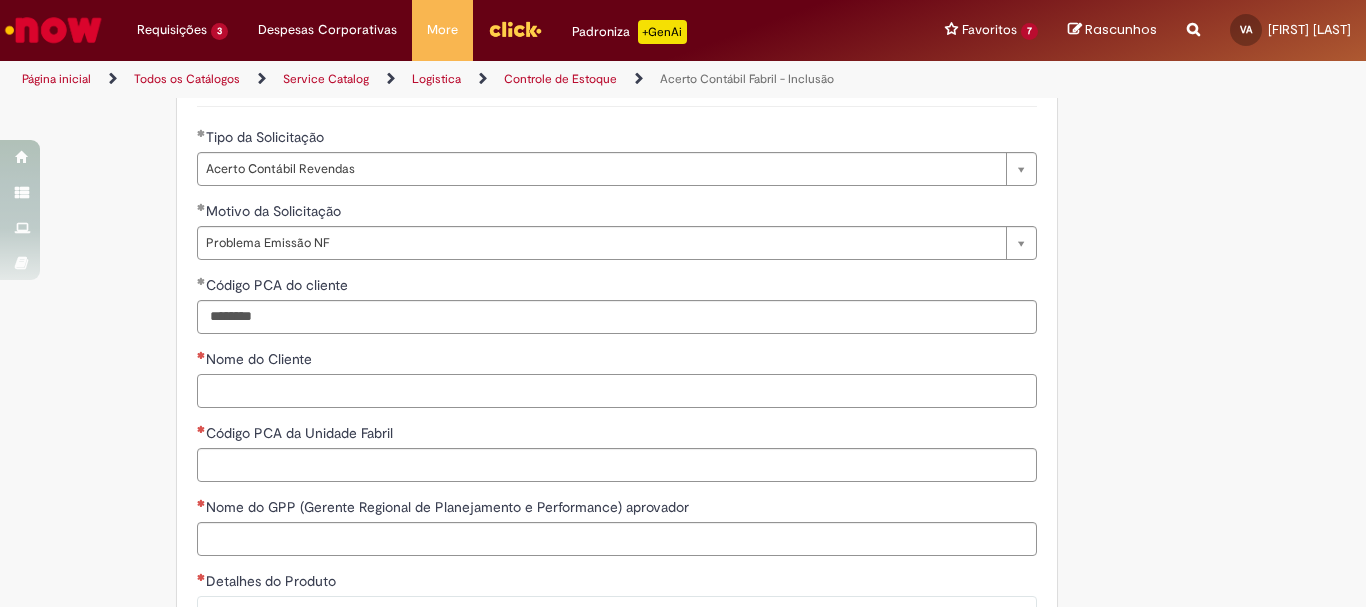 paste on "**********" 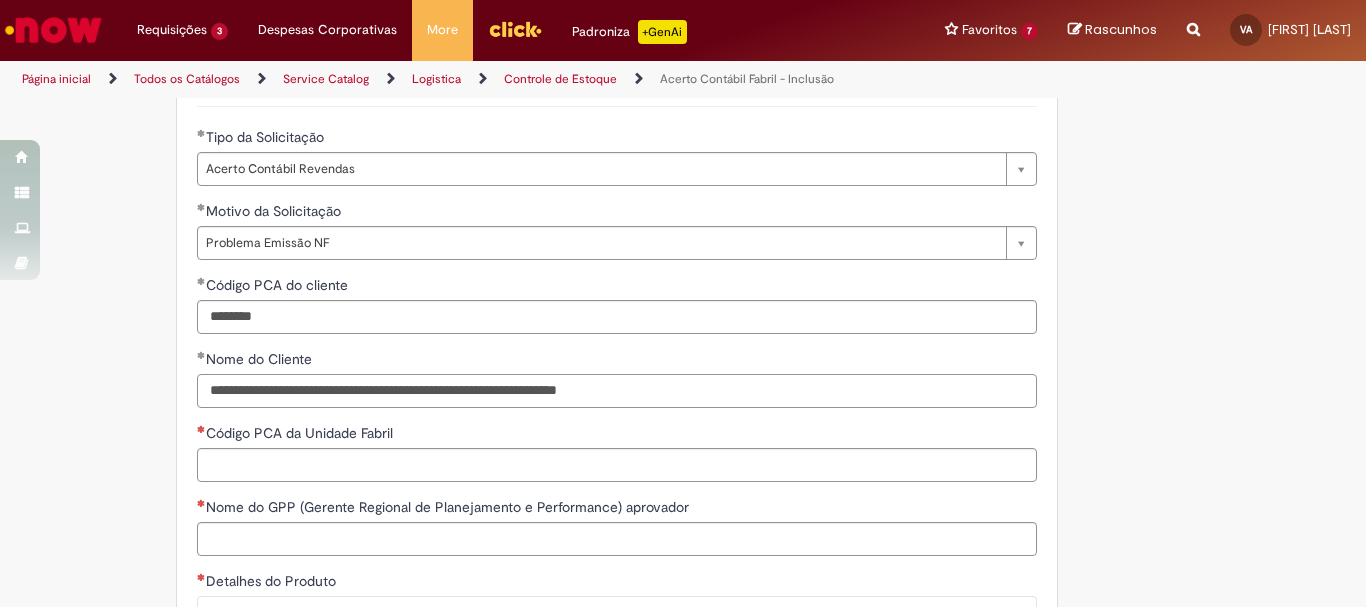 type on "**********" 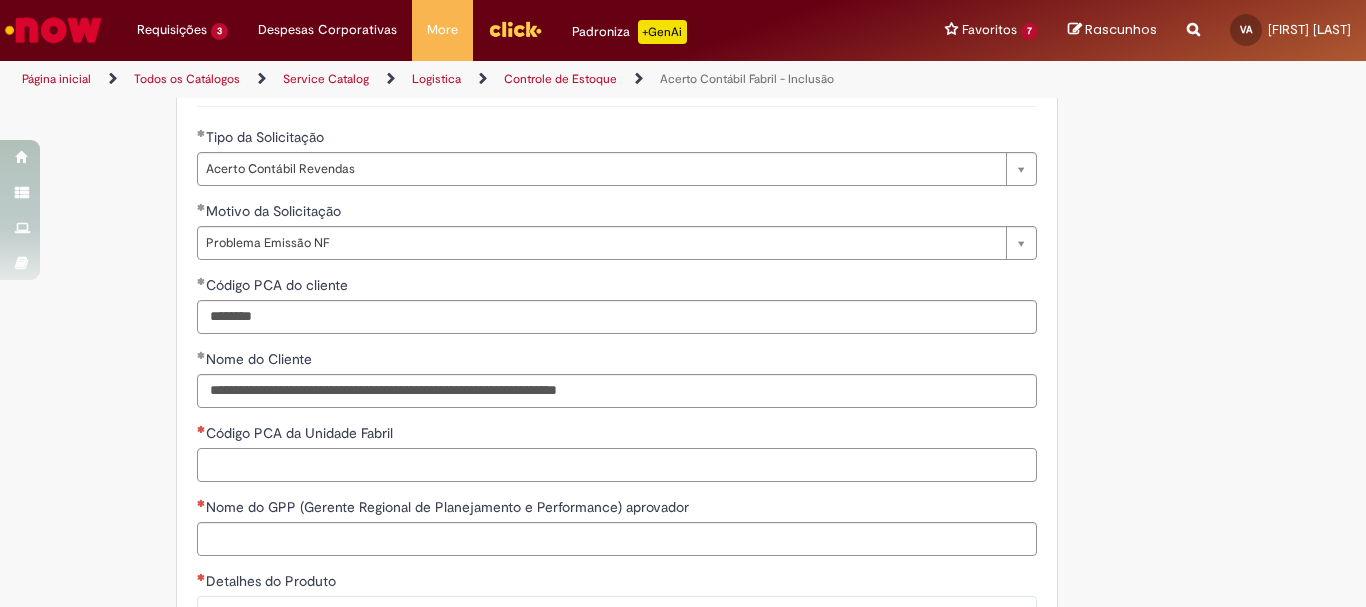 click on "Código PCA da Unidade Fabril" at bounding box center [617, 465] 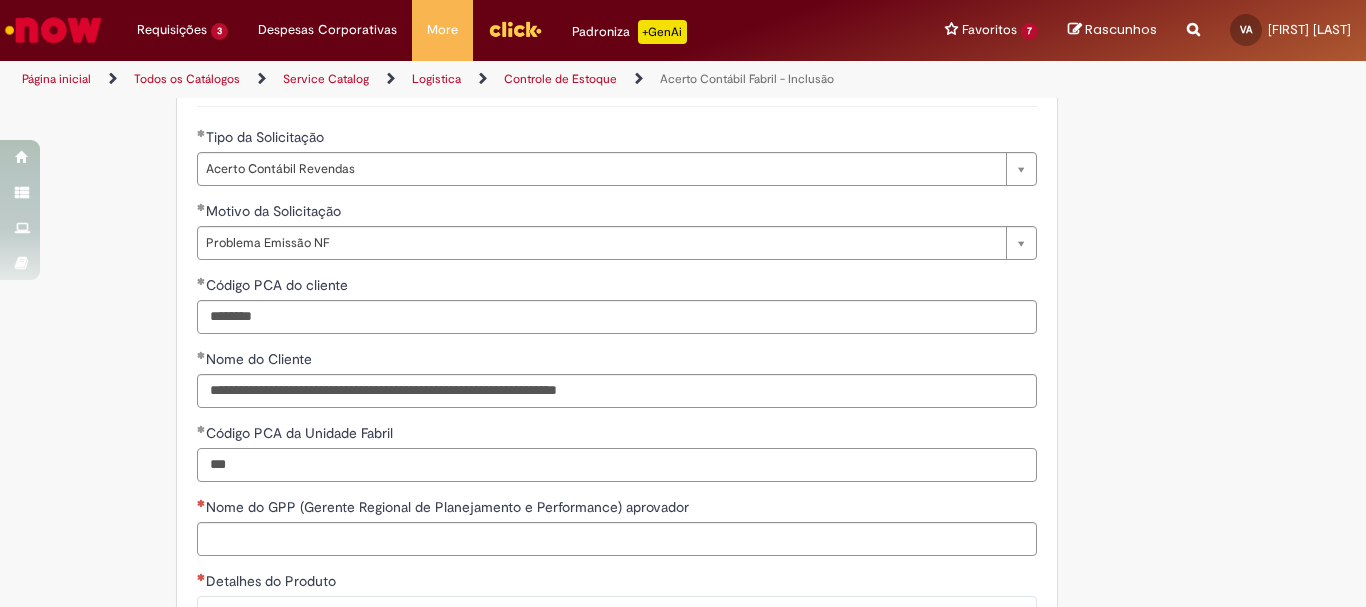 type on "***" 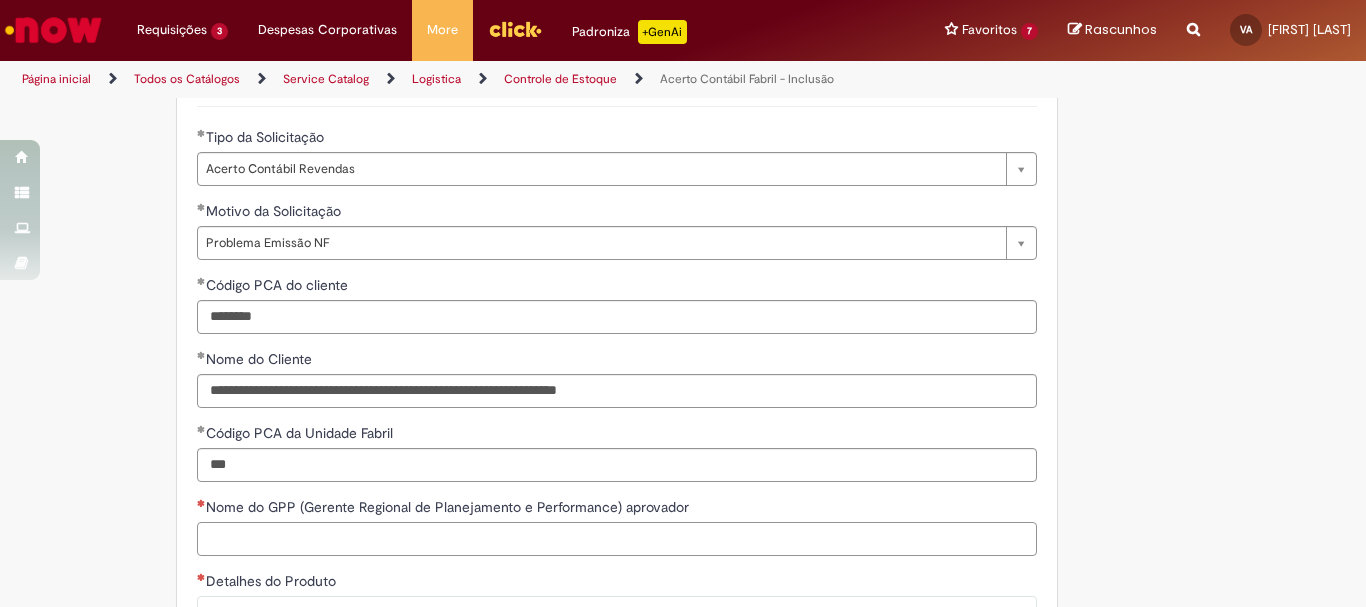 paste on "**********" 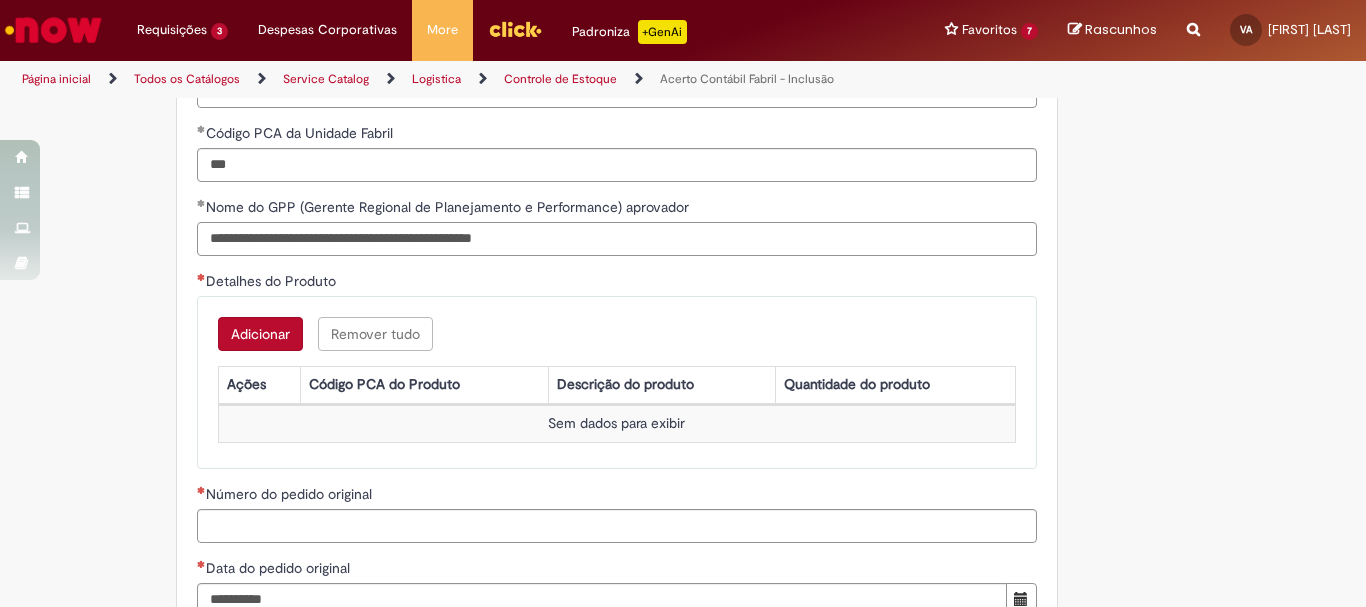 scroll, scrollTop: 1807, scrollLeft: 0, axis: vertical 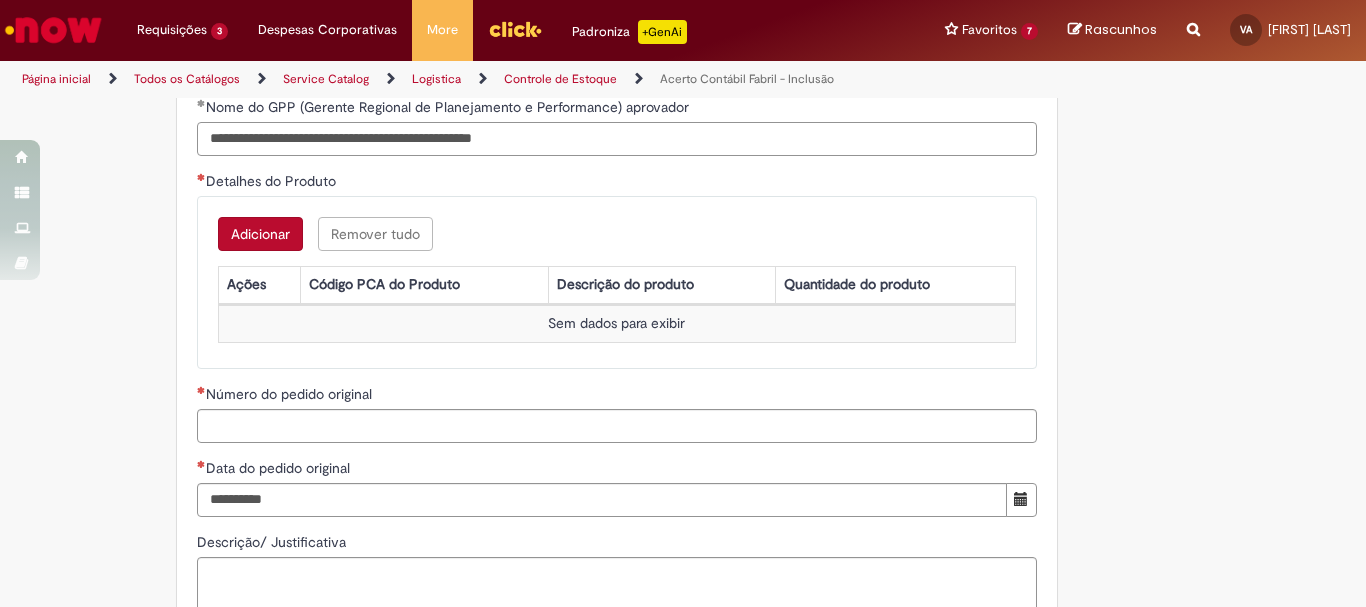 type on "**********" 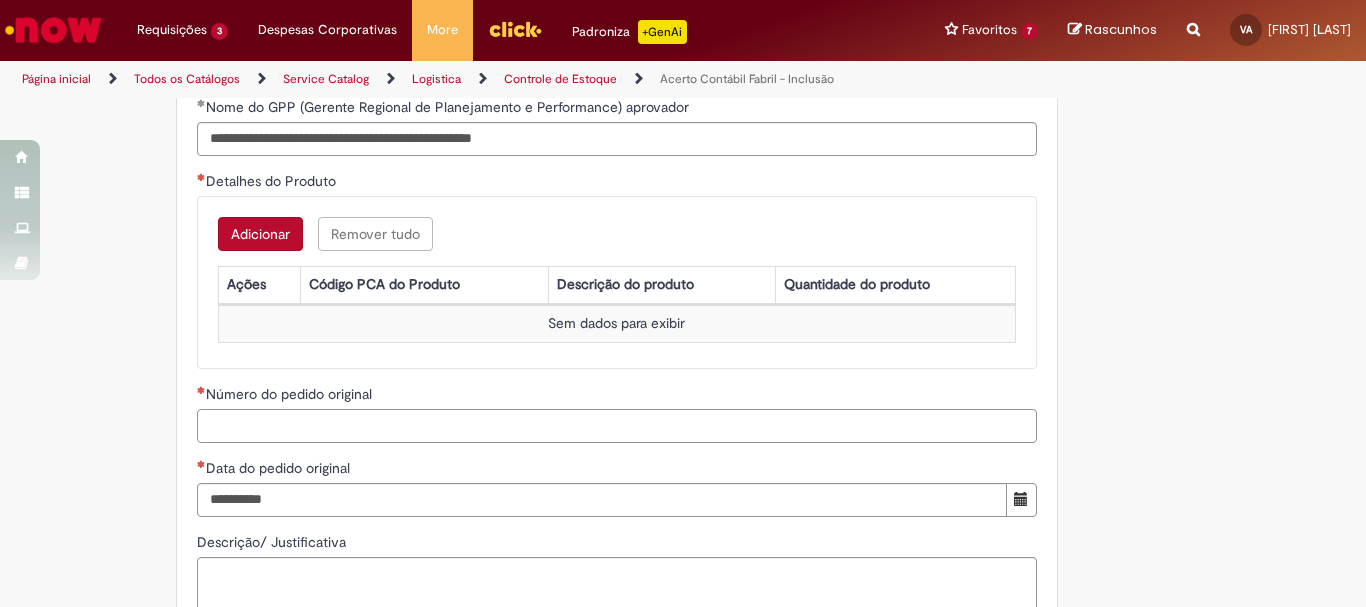 click on "Número do pedido original" at bounding box center (617, 426) 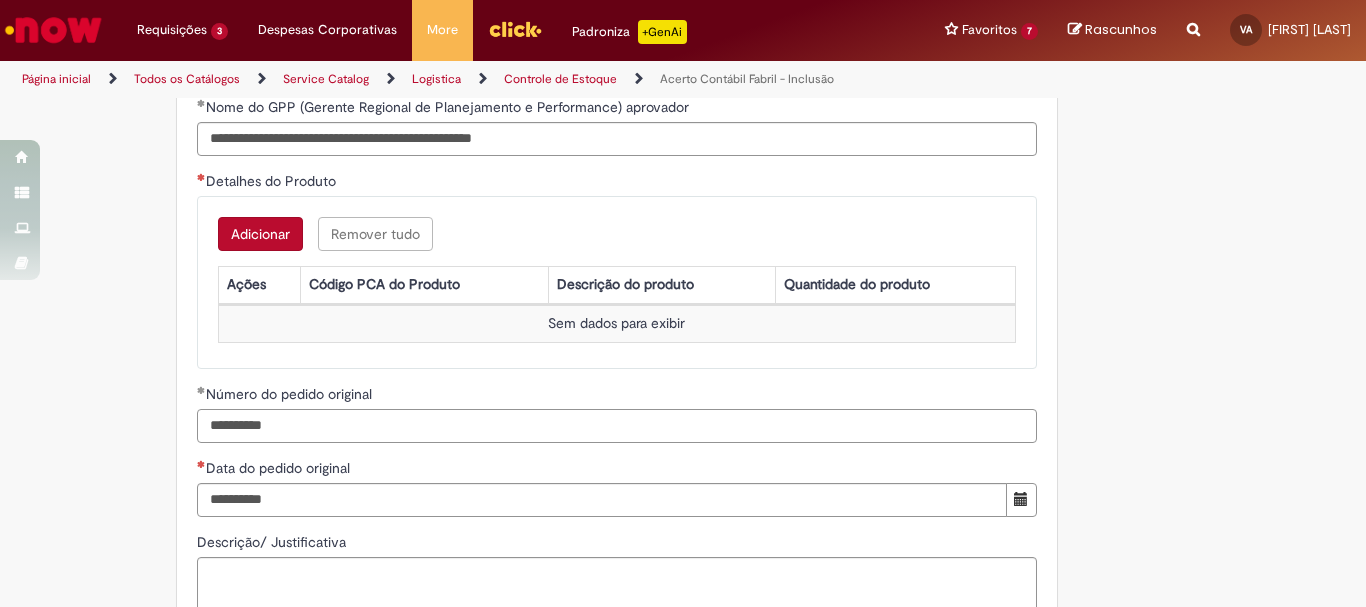 type on "**********" 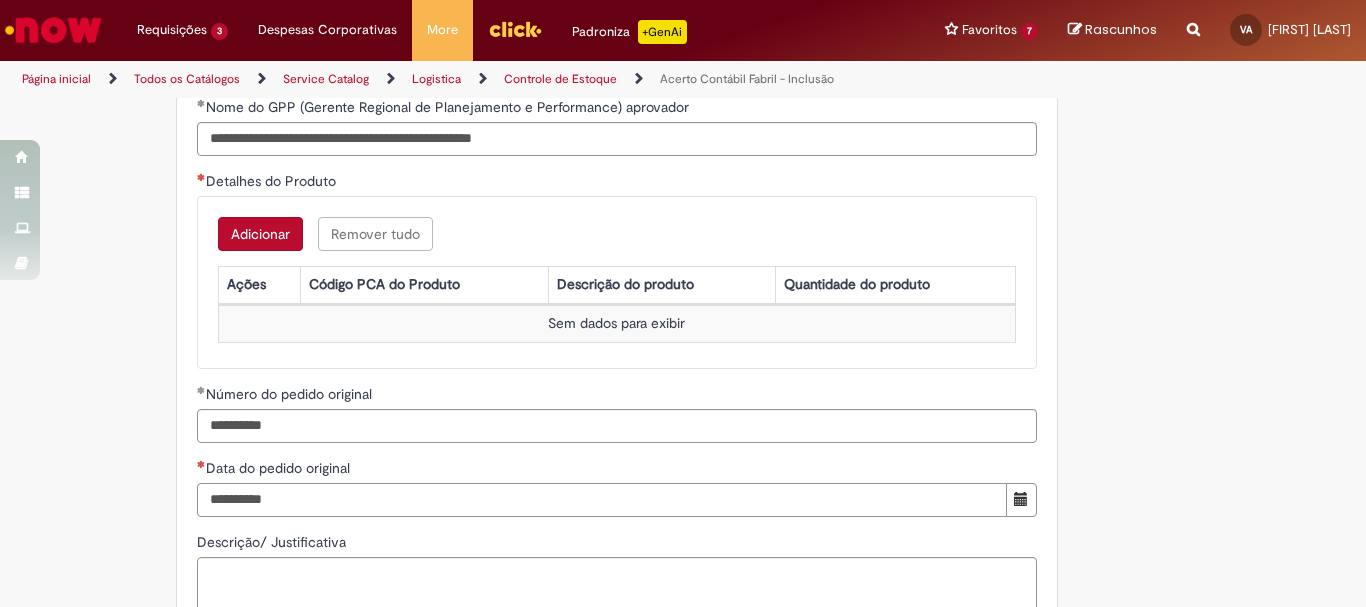 click on "Data do pedido original" at bounding box center (602, 500) 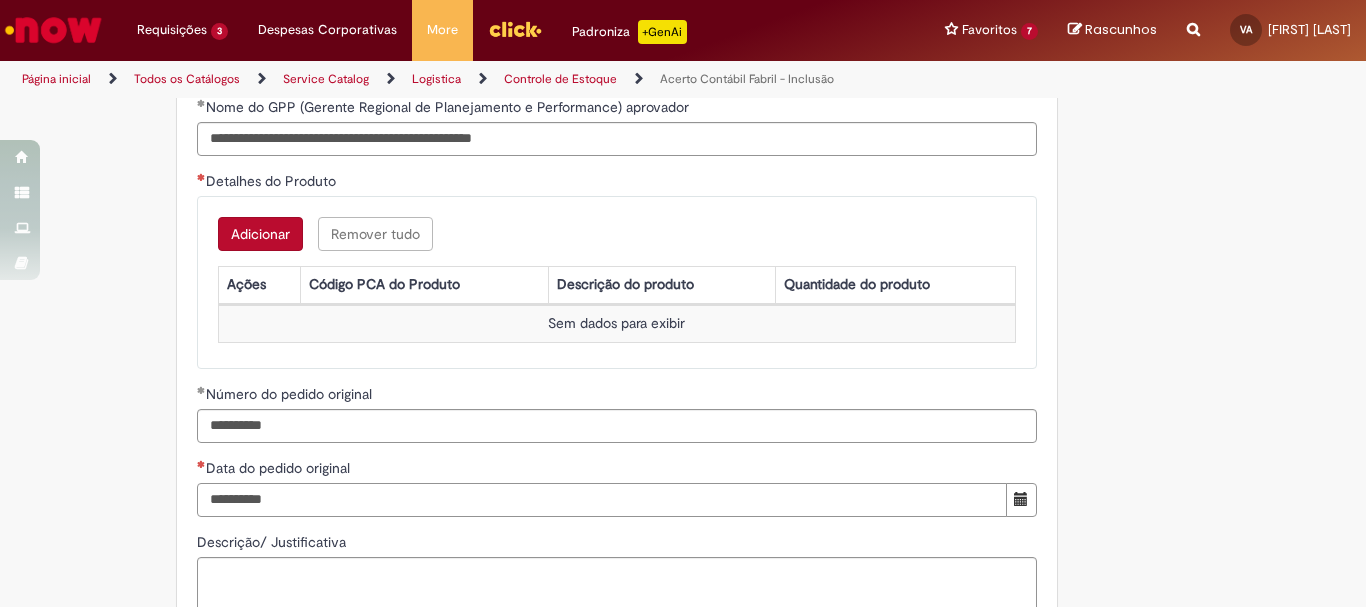 type on "**********" 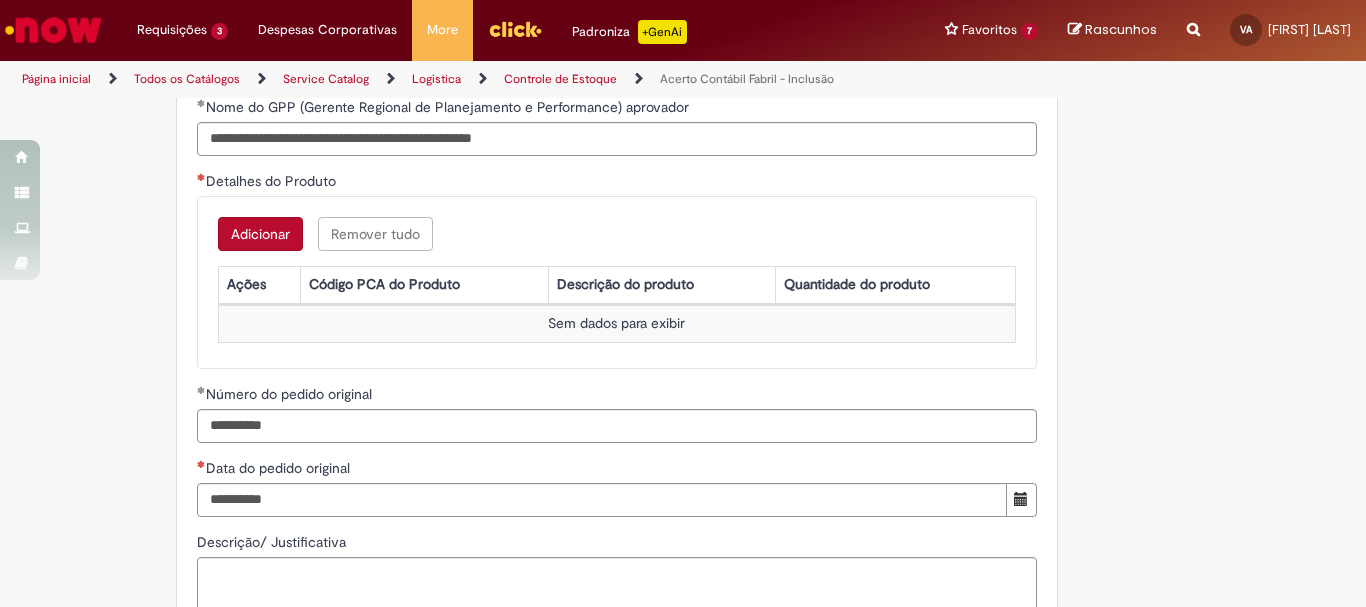 type 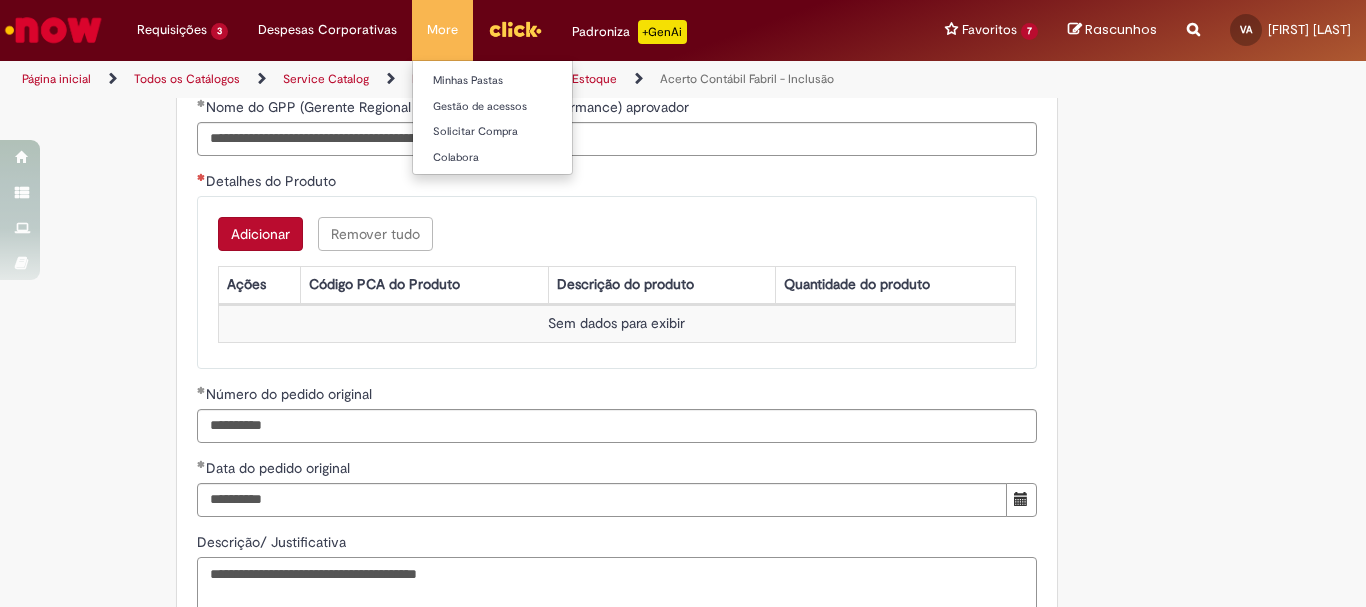 type on "**********" 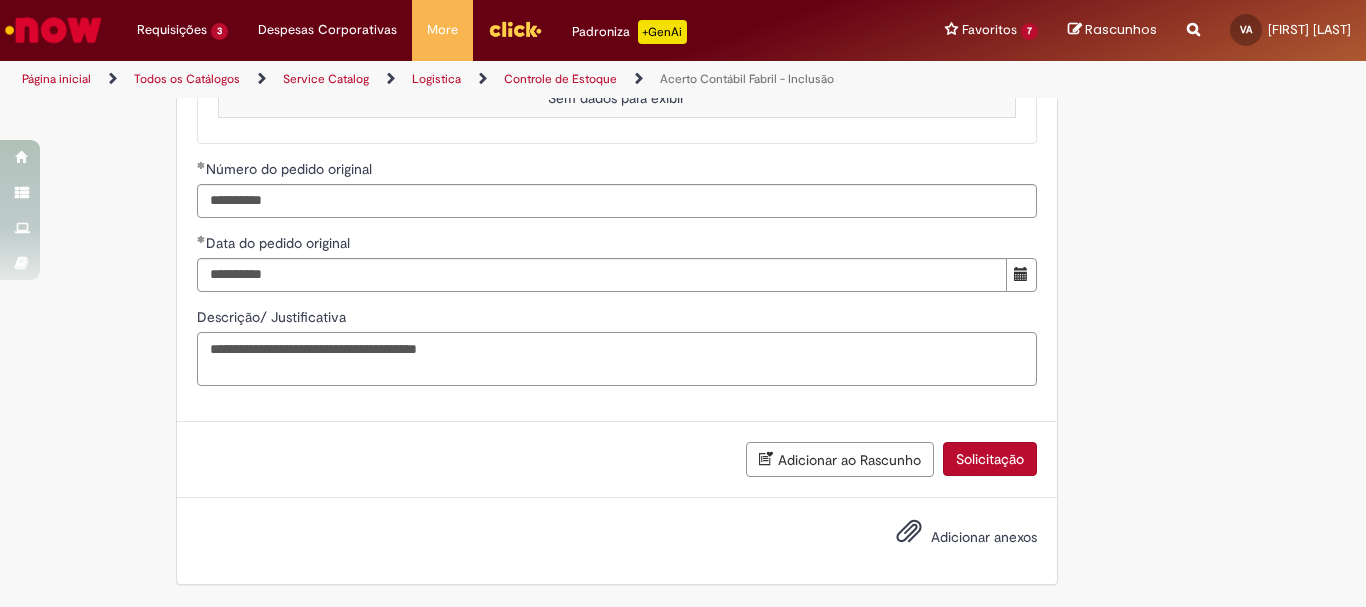 scroll, scrollTop: 1632, scrollLeft: 0, axis: vertical 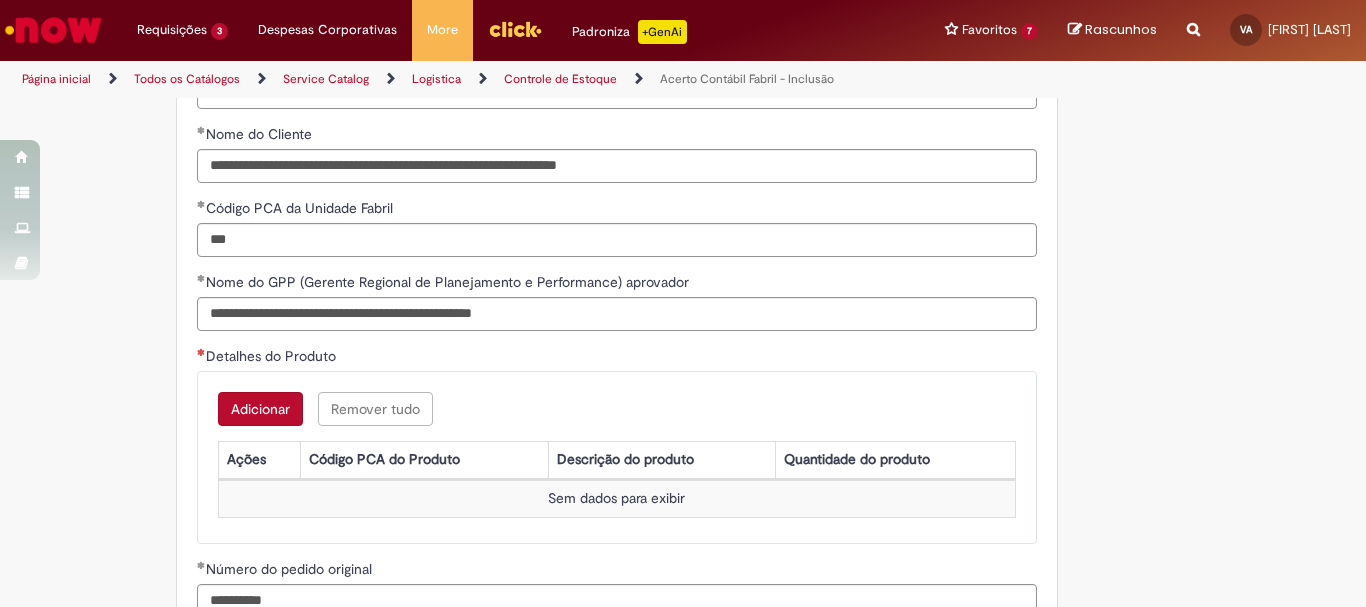 click on "Adicionar Remover tudo Detalhes do Produto Ações Código PCA do Produto Descrição do produto Quantidade do produto Sem dados para exibir" at bounding box center [617, 457] 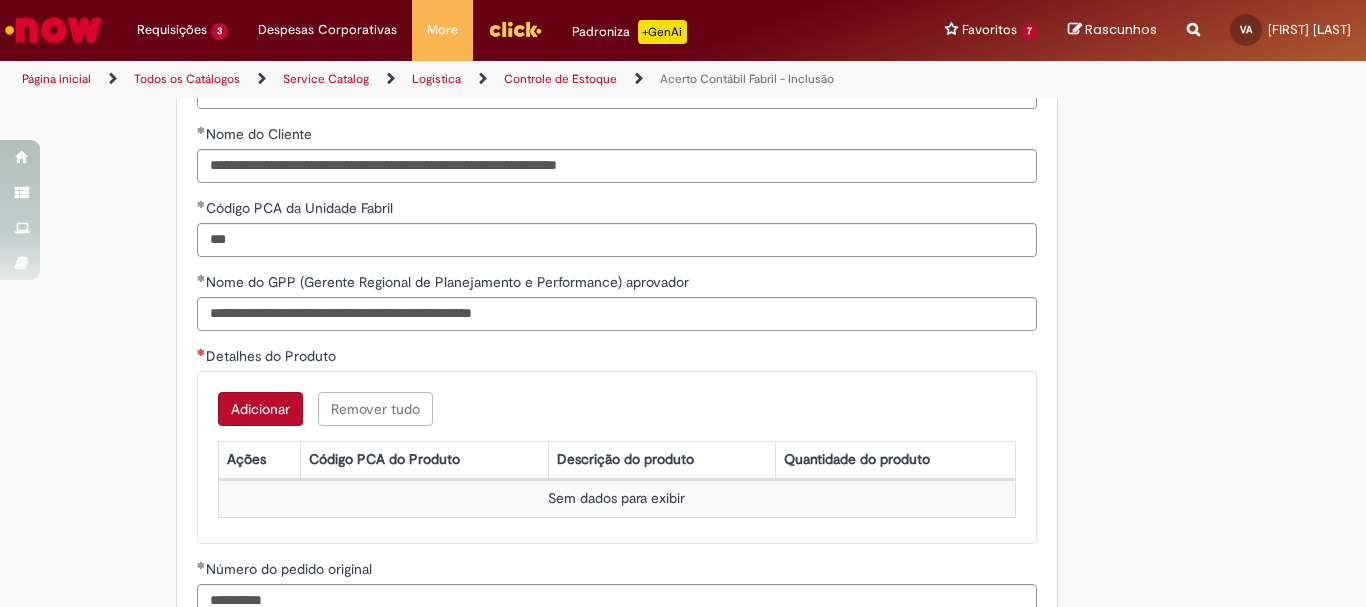 click on "Adicionar" at bounding box center [260, 409] 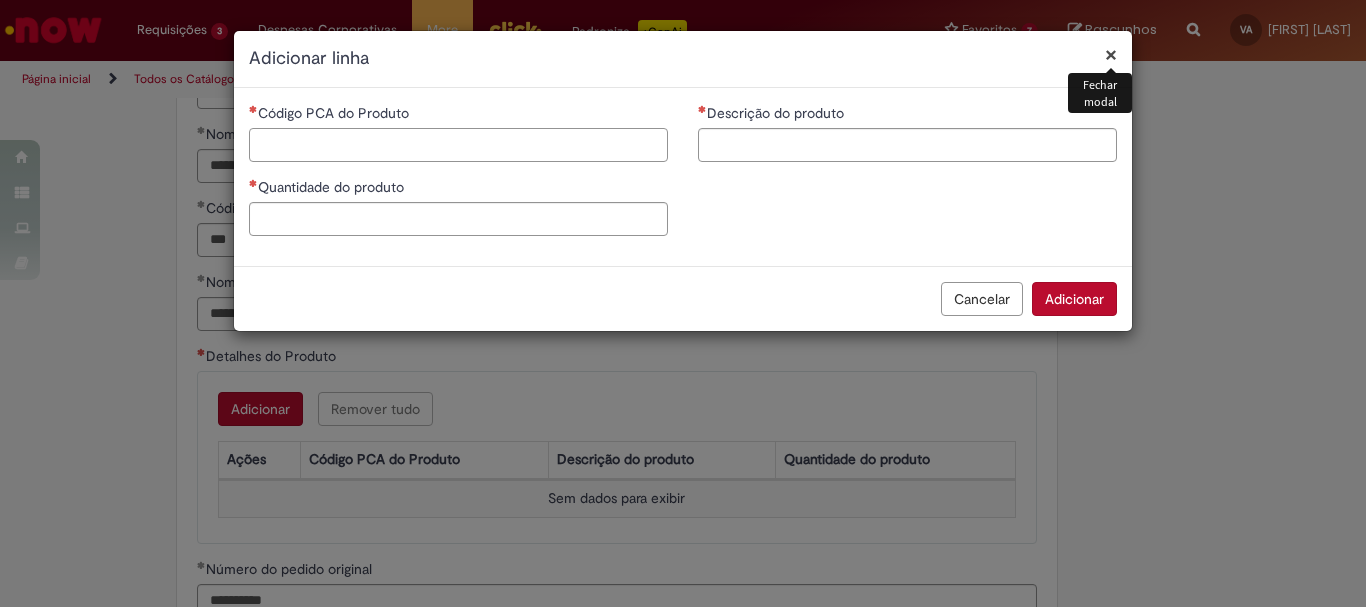 click on "Código PCA do Produto" at bounding box center (458, 145) 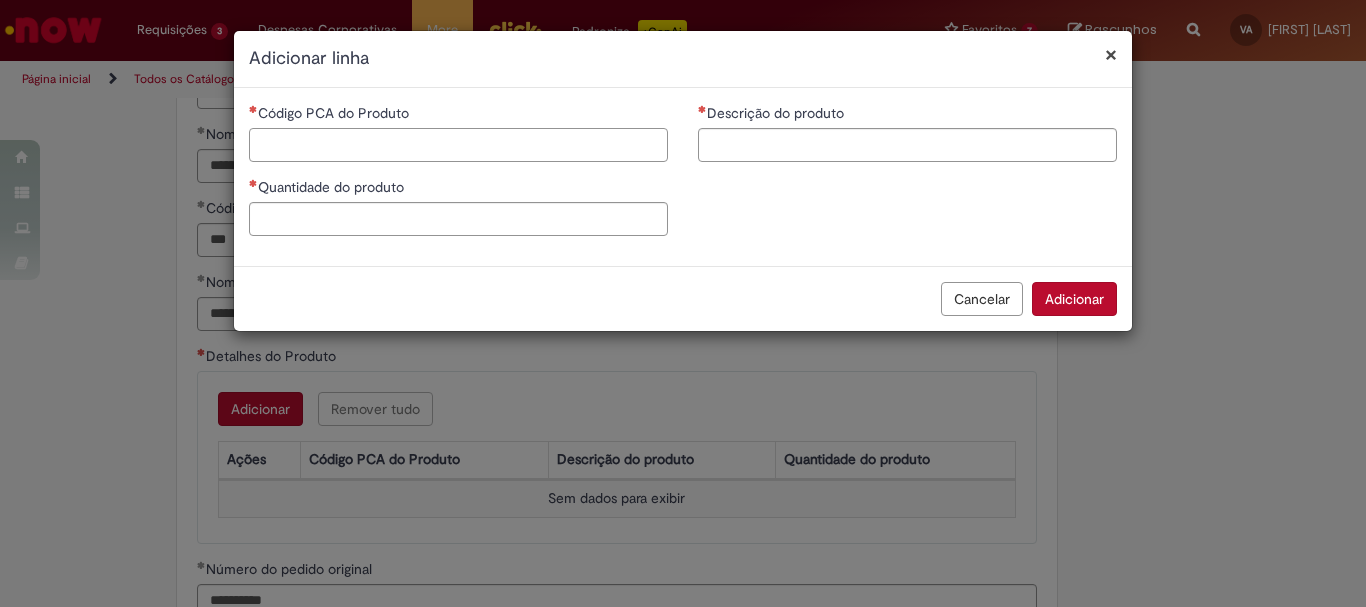 paste on "*****" 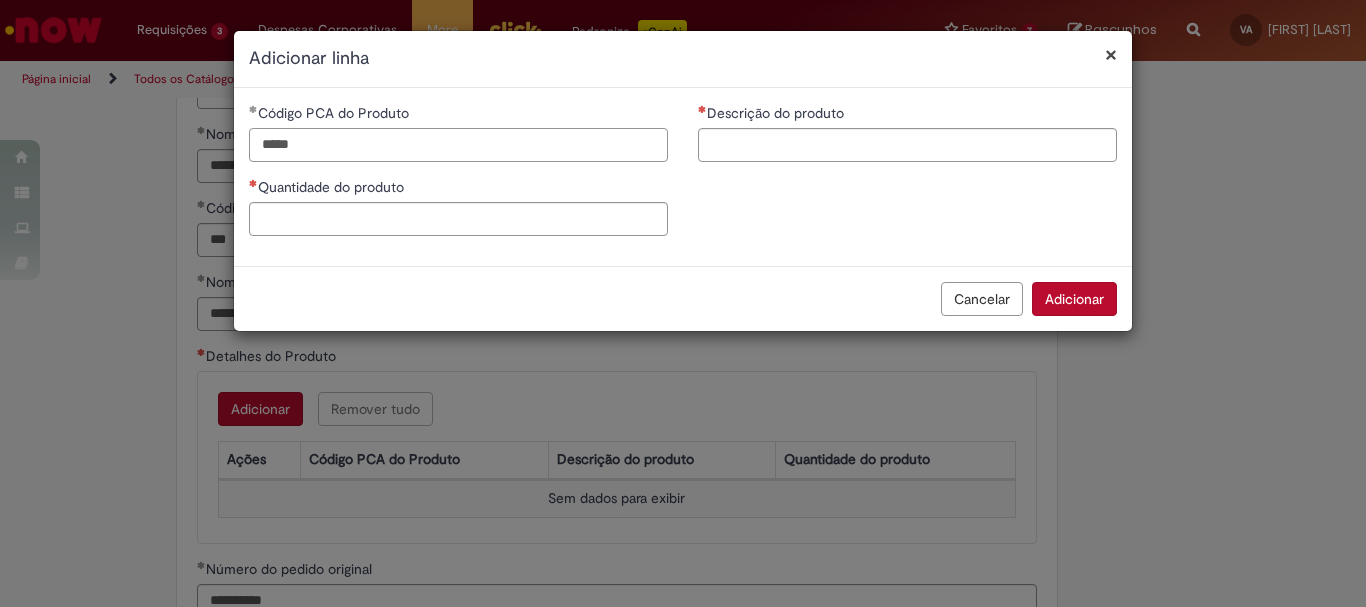type on "*****" 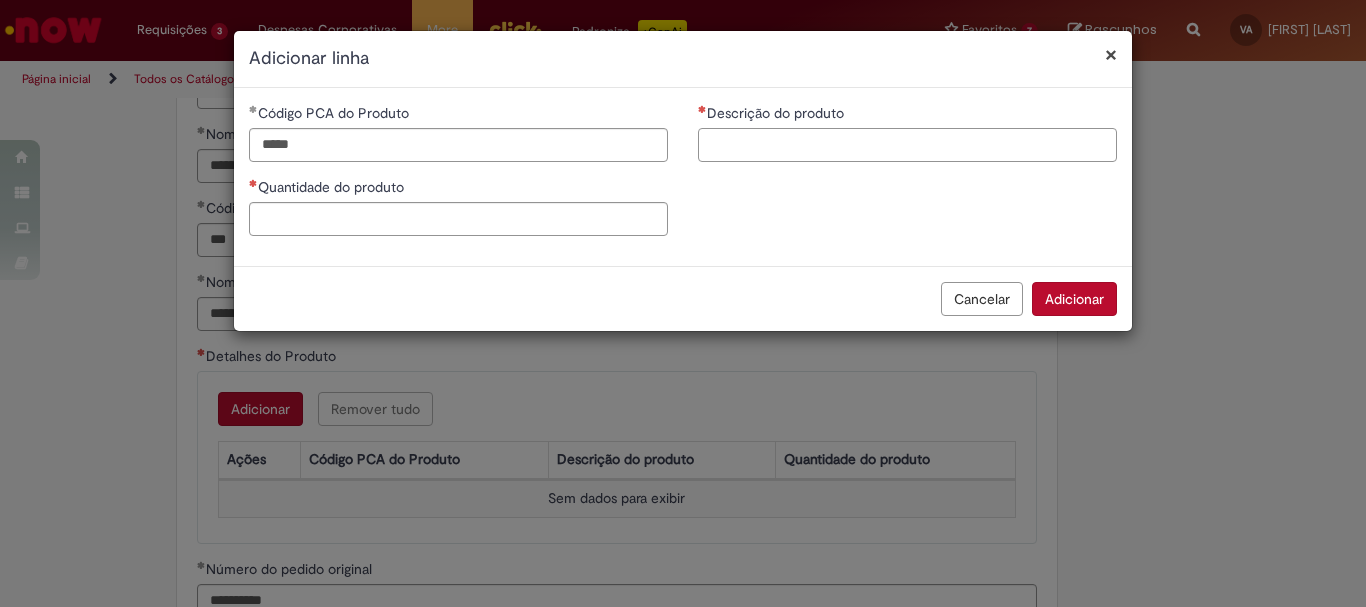 click on "Descrição do produto" at bounding box center [907, 145] 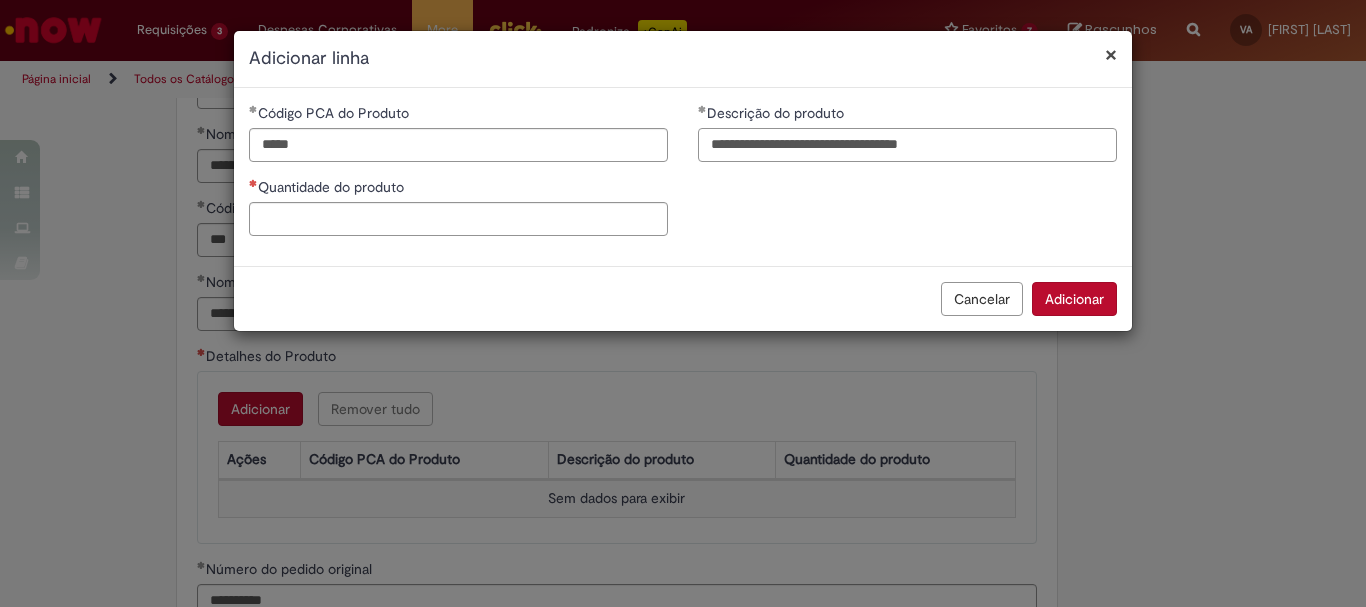 type on "**********" 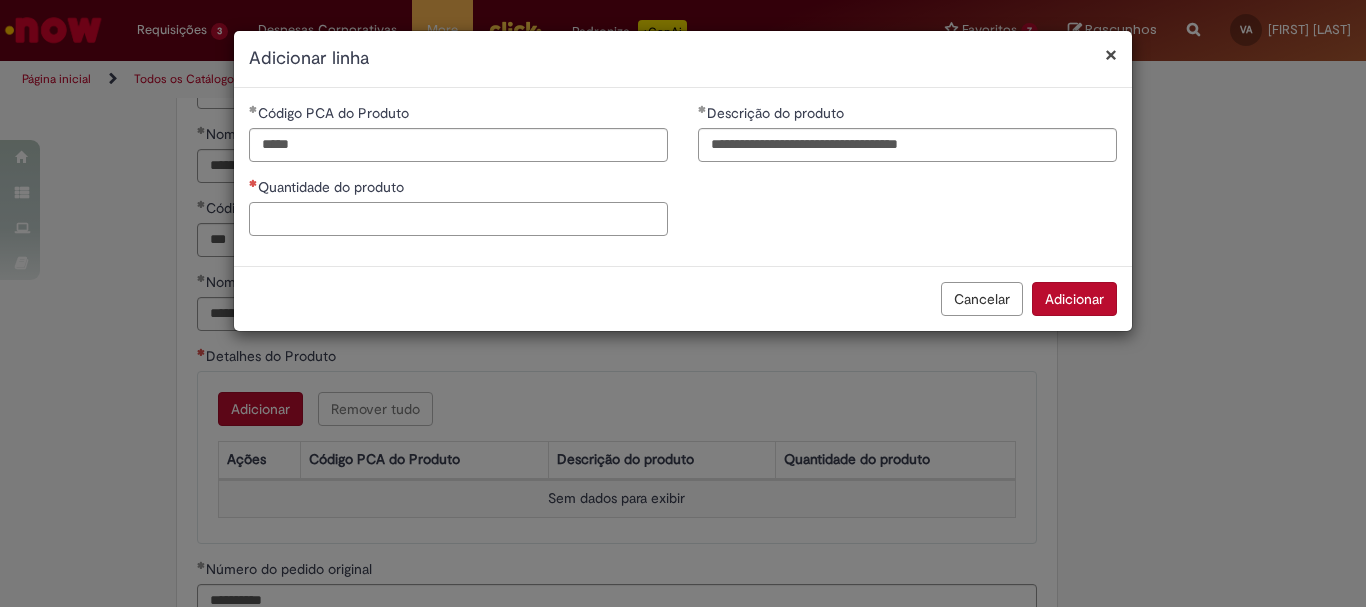 click on "Quantidade do produto" at bounding box center [458, 219] 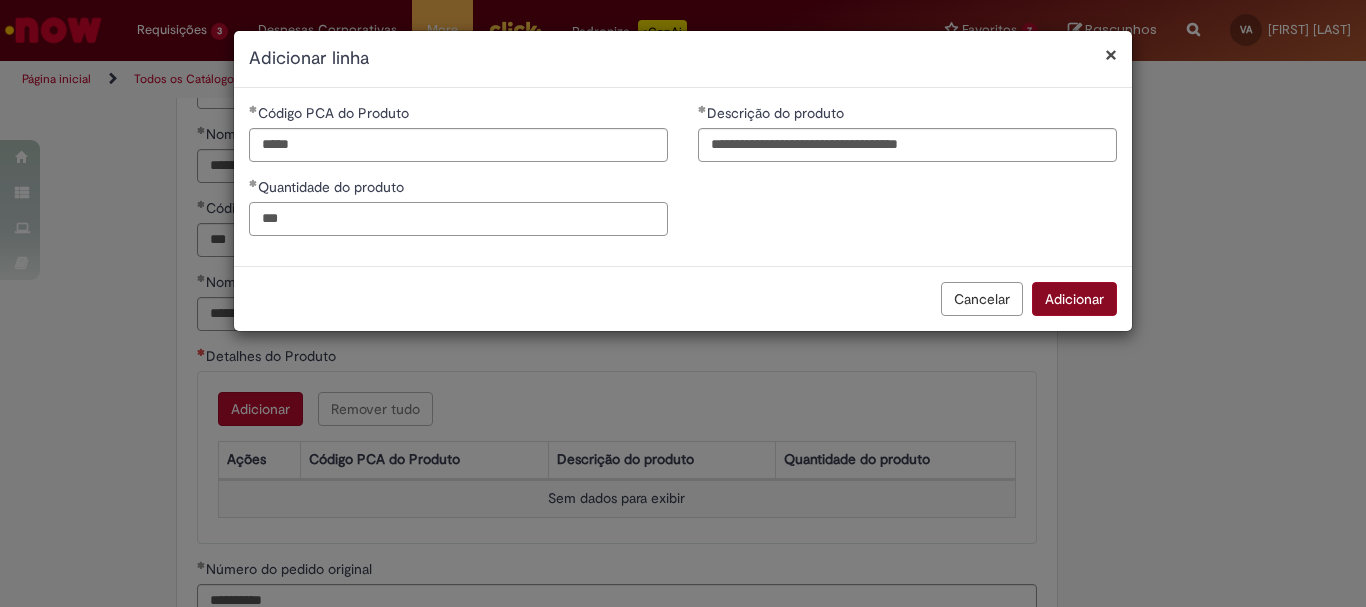 type on "***" 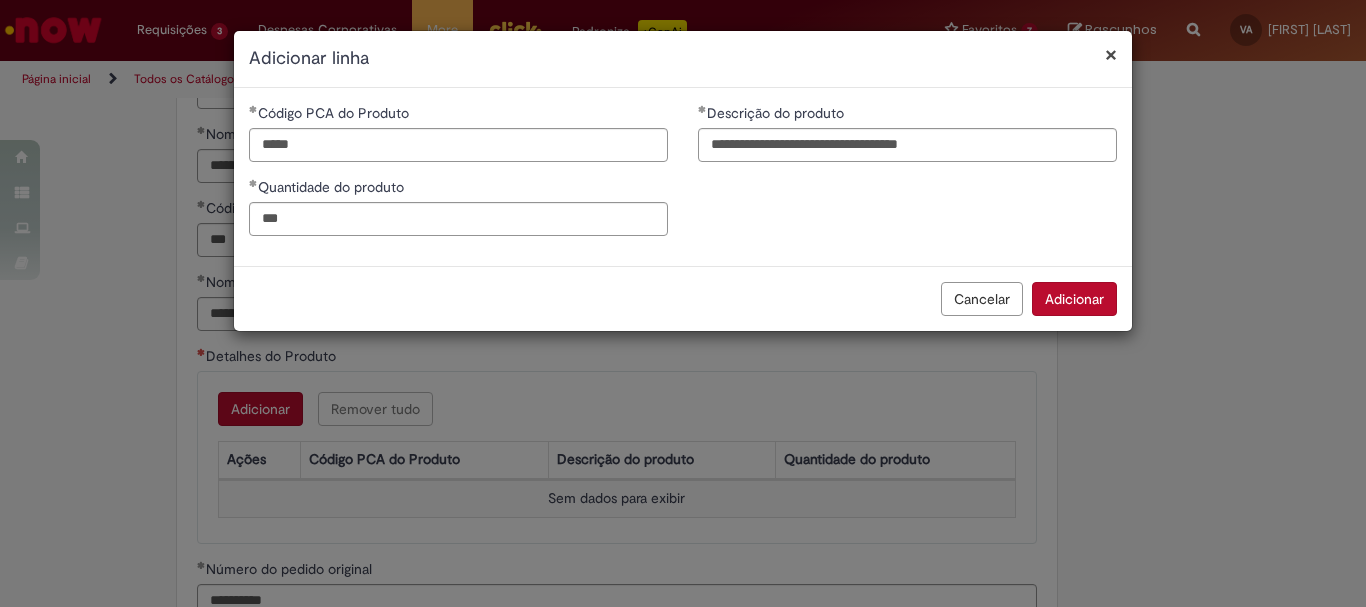 click on "Adicionar" at bounding box center [1074, 299] 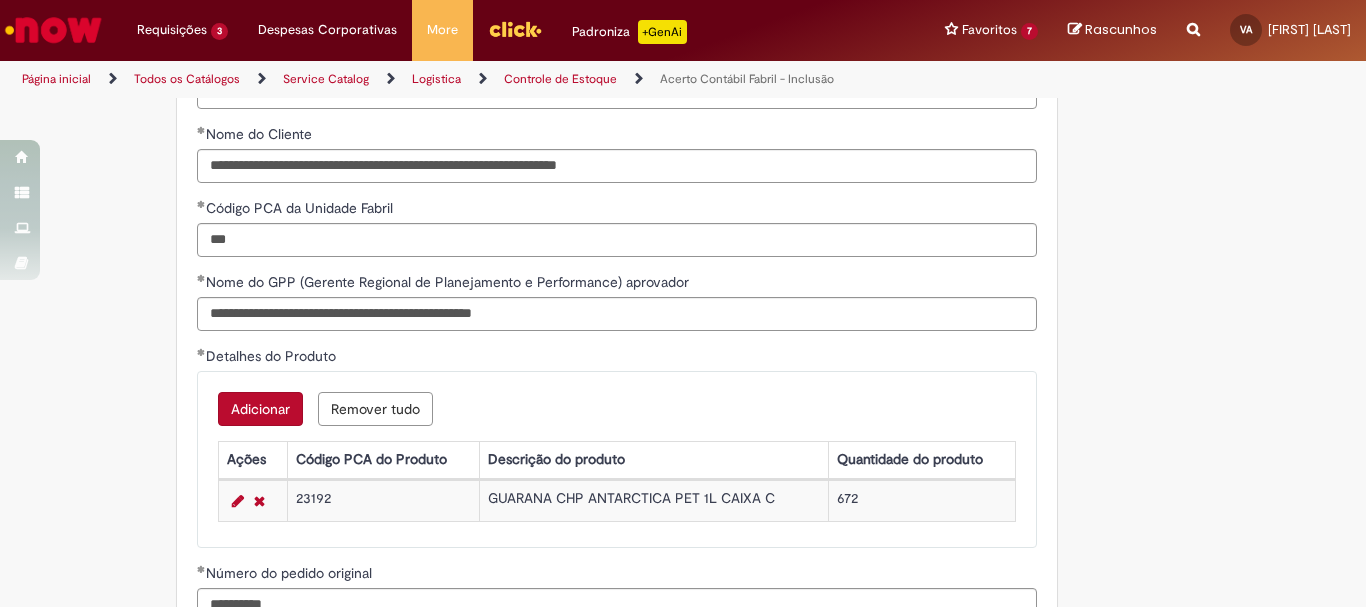 click on "Adicionar" at bounding box center (260, 409) 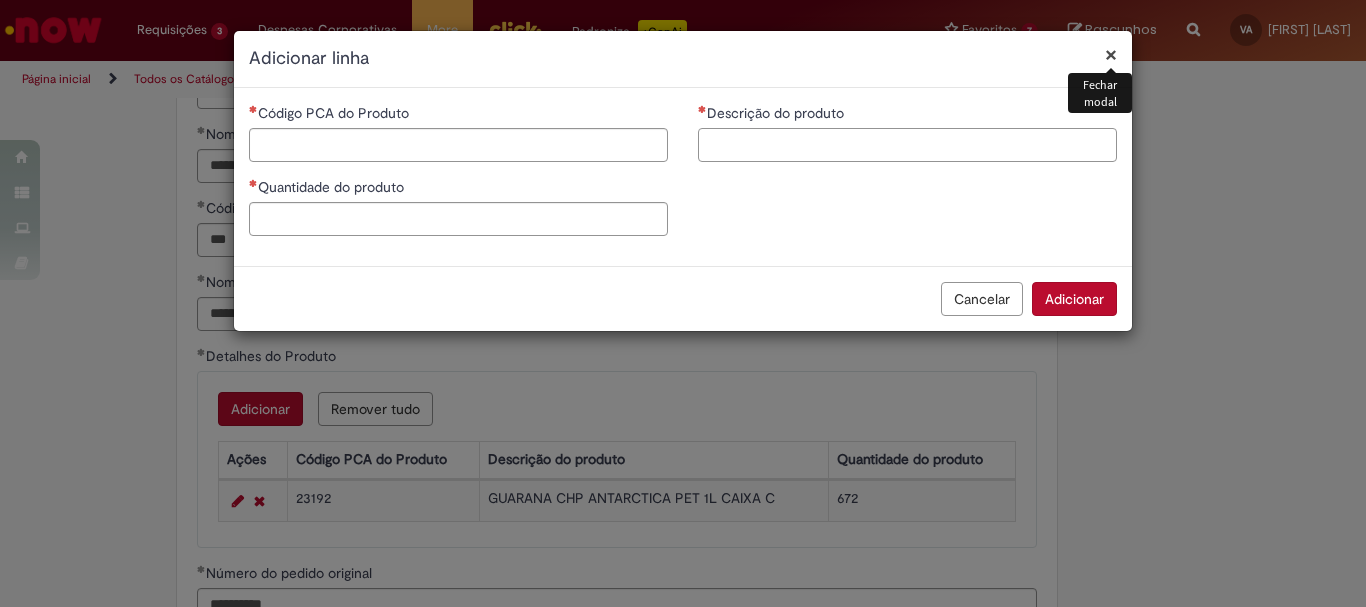 drag, startPoint x: 782, startPoint y: 160, endPoint x: 793, endPoint y: 142, distance: 21.095022 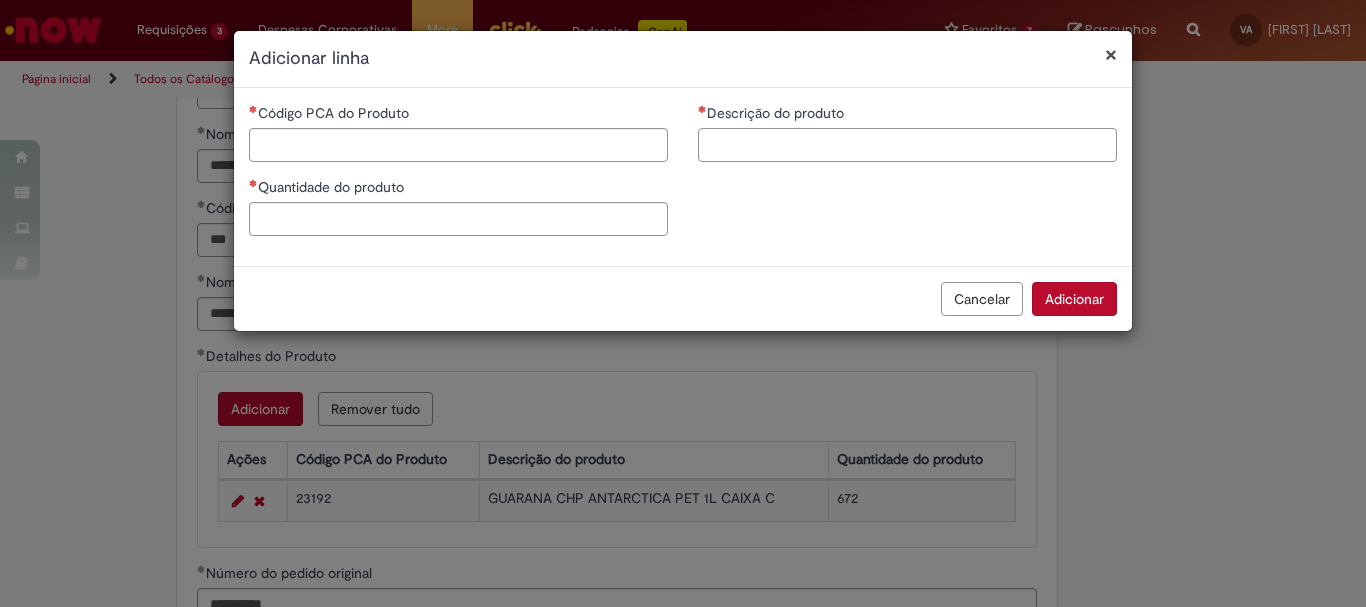 click on "Descrição do produto" at bounding box center [907, 145] 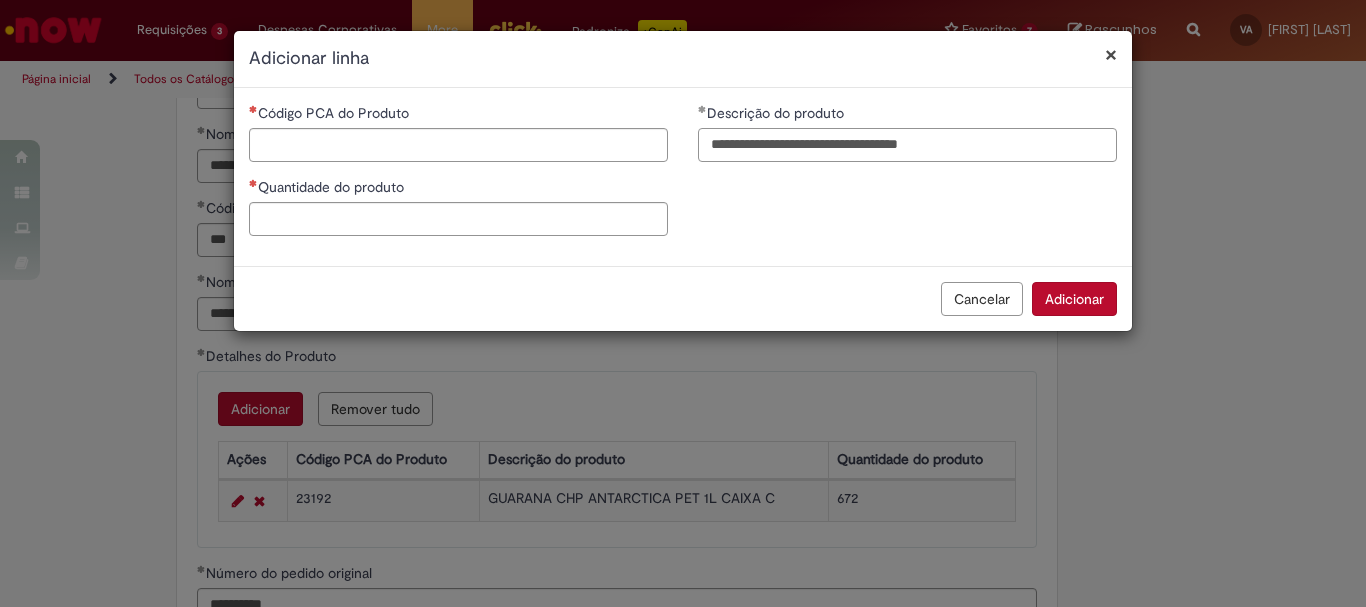 type on "**********" 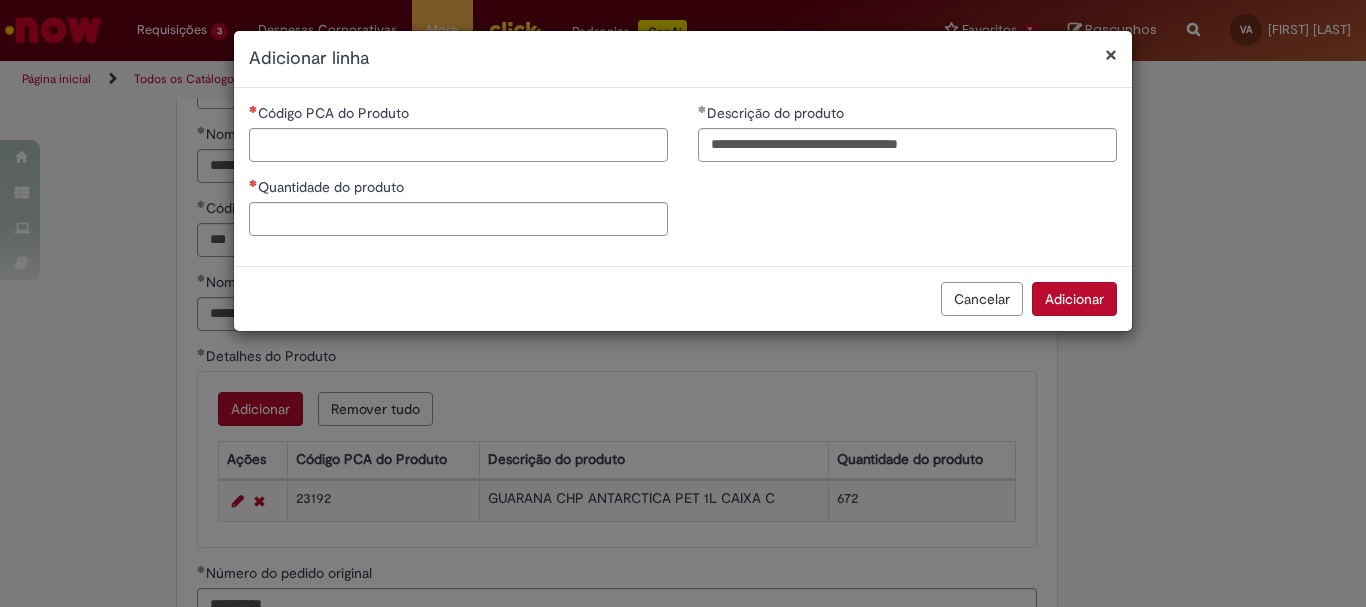 click on "Quantidade do produto" at bounding box center (458, 189) 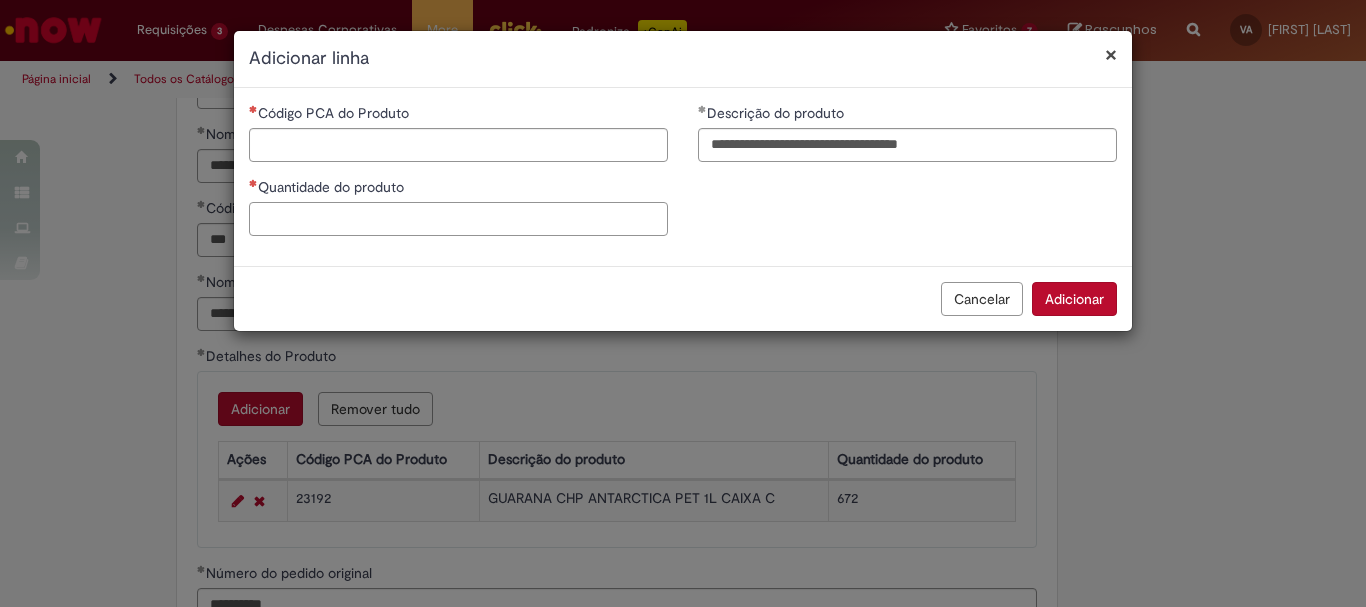 click on "Quantidade do produto" at bounding box center (458, 219) 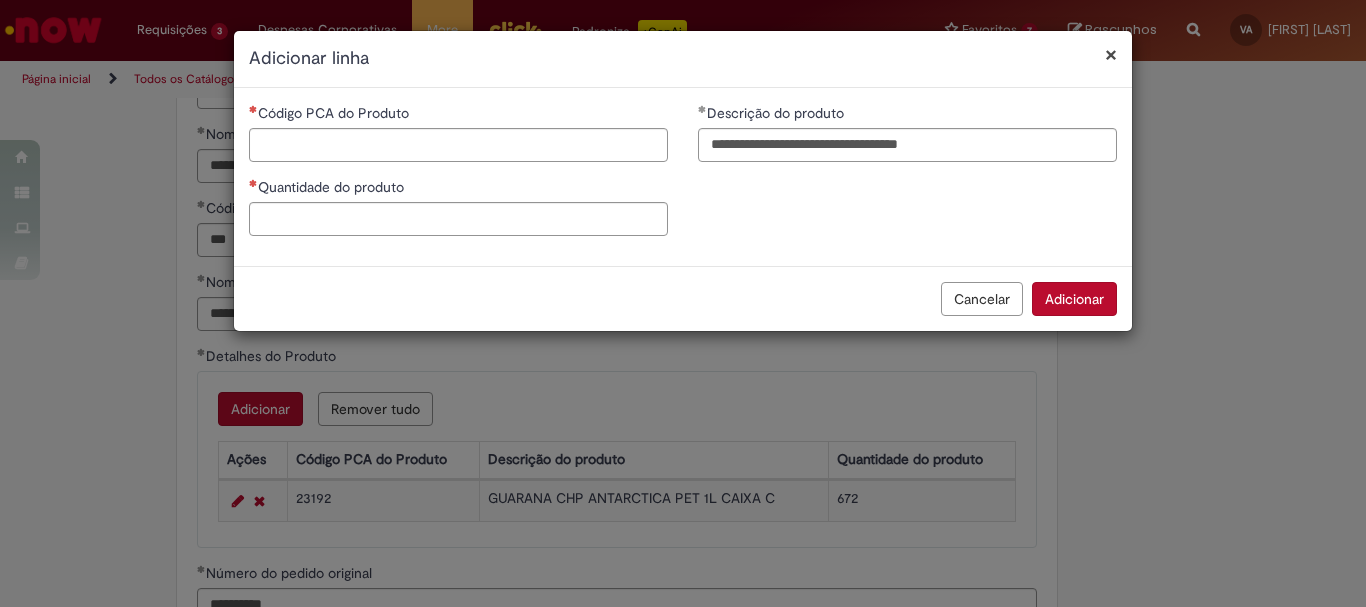 type 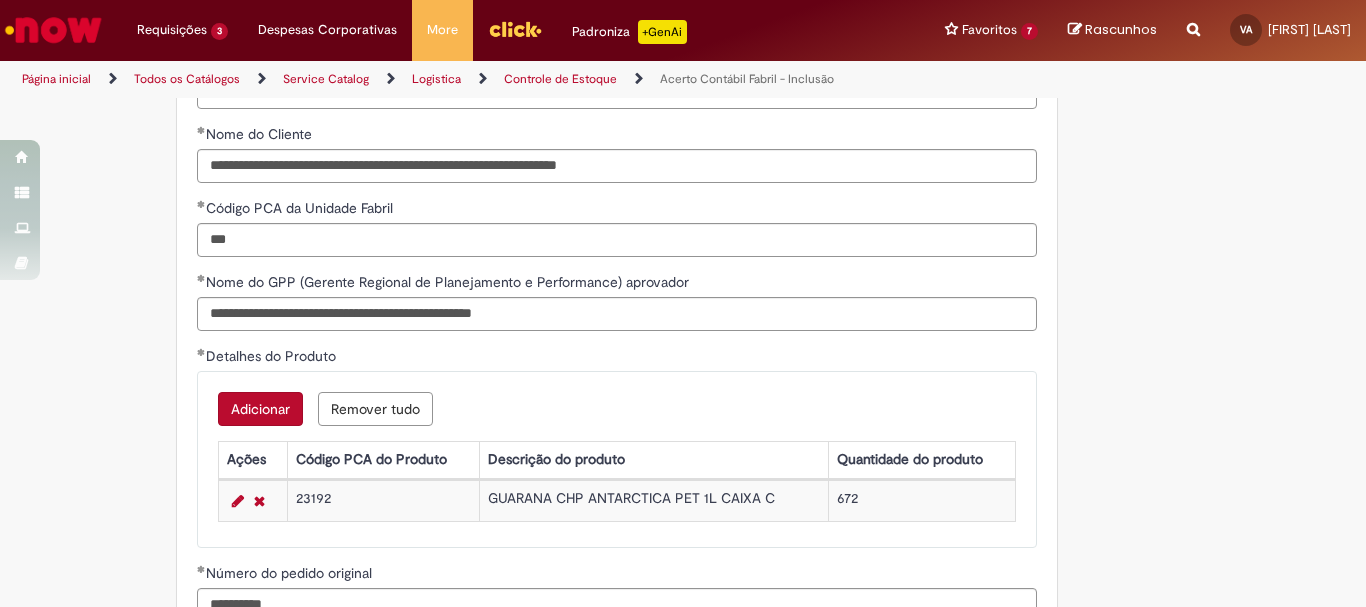 click on "Adicionar" at bounding box center (260, 409) 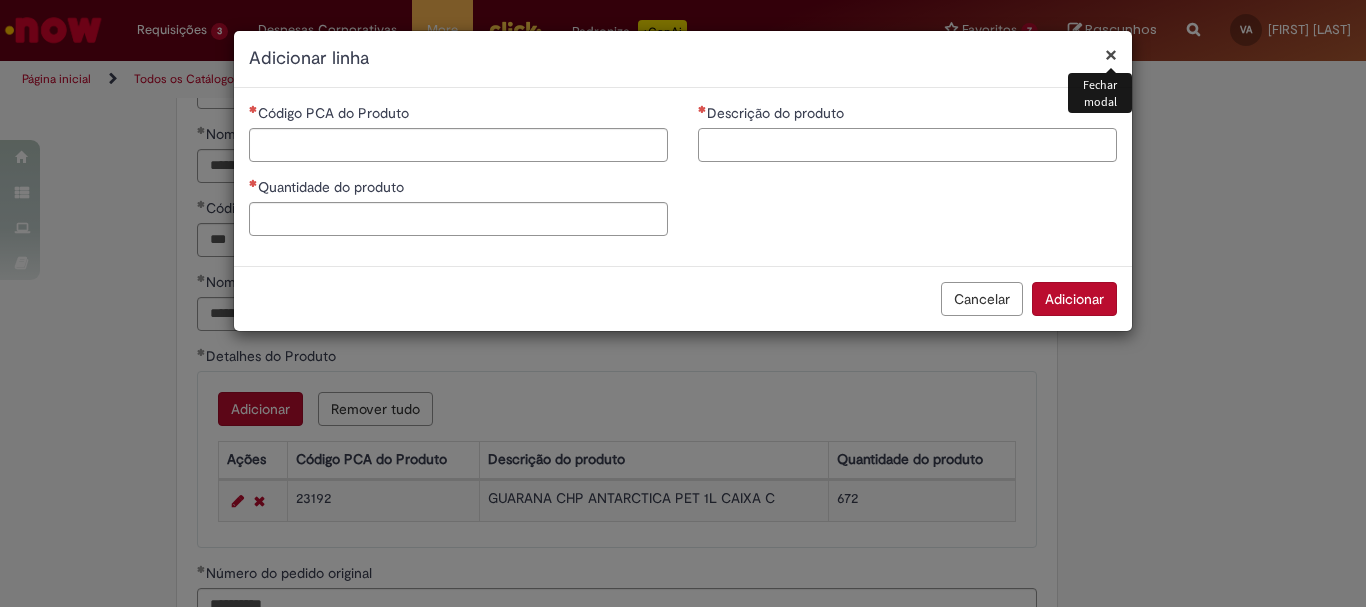 click on "Descrição do produto" at bounding box center (907, 145) 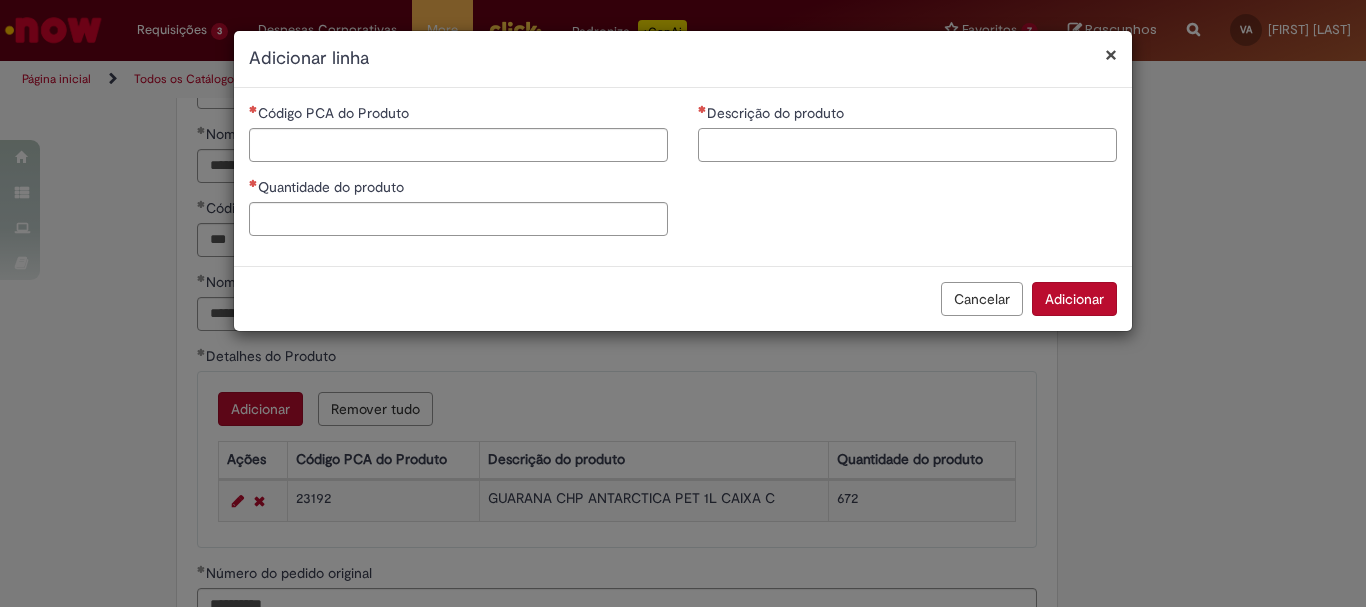 paste on "**********" 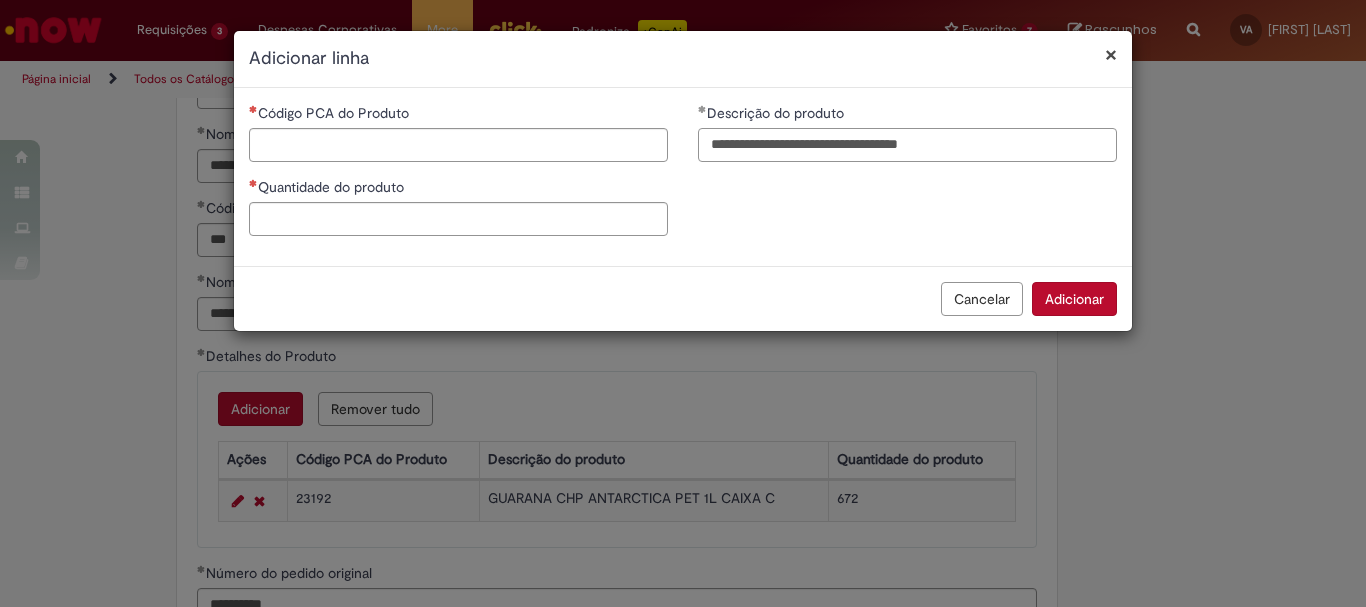 type on "**********" 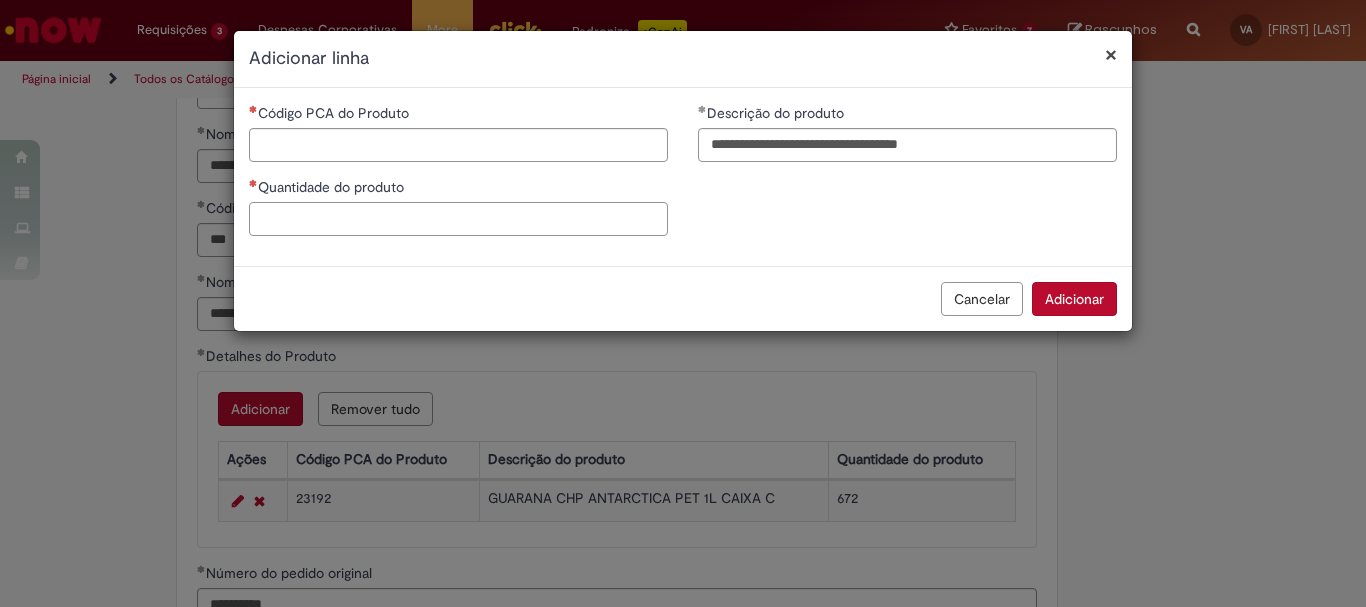 click on "Quantidade do produto" at bounding box center [458, 219] 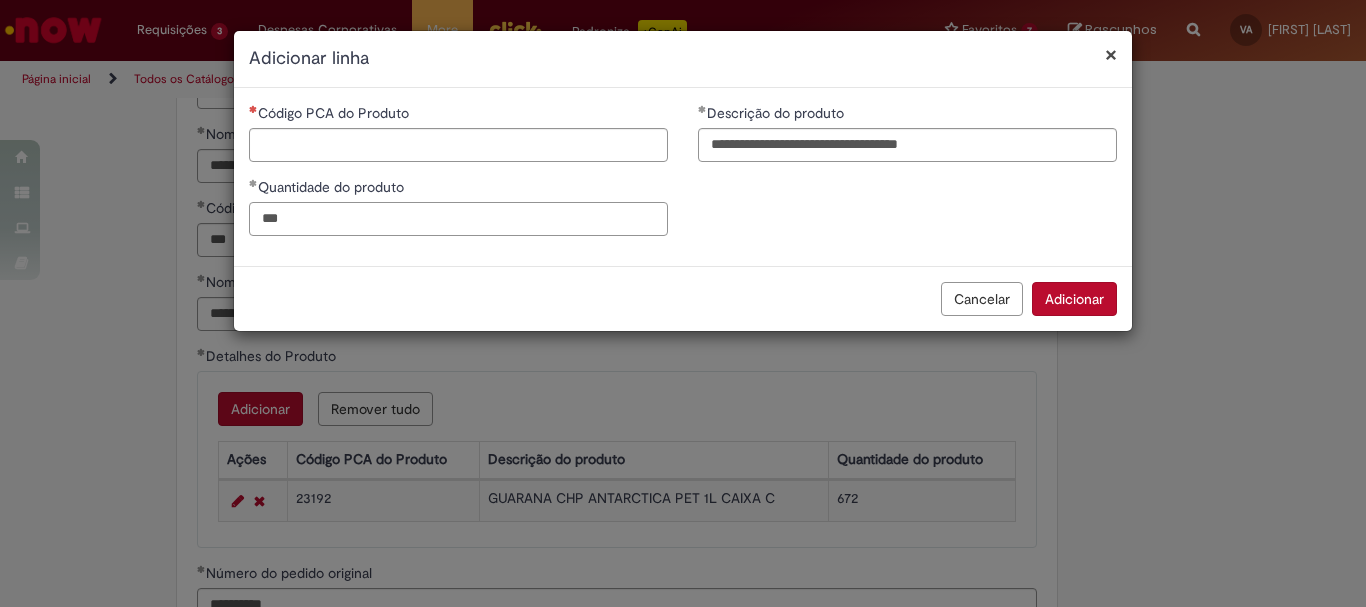type on "***" 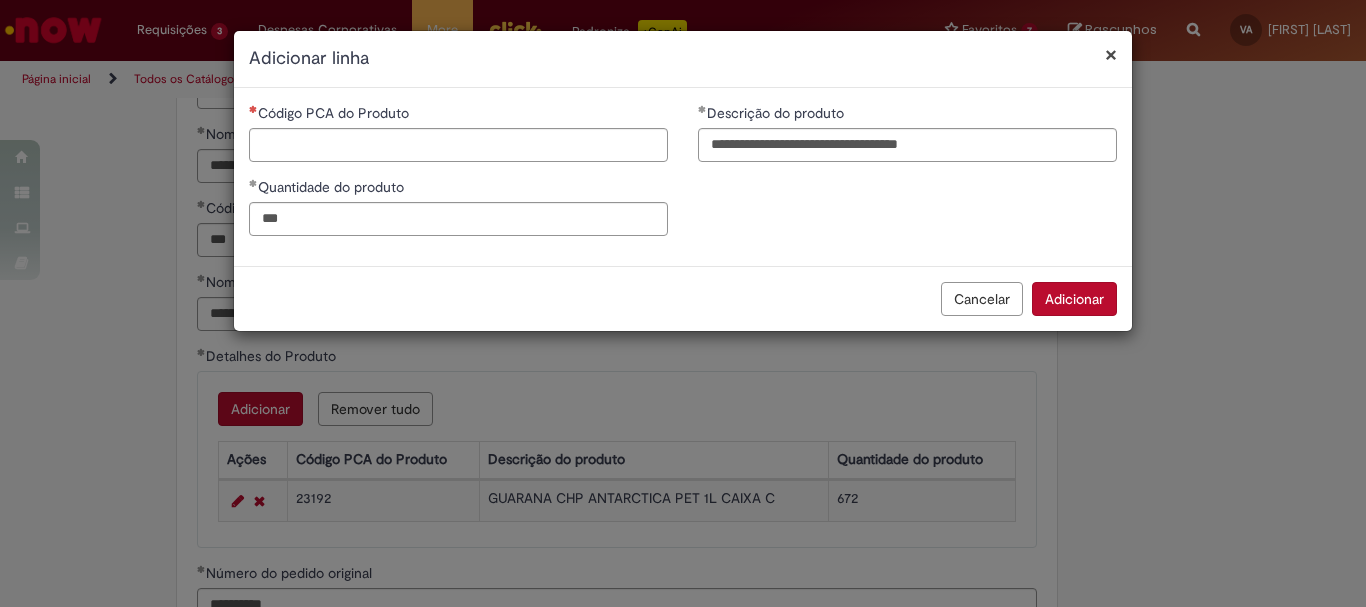 type 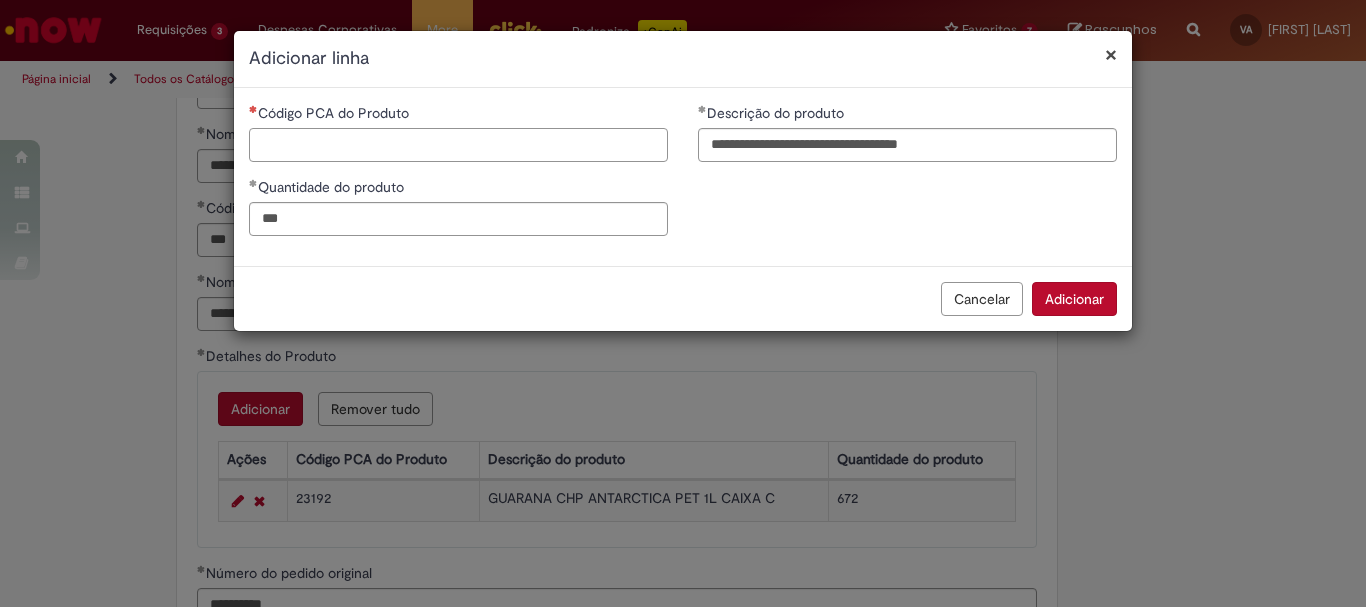 paste on "*****" 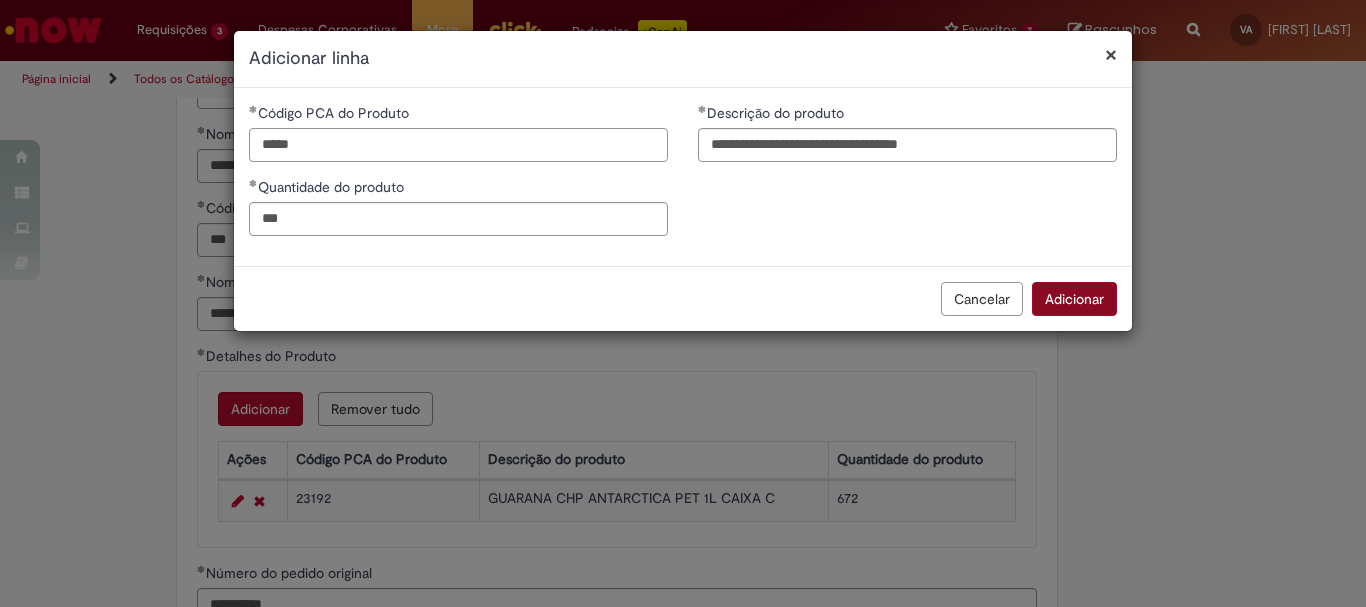 type on "*****" 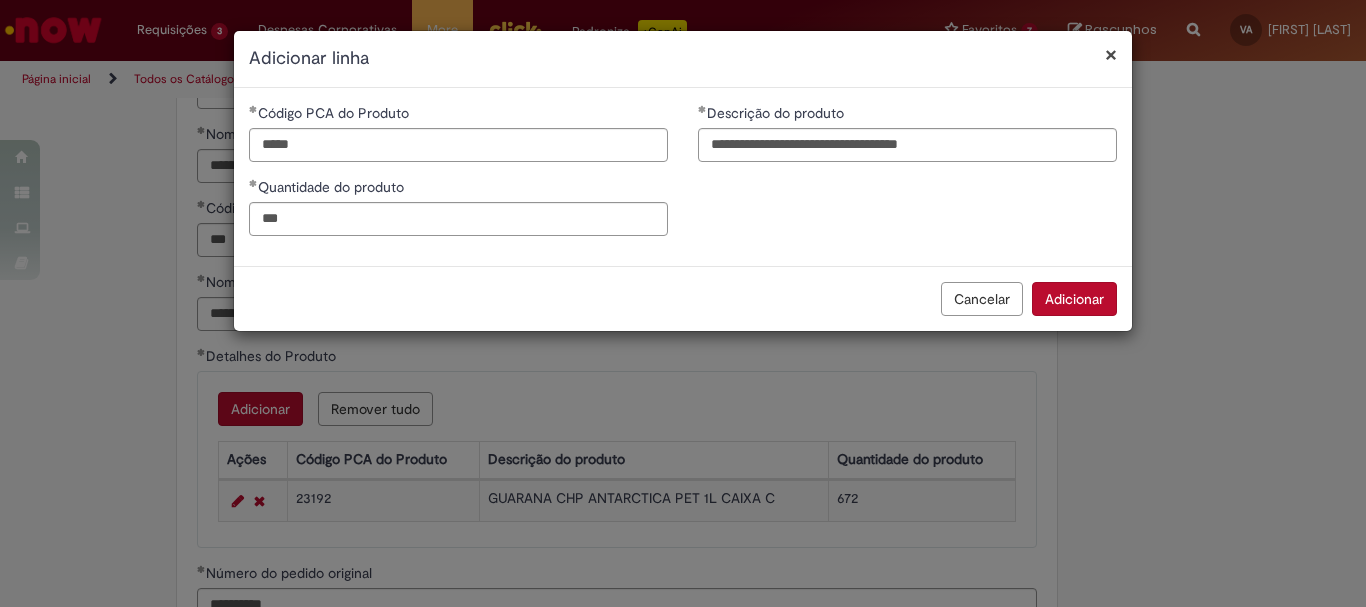 click on "Adicionar" at bounding box center (1074, 299) 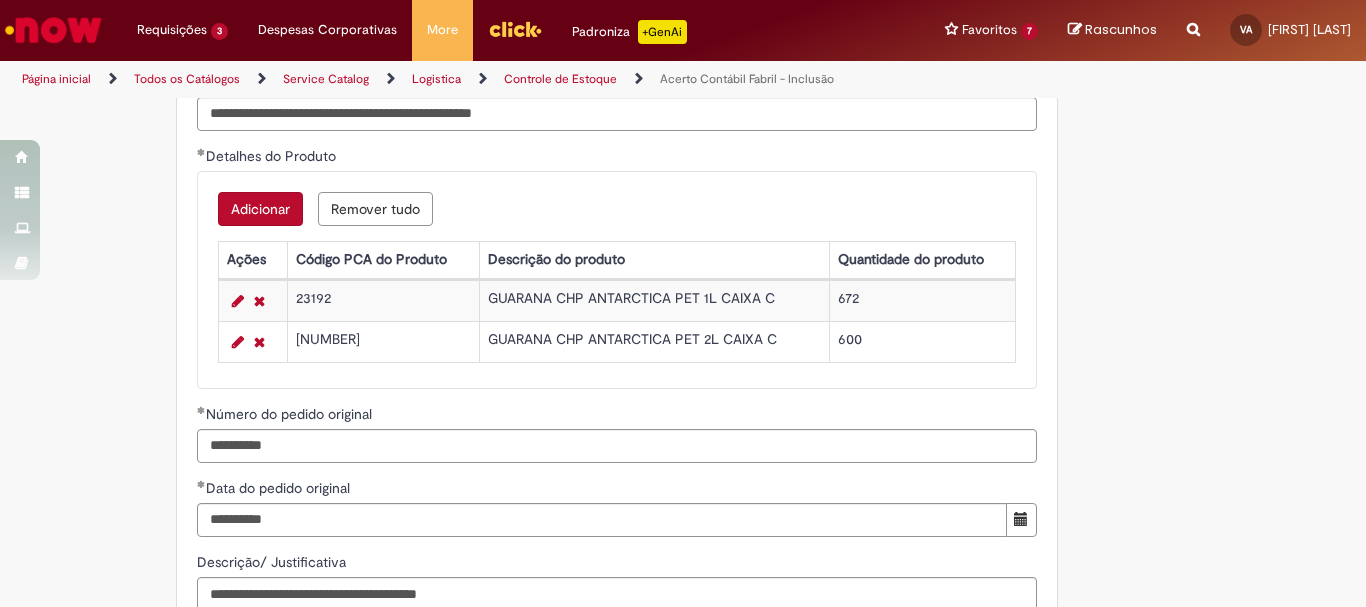 scroll, scrollTop: 1932, scrollLeft: 0, axis: vertical 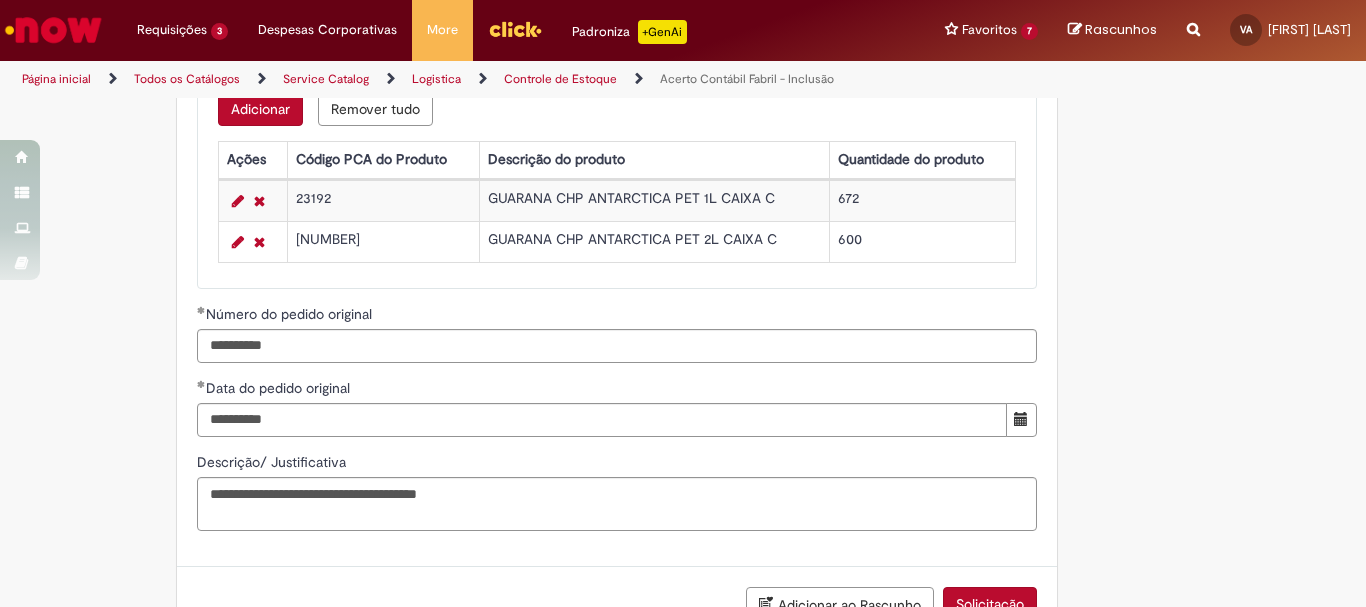 click on "Adicionar" at bounding box center [260, 109] 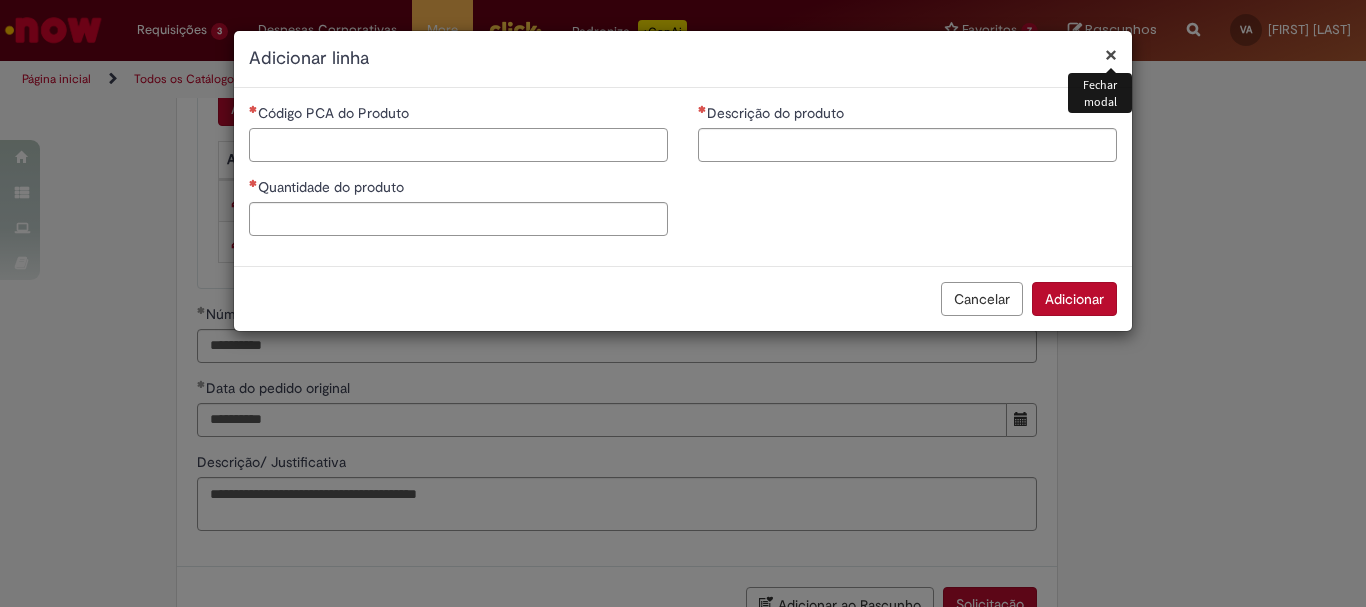 click on "Código PCA do Produto" at bounding box center [458, 145] 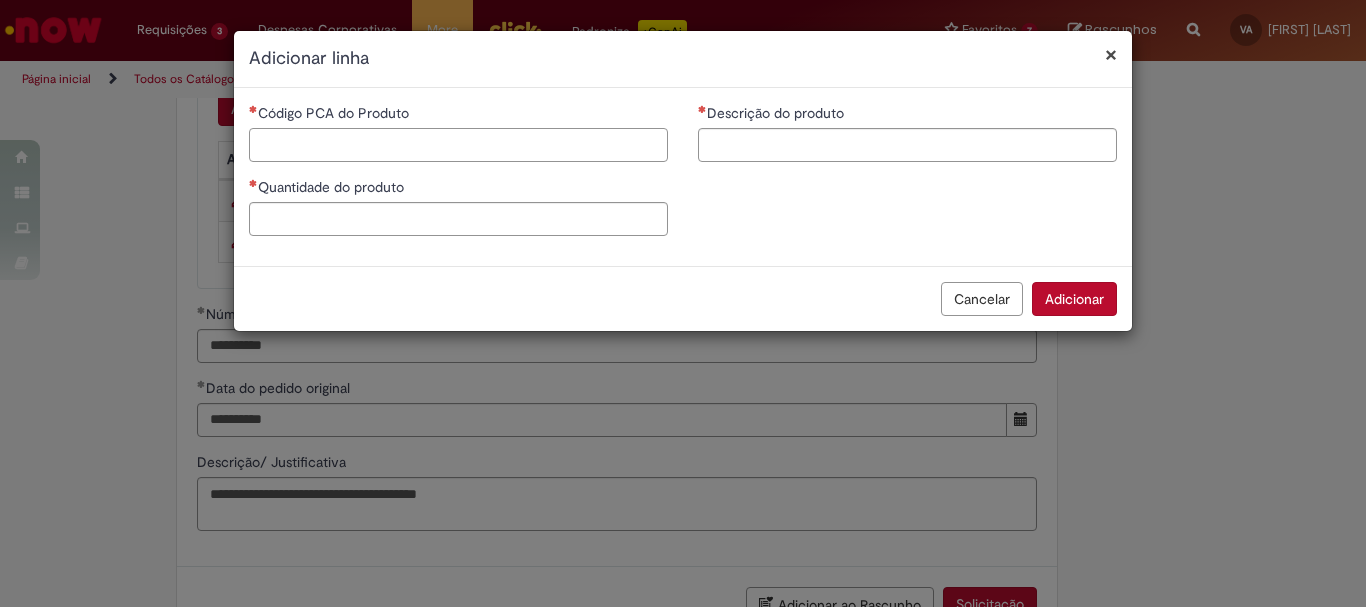 paste on "*****" 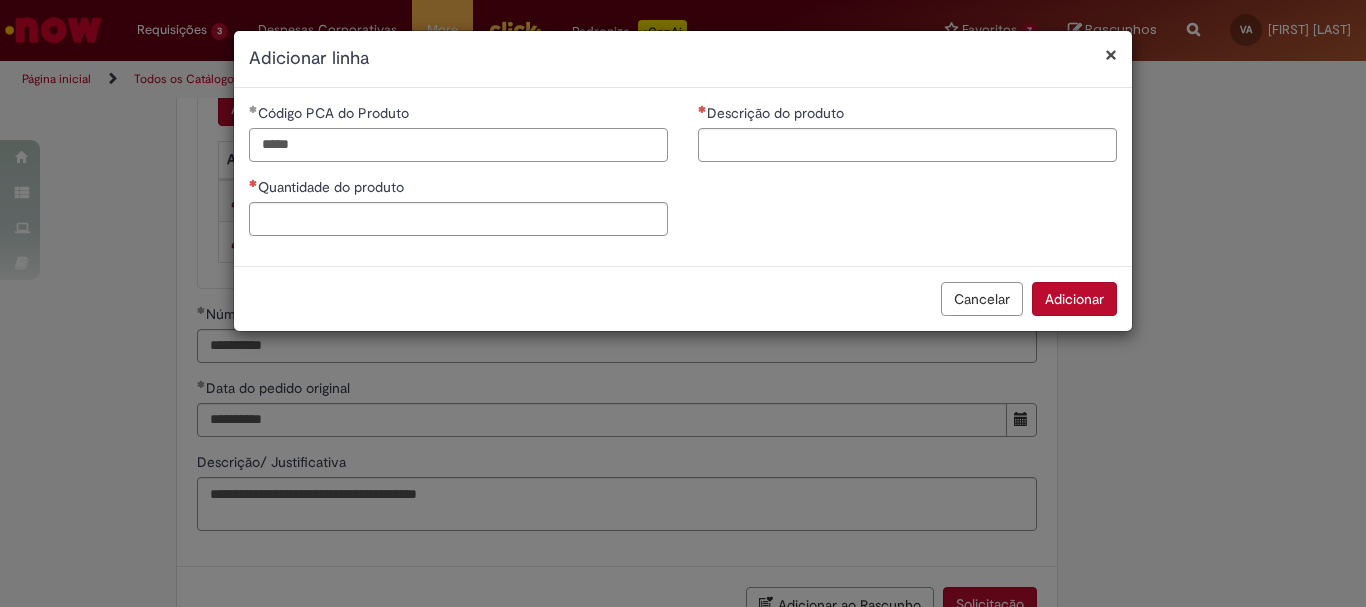 type on "*****" 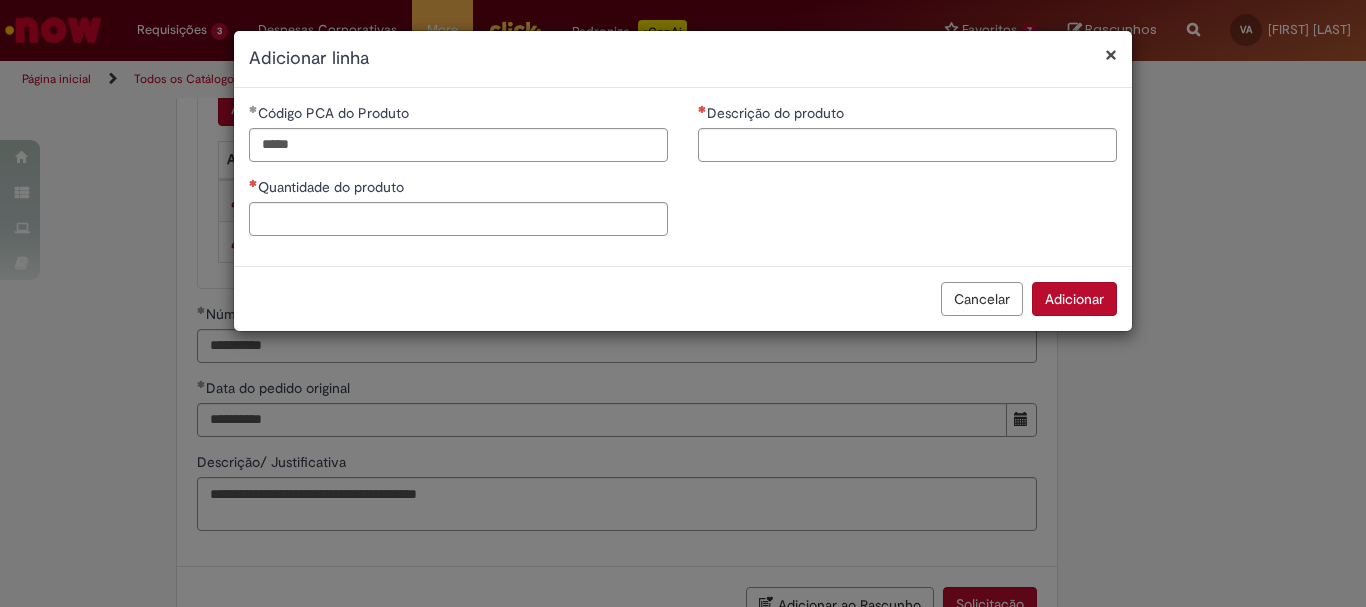 click on "Descrição do produto" at bounding box center (907, 140) 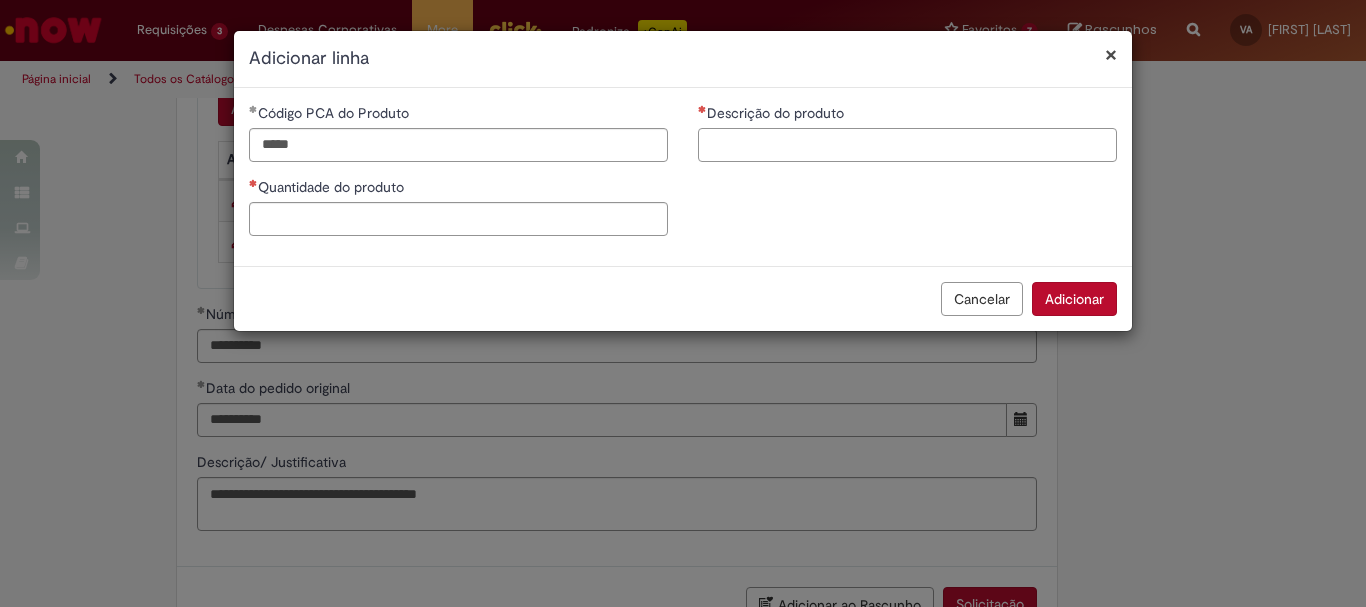 click on "Descrição do produto" at bounding box center [907, 145] 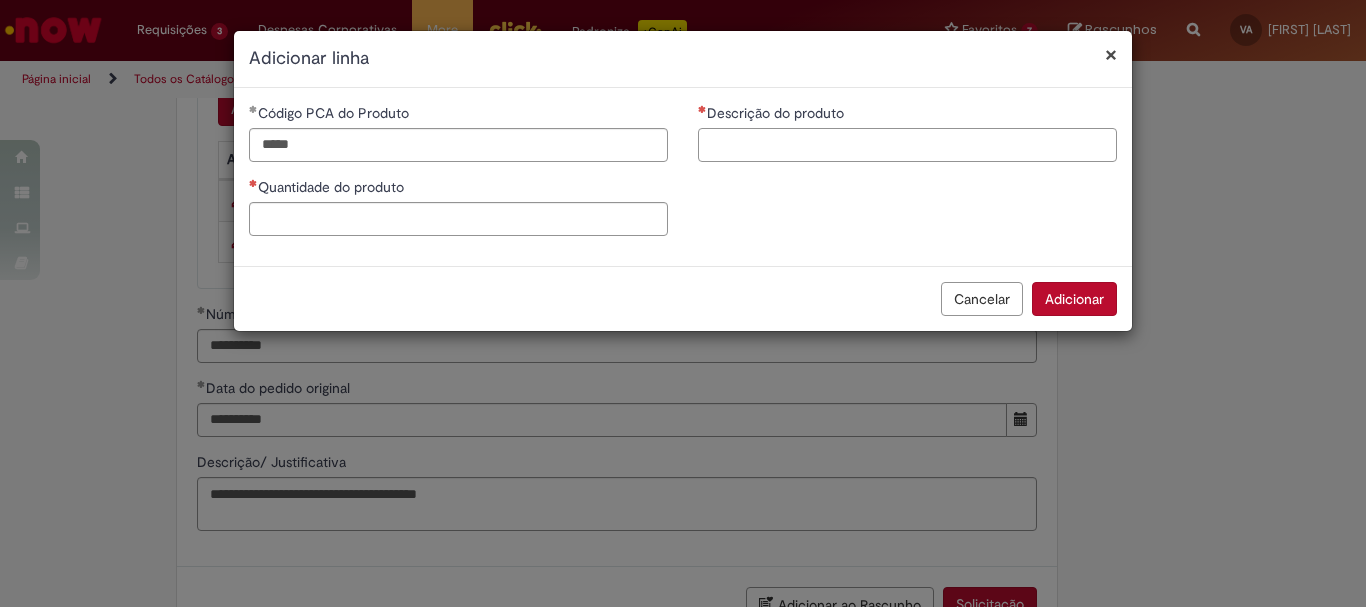 paste on "**********" 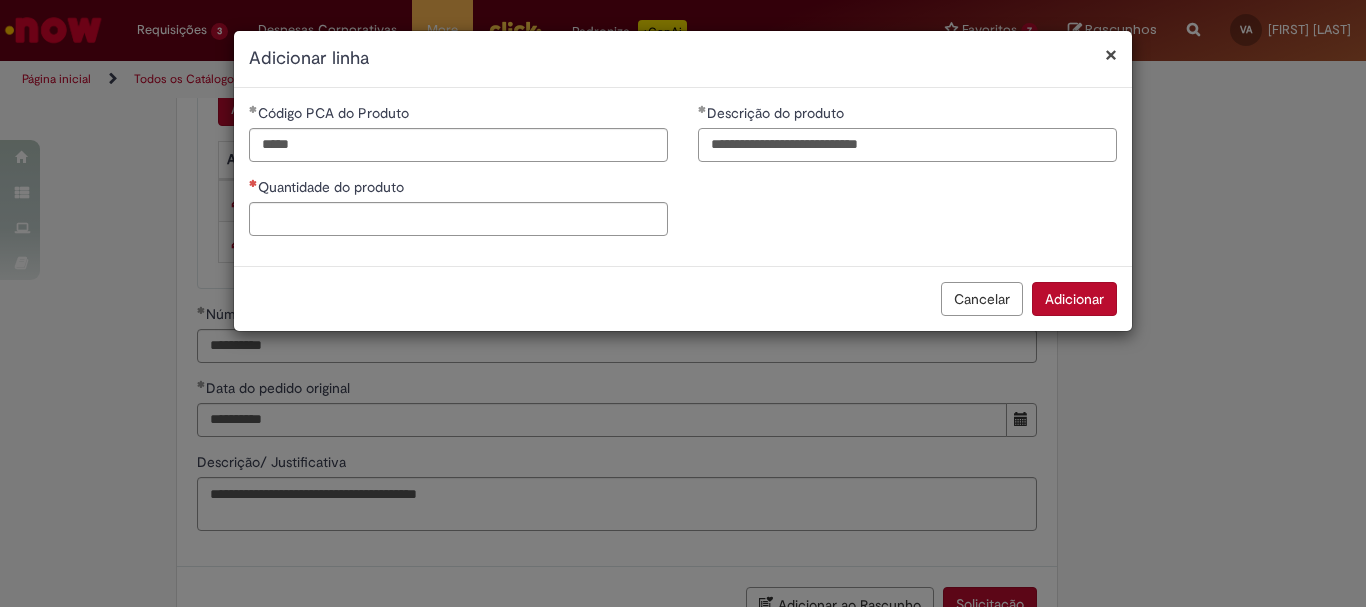 type on "**********" 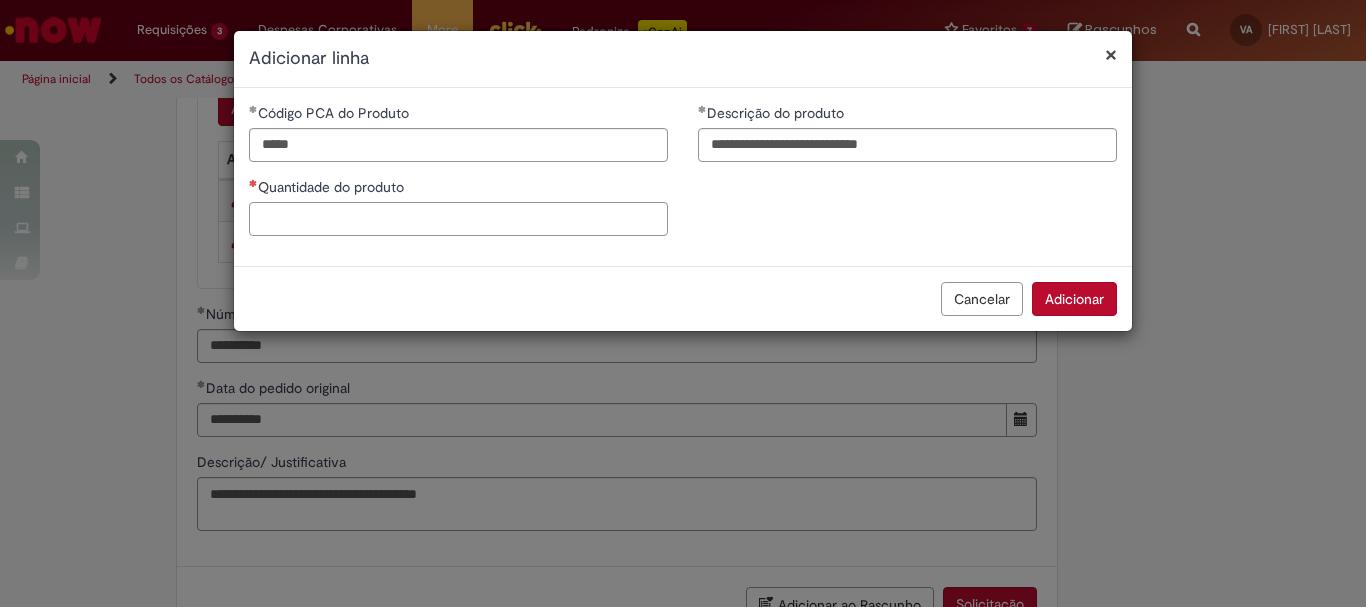 click on "Quantidade do produto" at bounding box center [458, 219] 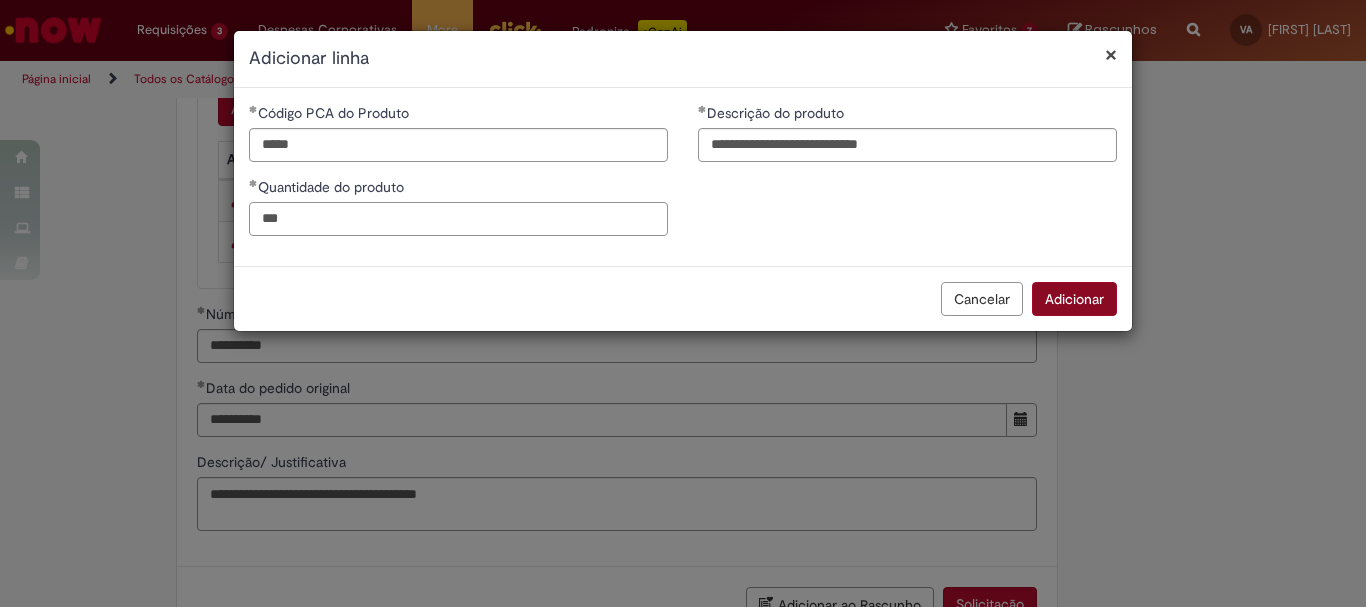 type on "***" 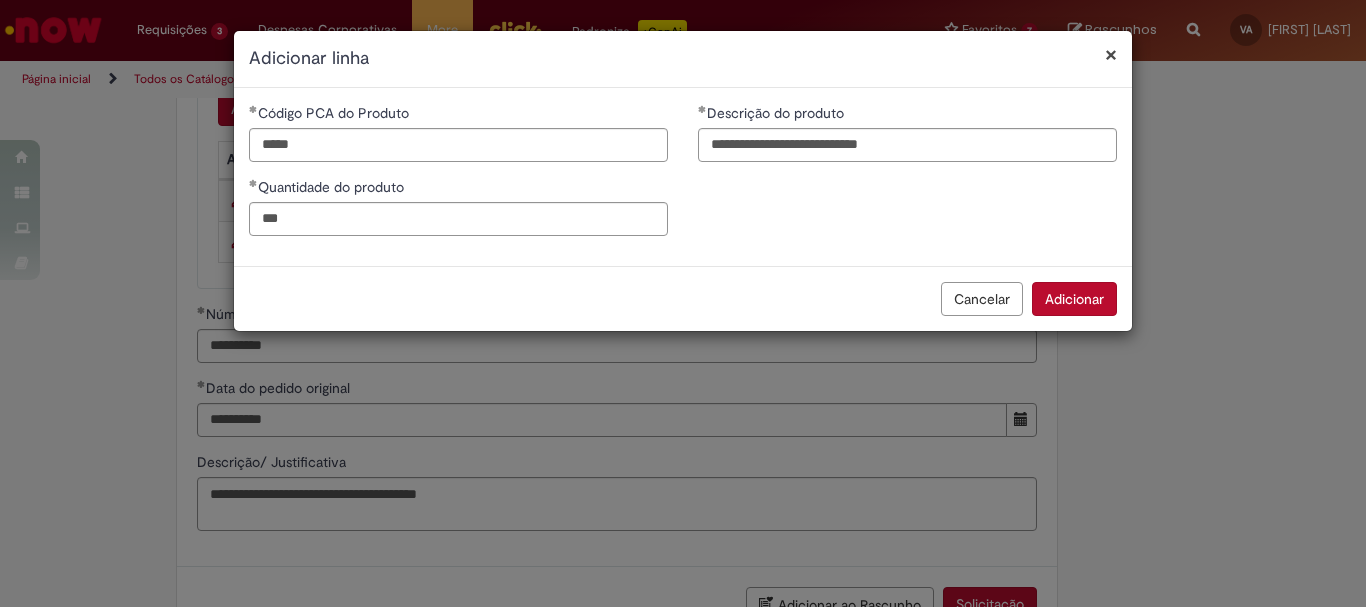 click on "Adicionar" at bounding box center (1074, 299) 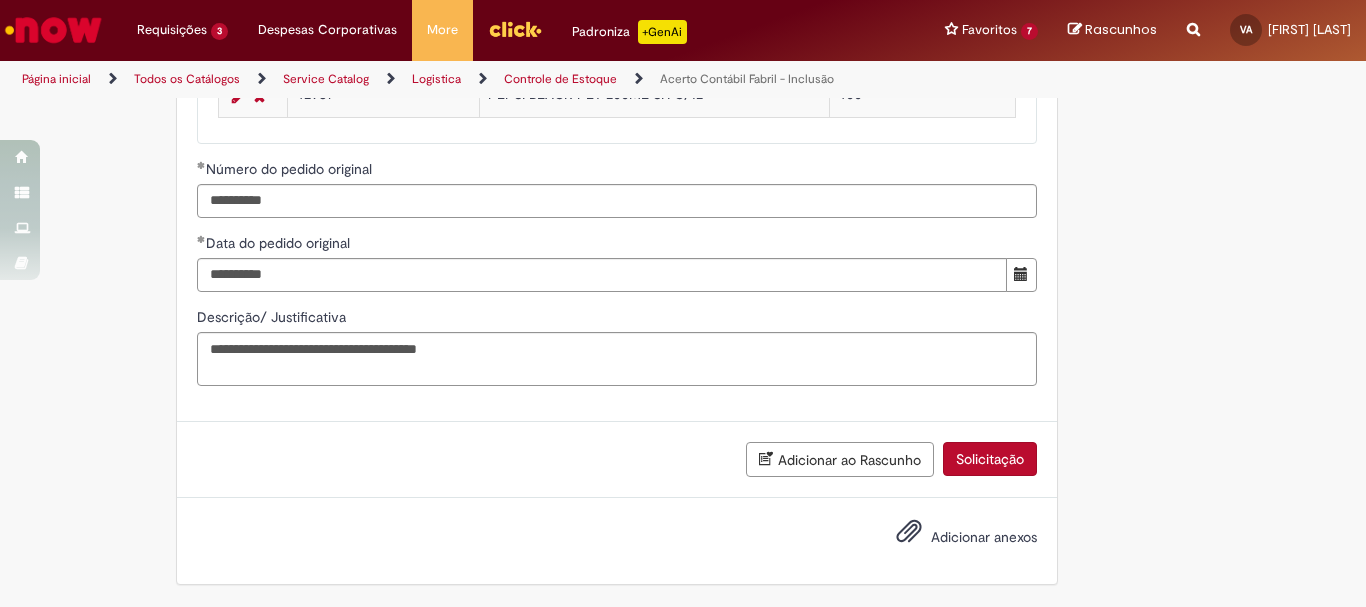 scroll, scrollTop: 1818, scrollLeft: 0, axis: vertical 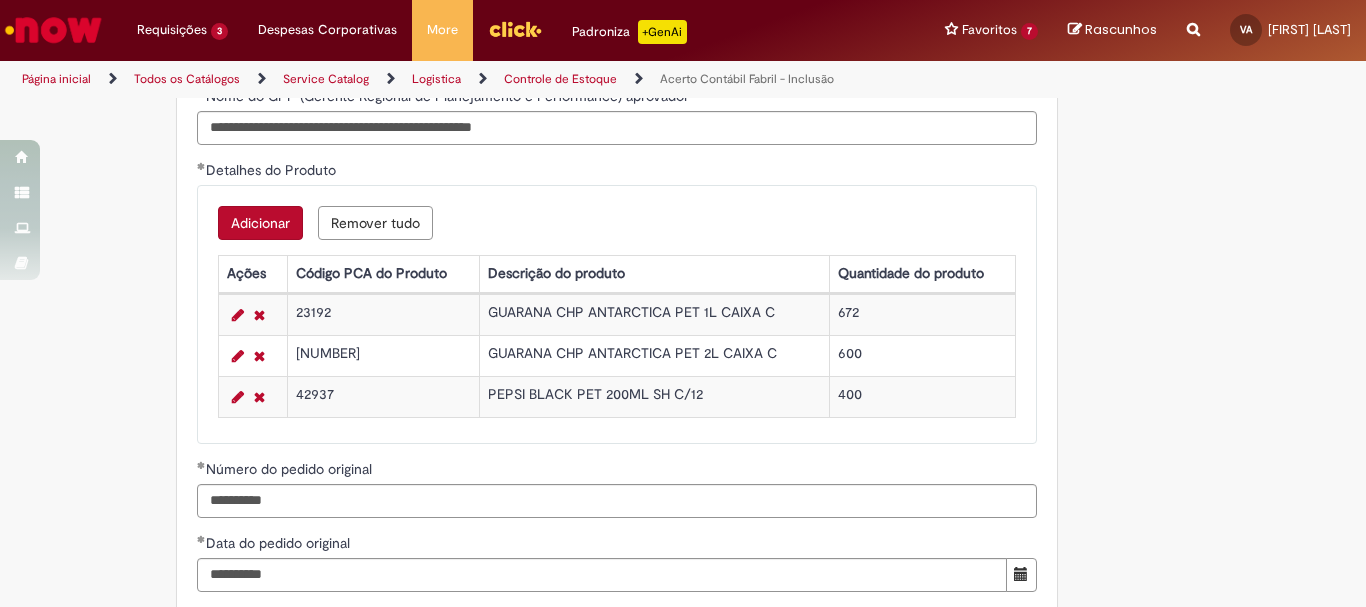 click on "Adicionar" at bounding box center [260, 223] 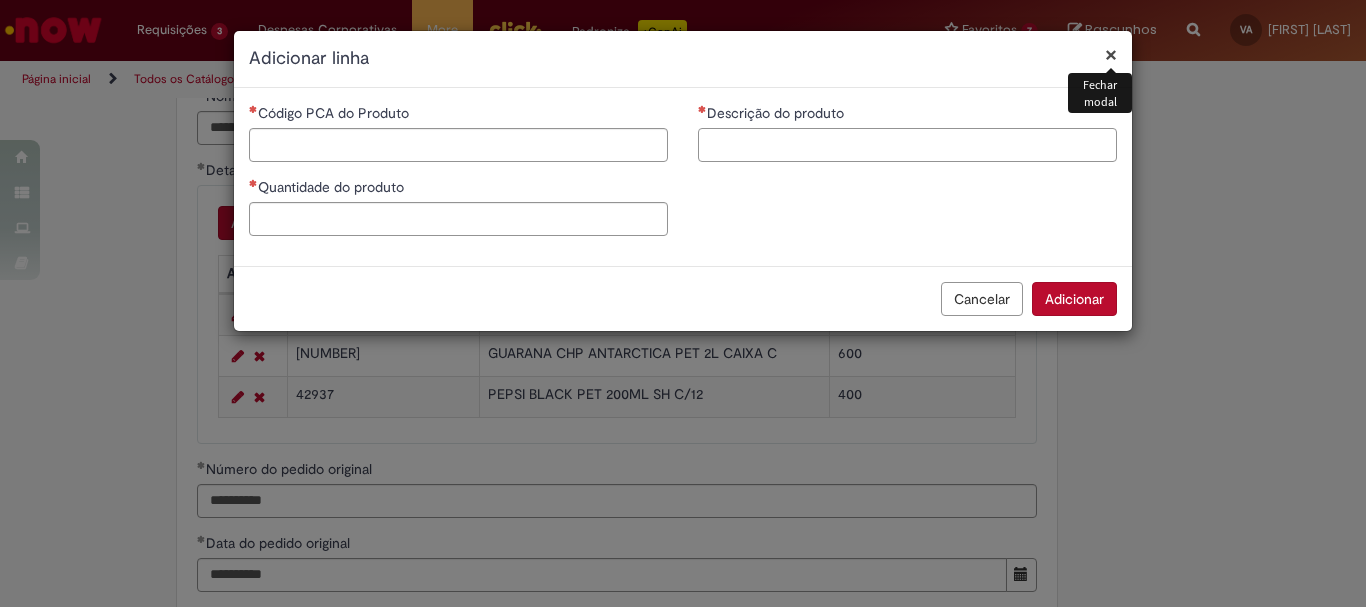 drag, startPoint x: 742, startPoint y: 129, endPoint x: 745, endPoint y: 142, distance: 13.341664 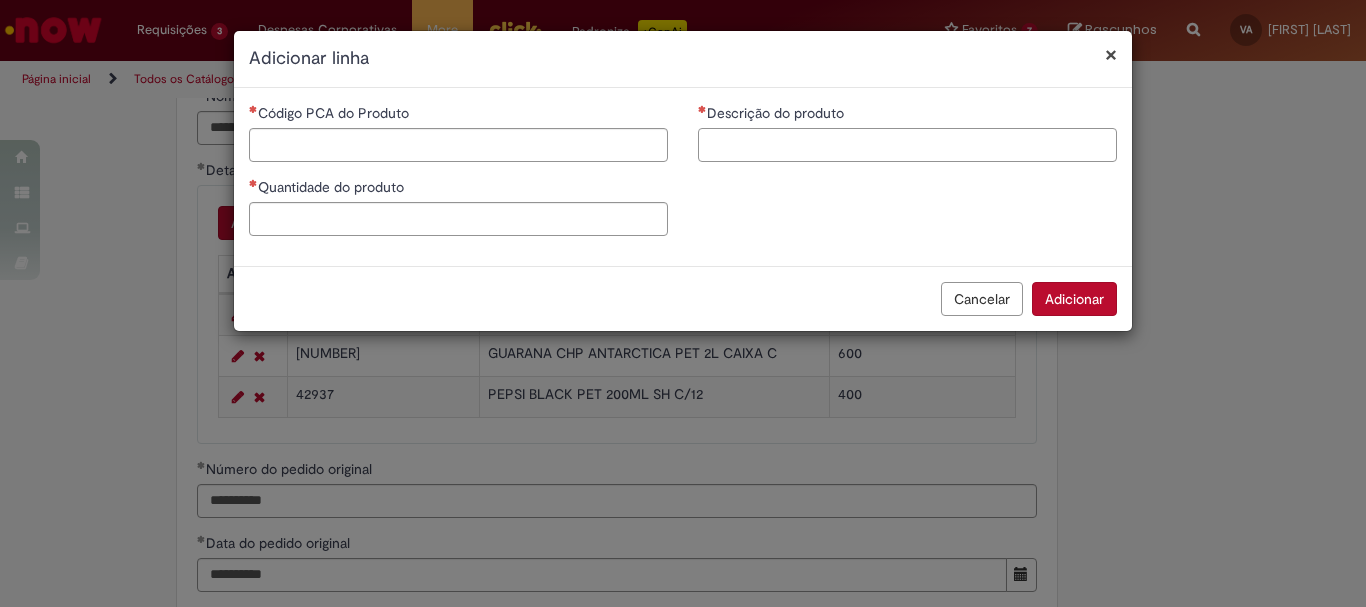 paste on "**********" 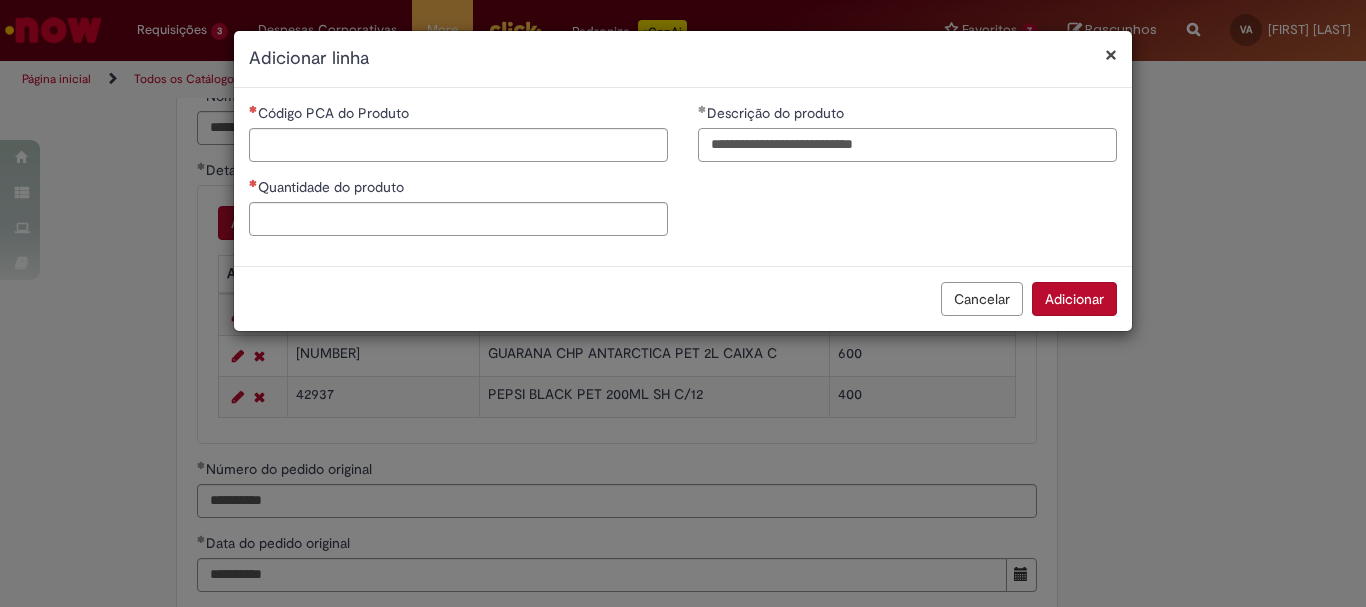 type on "**********" 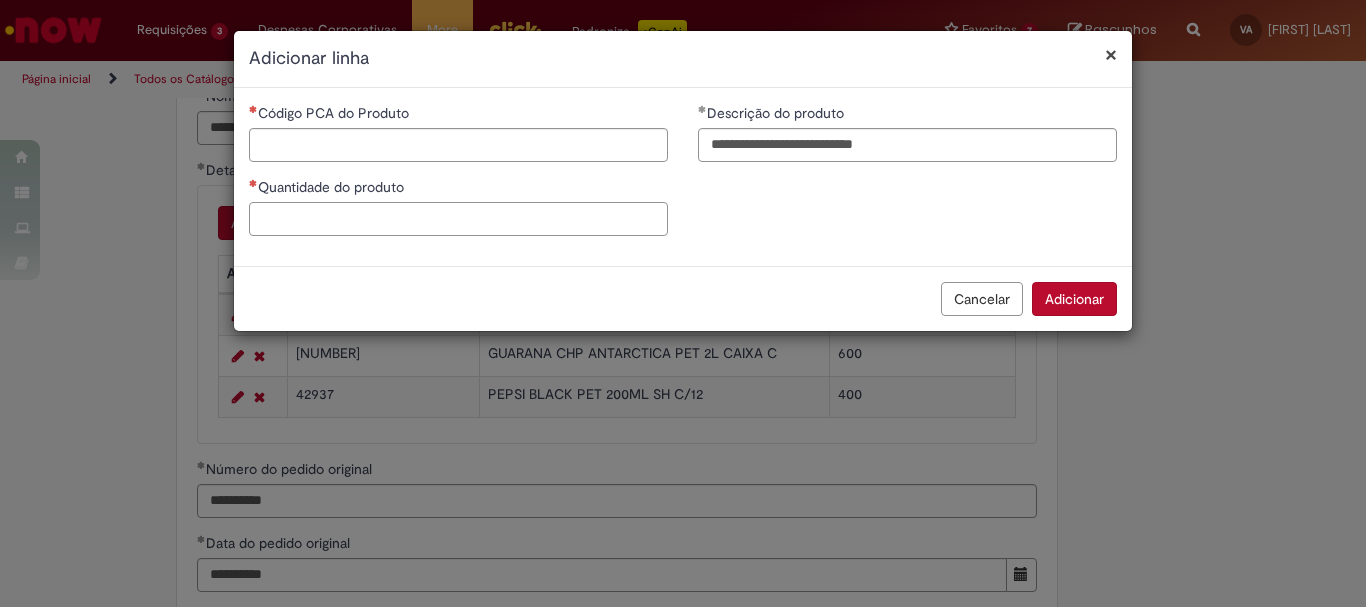 click on "Quantidade do produto" at bounding box center (458, 219) 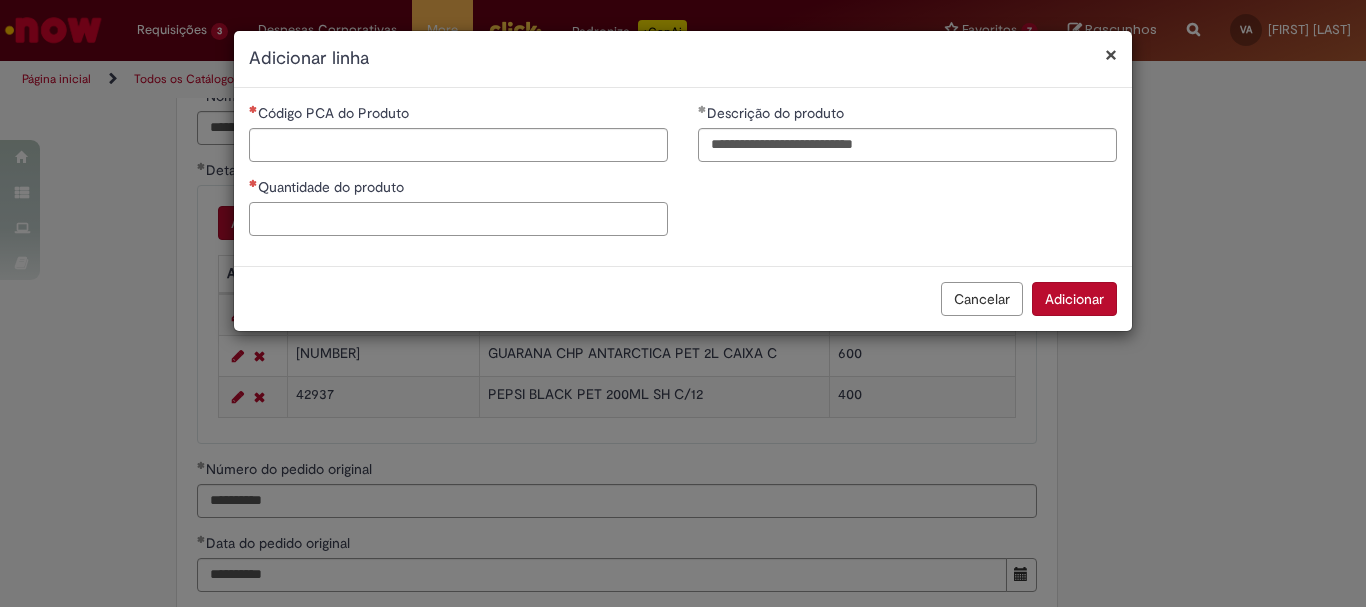 click on "Quantidade do produto" at bounding box center [458, 219] 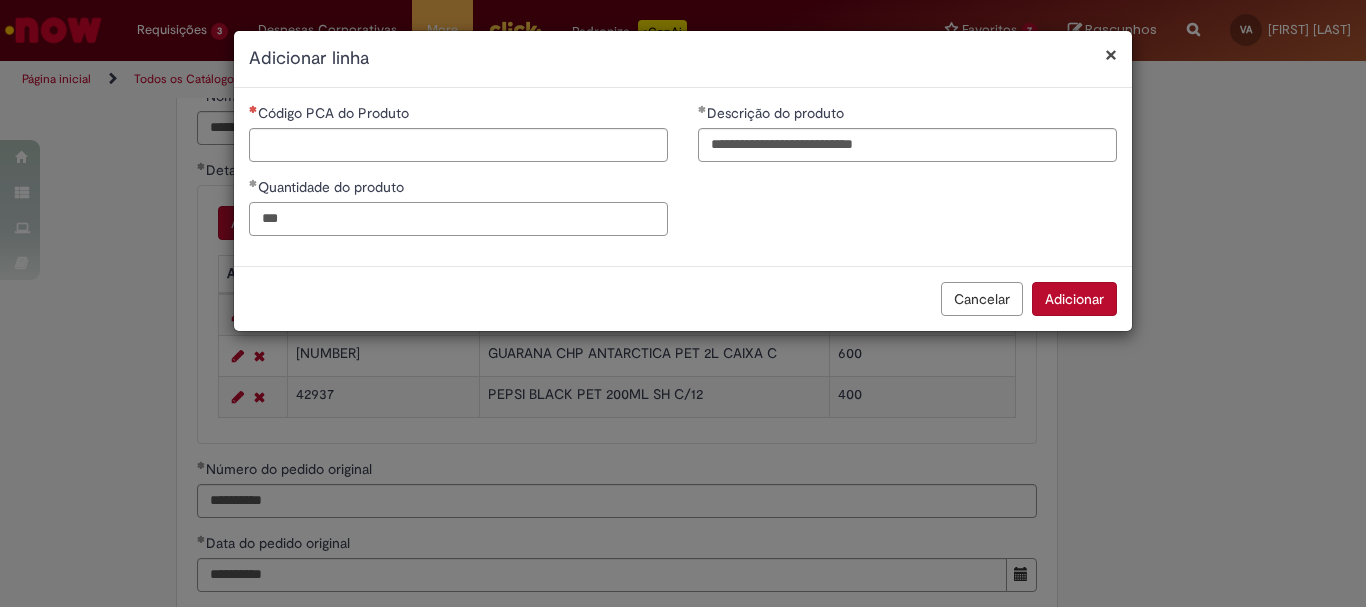 type on "***" 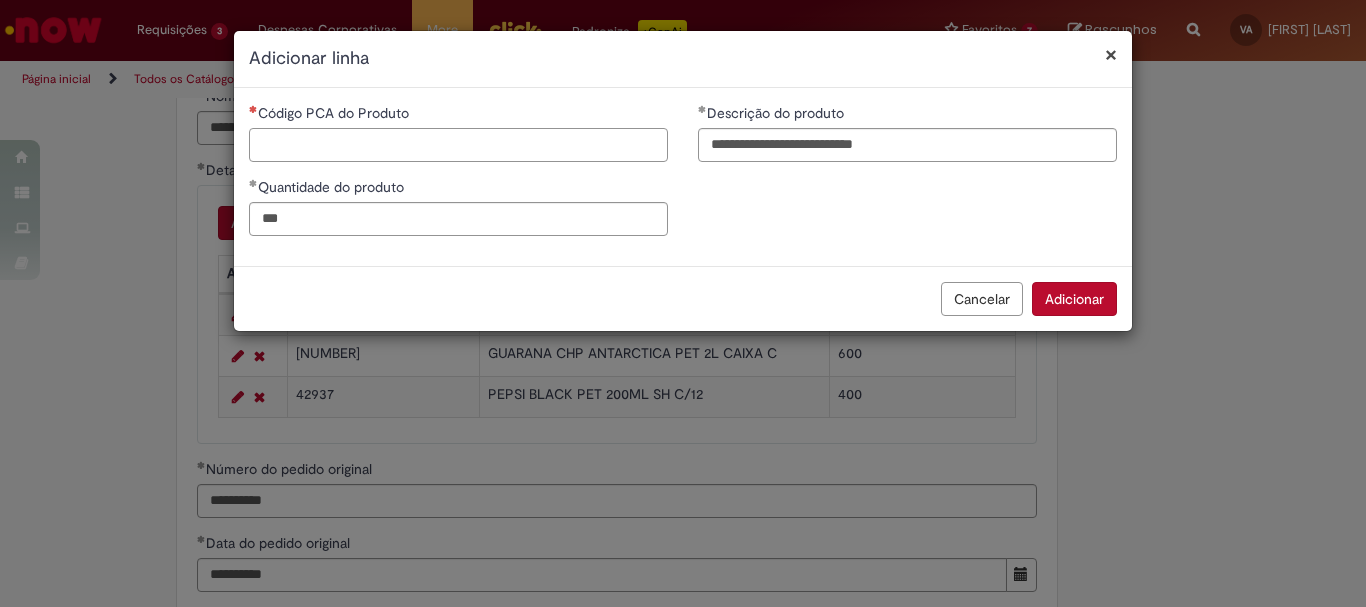 click on "Código PCA do Produto" at bounding box center (458, 145) 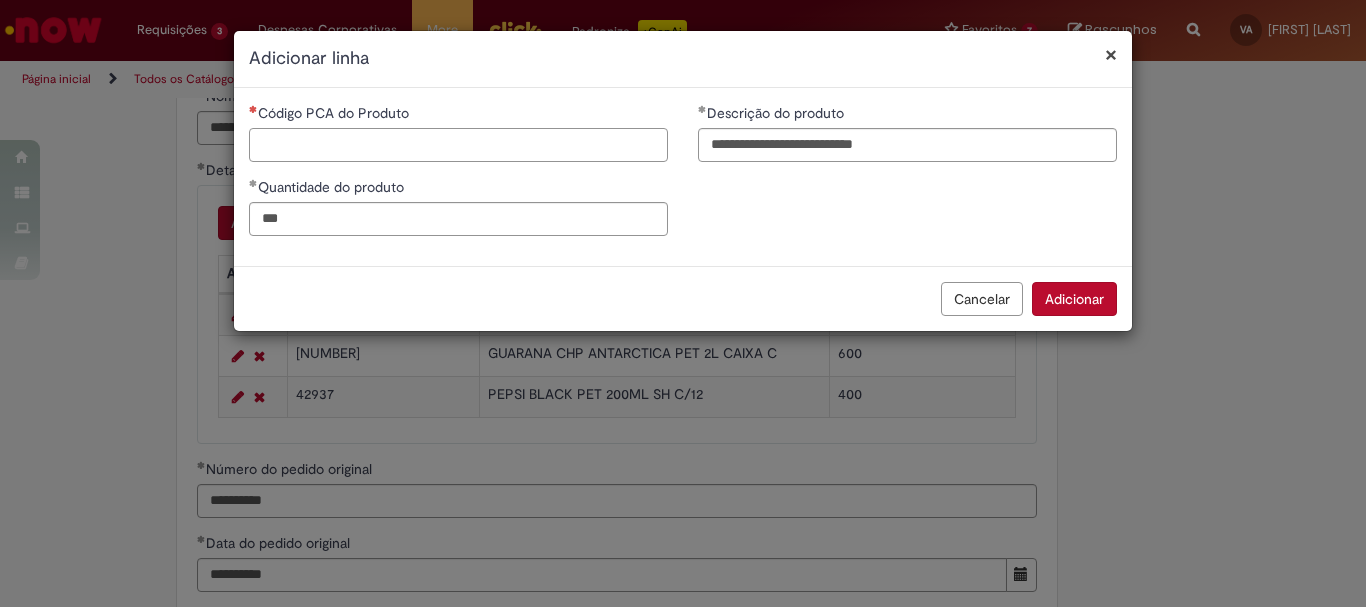 paste on "*****" 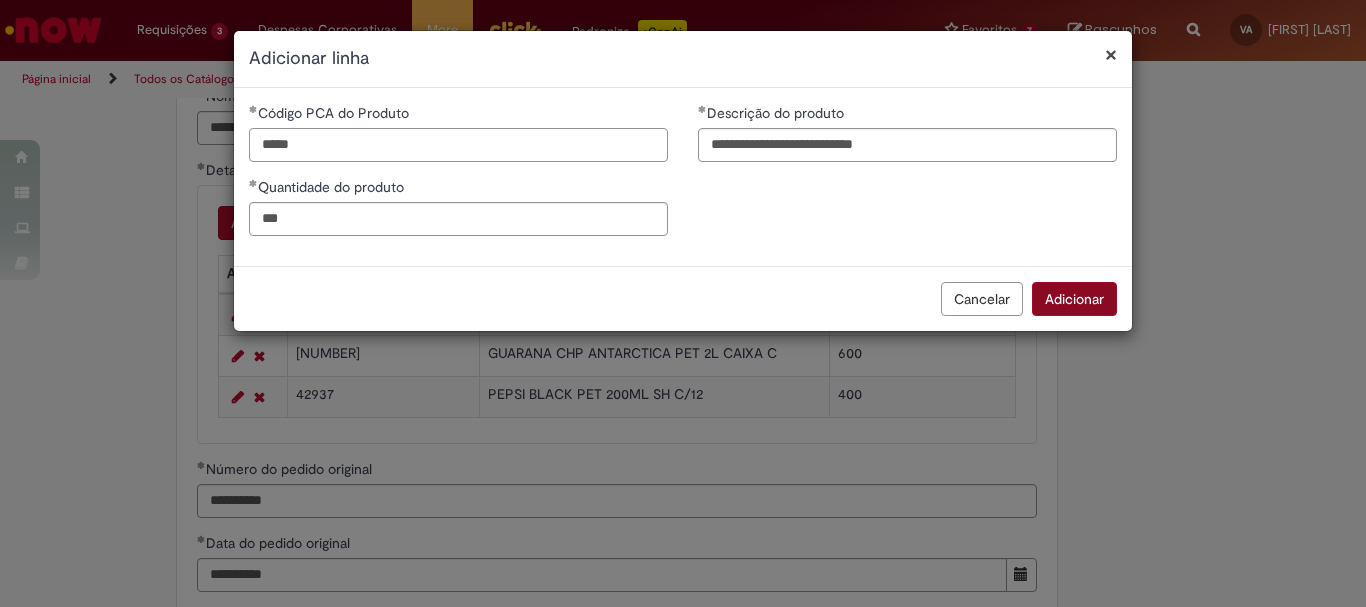 type on "*****" 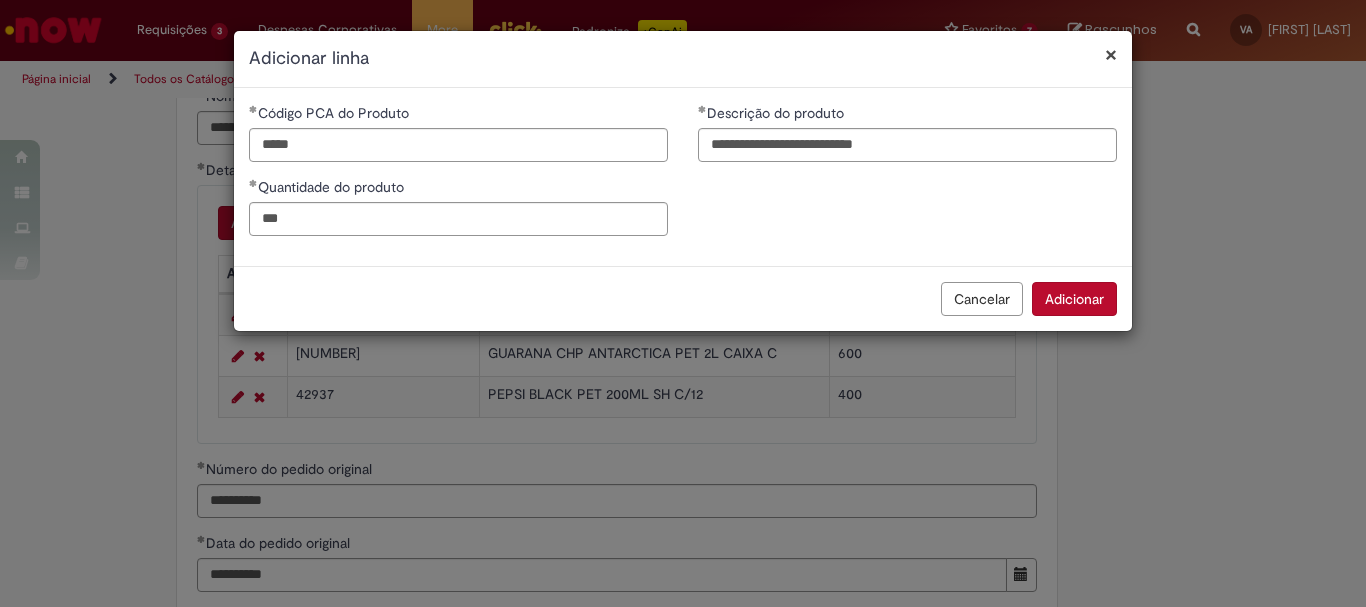 click on "Adicionar" at bounding box center (1074, 299) 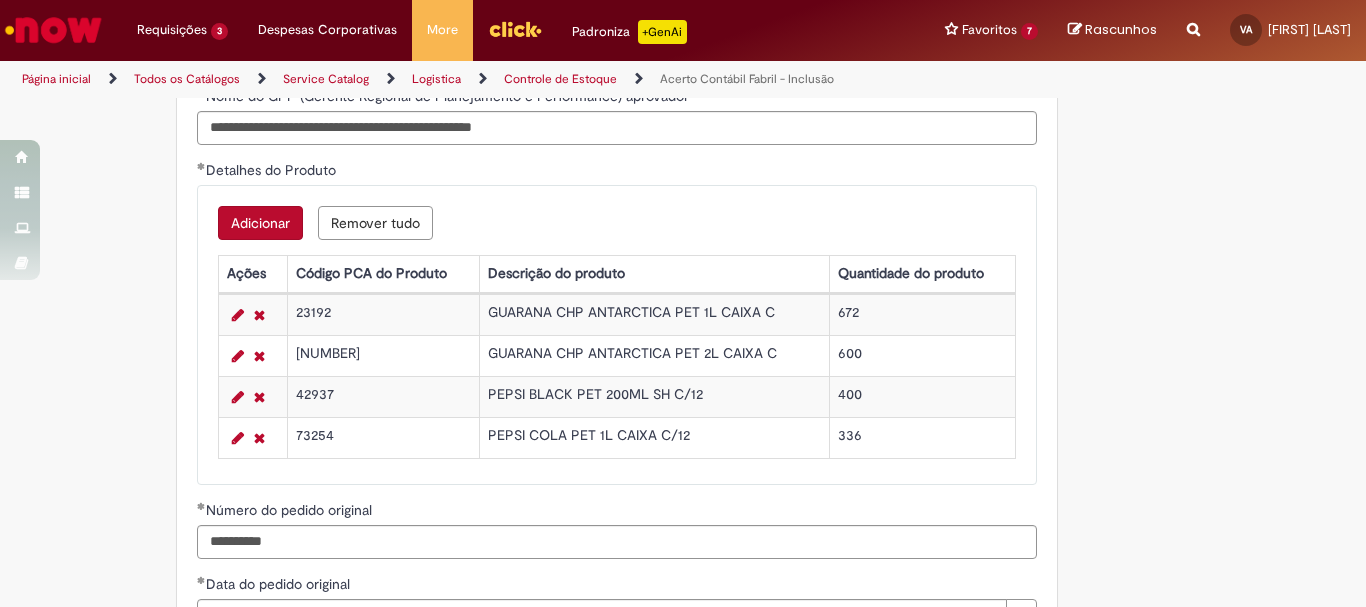 click on "Adicionar" at bounding box center [260, 223] 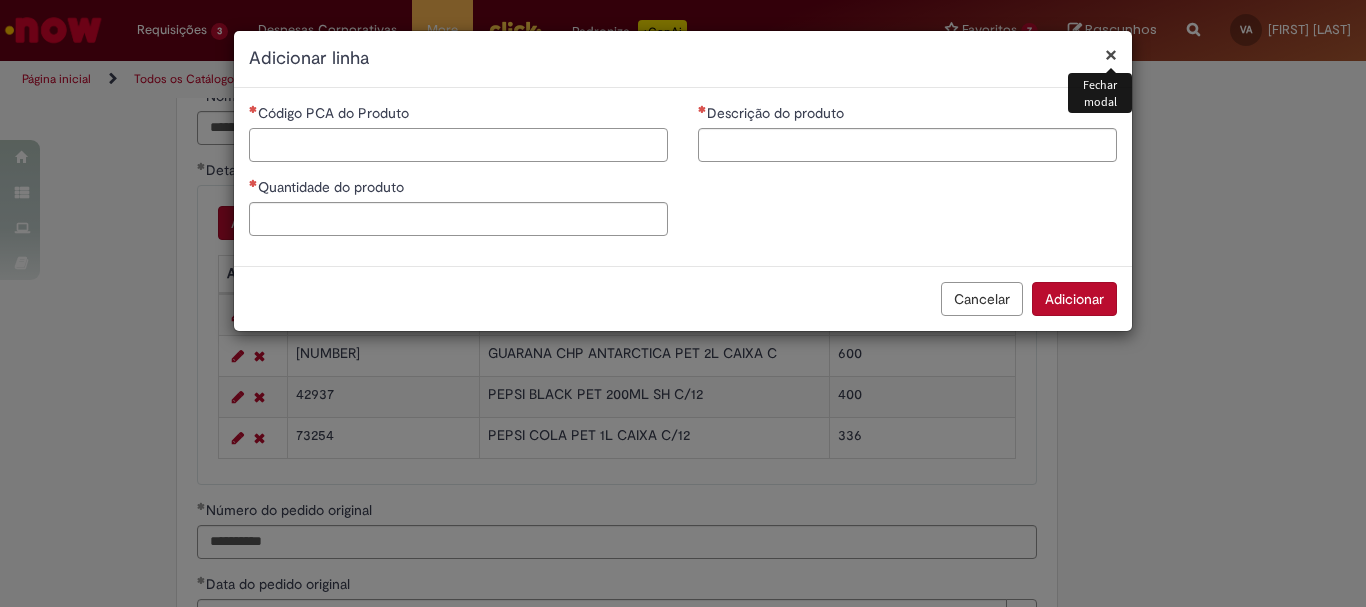 click on "Código PCA do Produto" at bounding box center [458, 145] 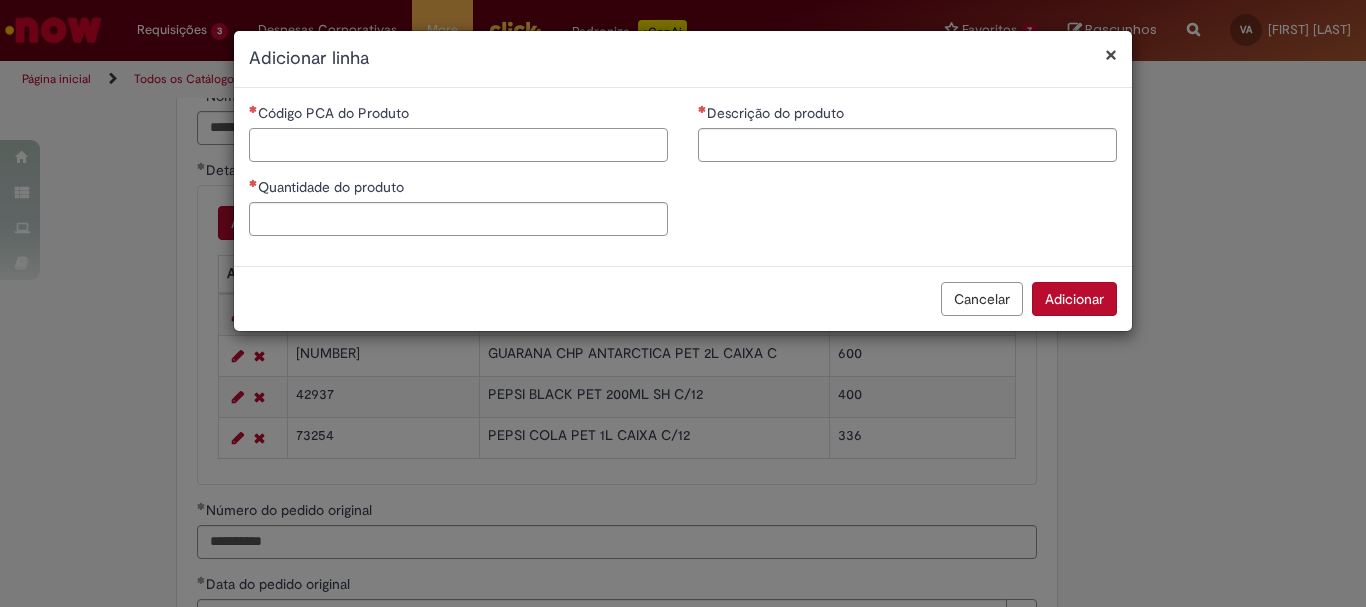 paste on "*****" 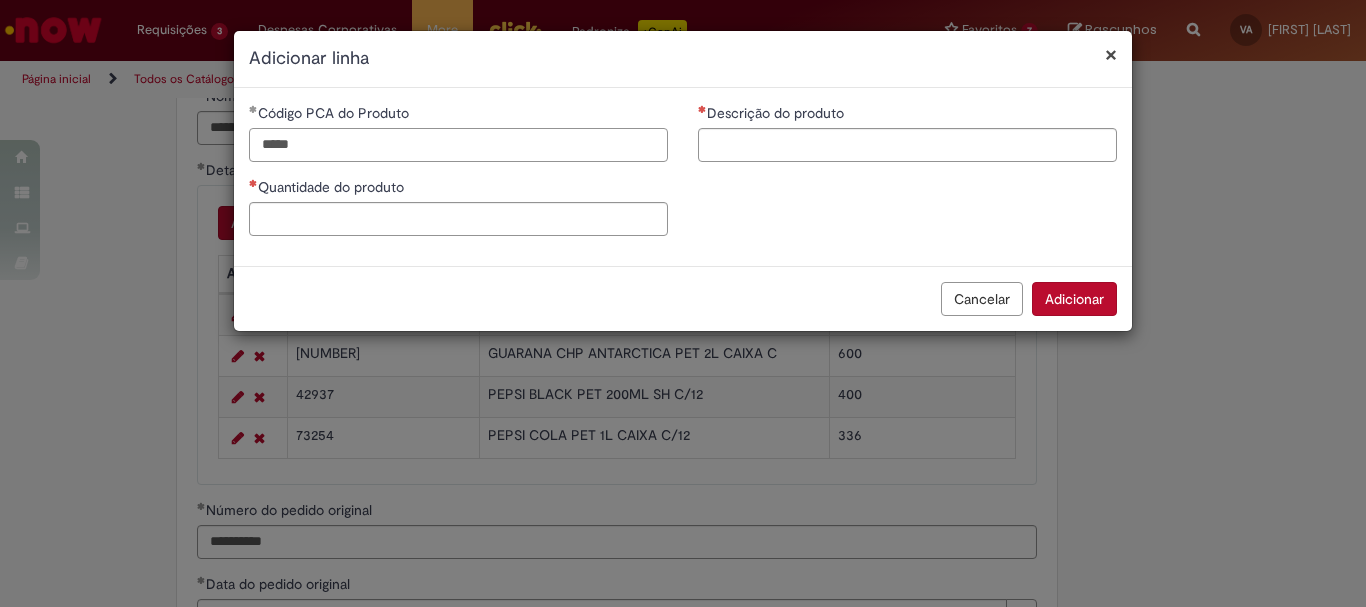 type on "*****" 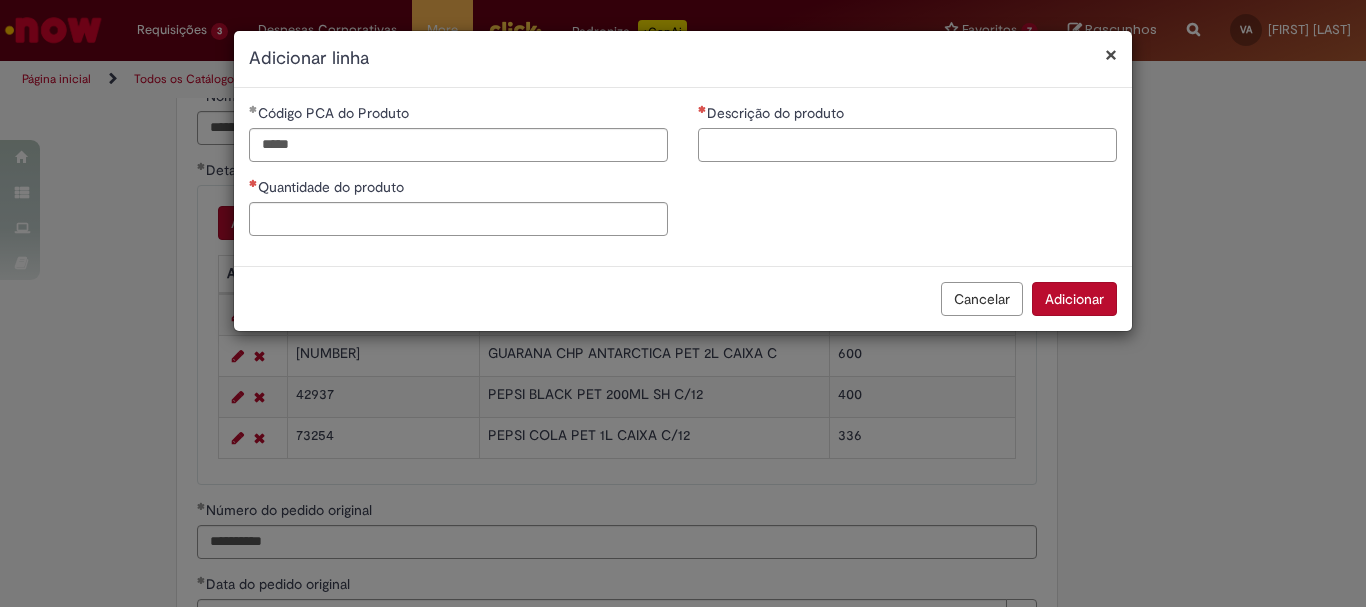 click on "Descrição do produto" at bounding box center [907, 145] 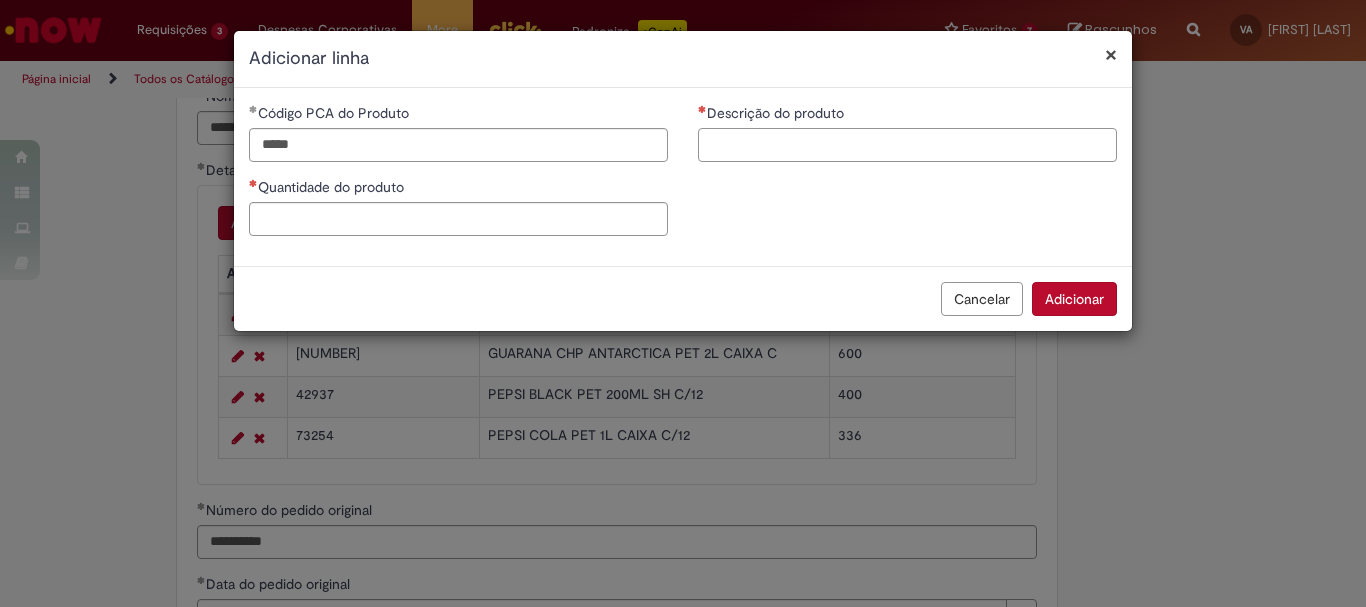 paste on "**********" 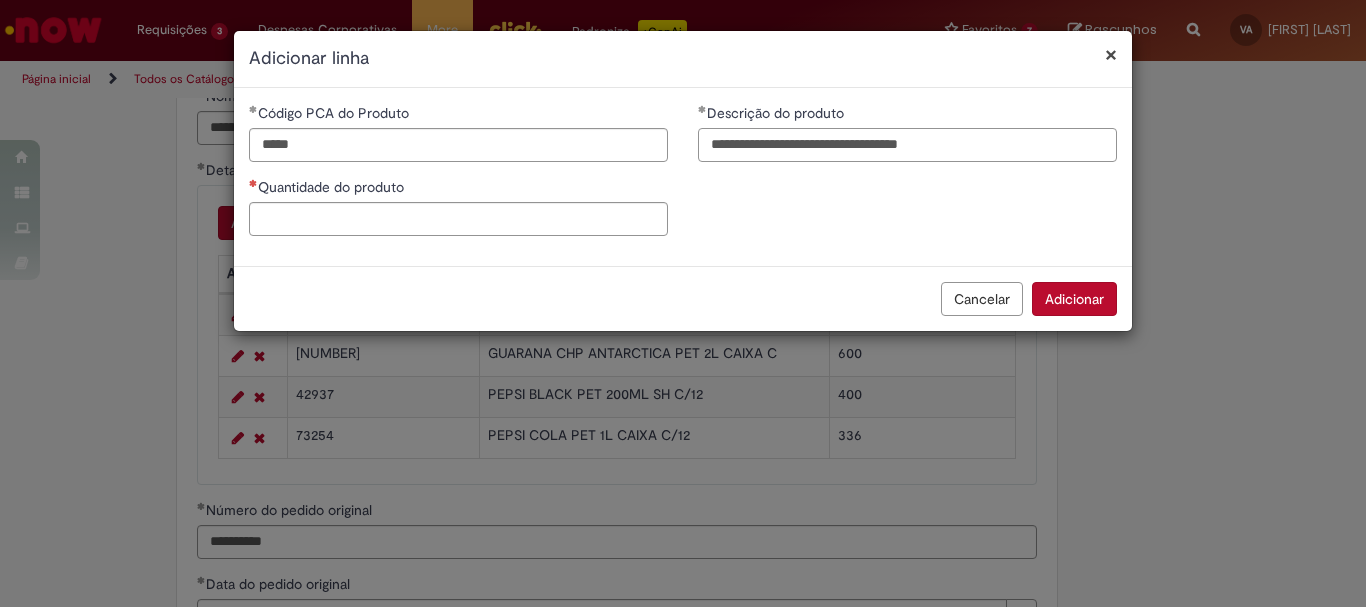 type on "**********" 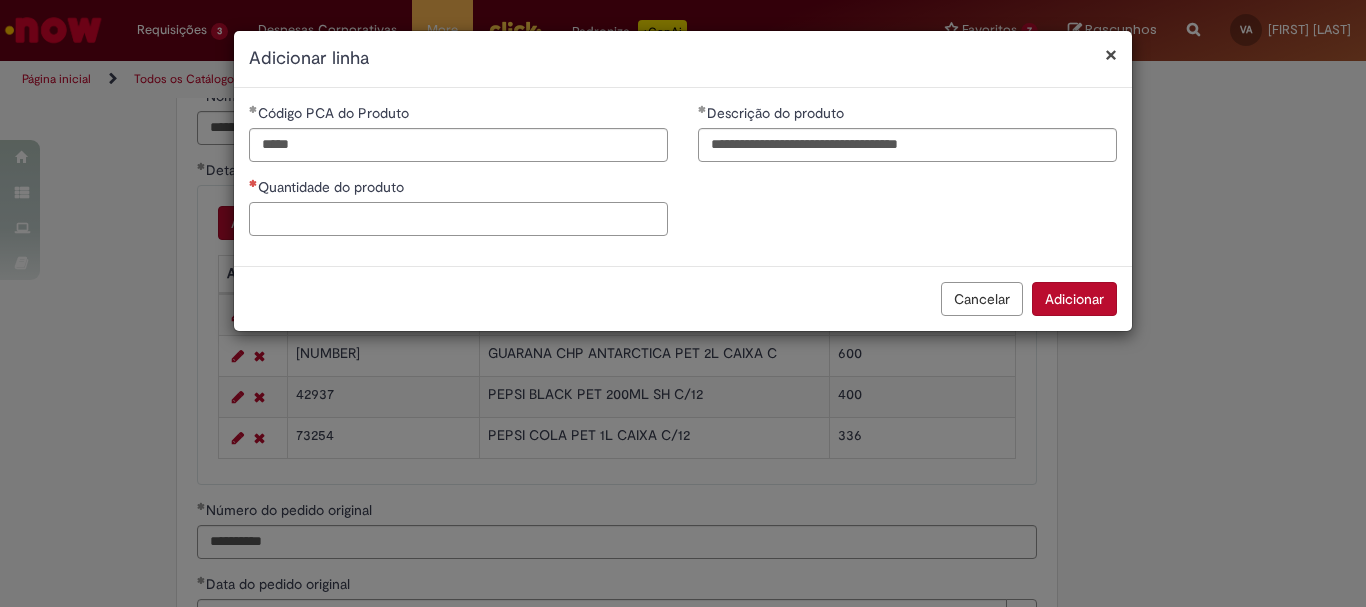 click on "Quantidade do produto" at bounding box center (458, 219) 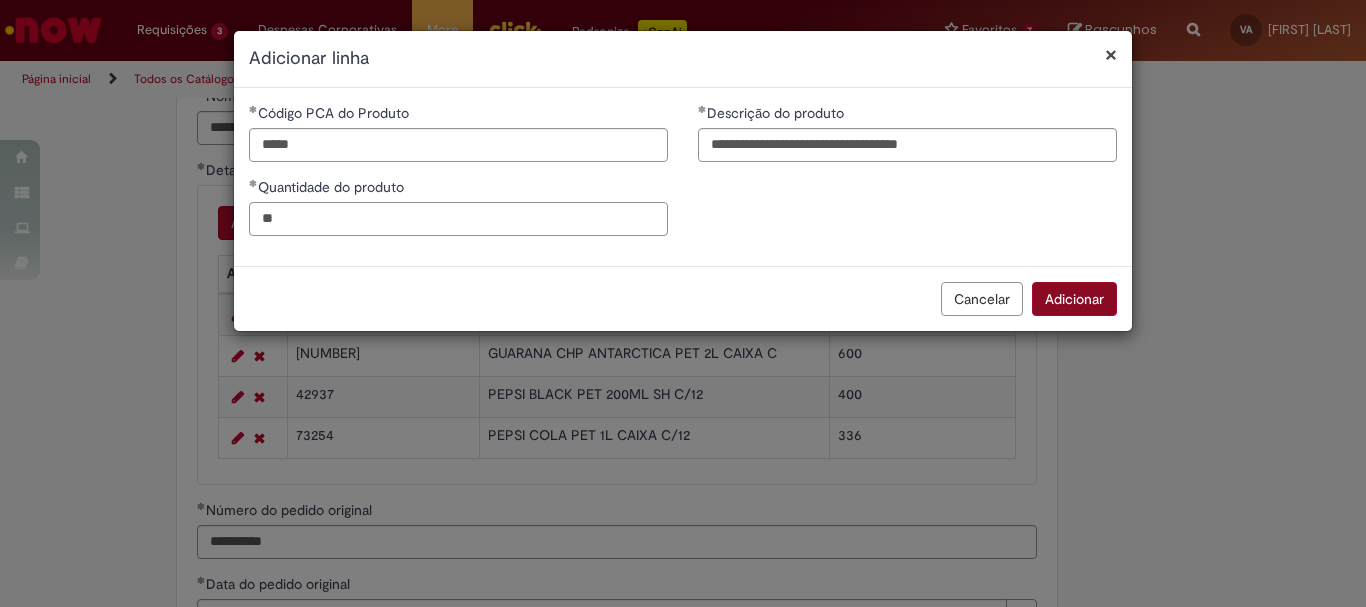 type on "**" 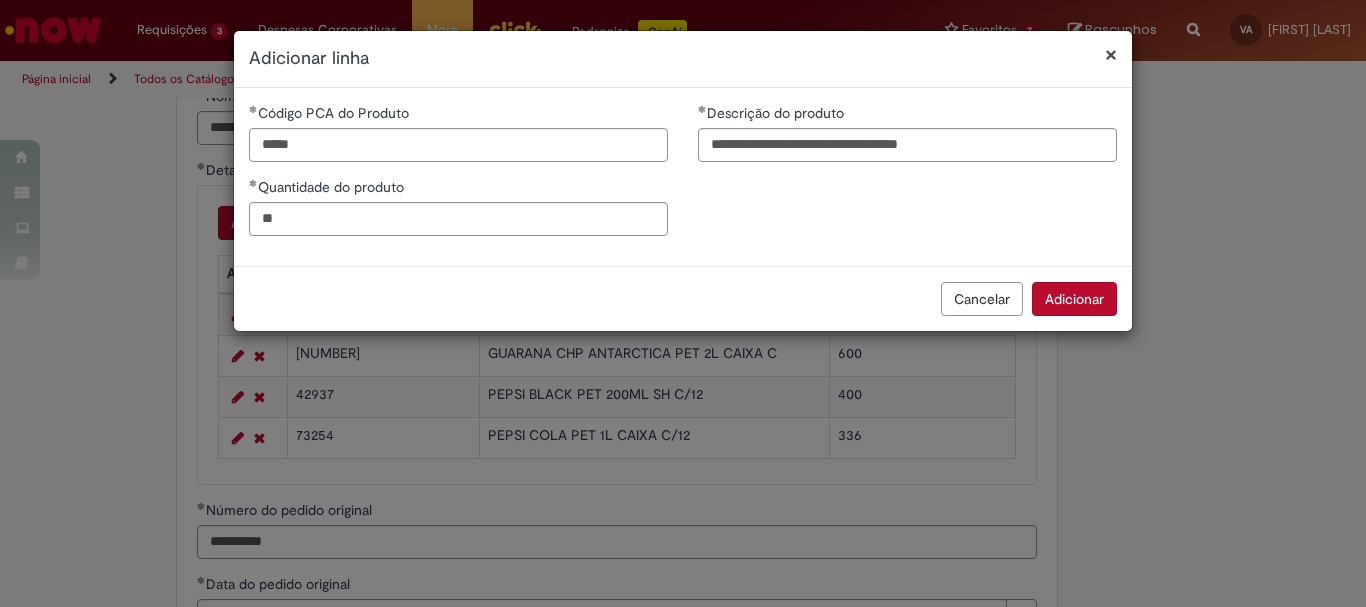 click on "Adicionar" at bounding box center [1074, 299] 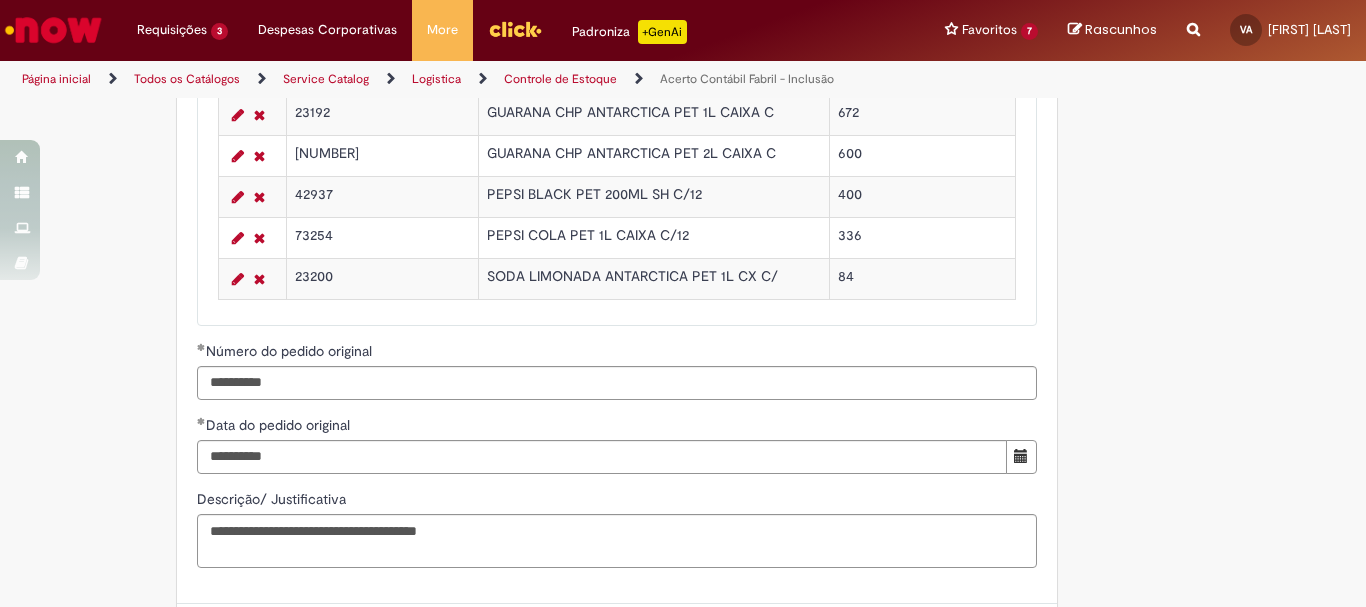 scroll, scrollTop: 1918, scrollLeft: 0, axis: vertical 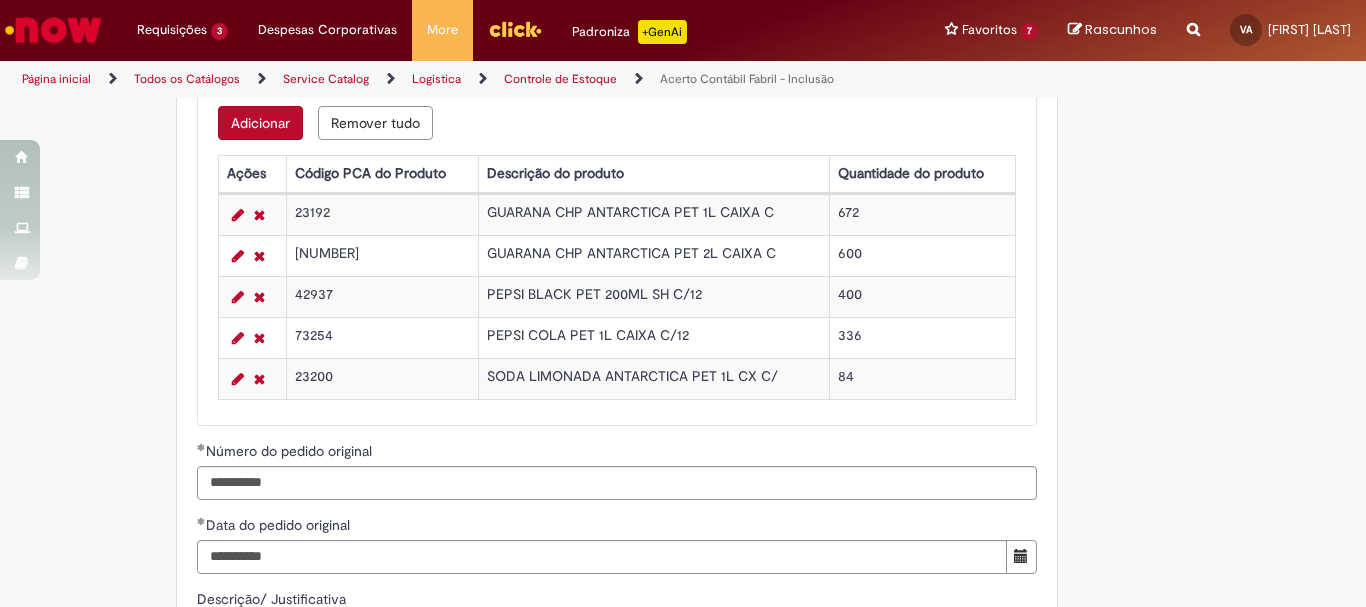 click on "Adicionar" at bounding box center [260, 123] 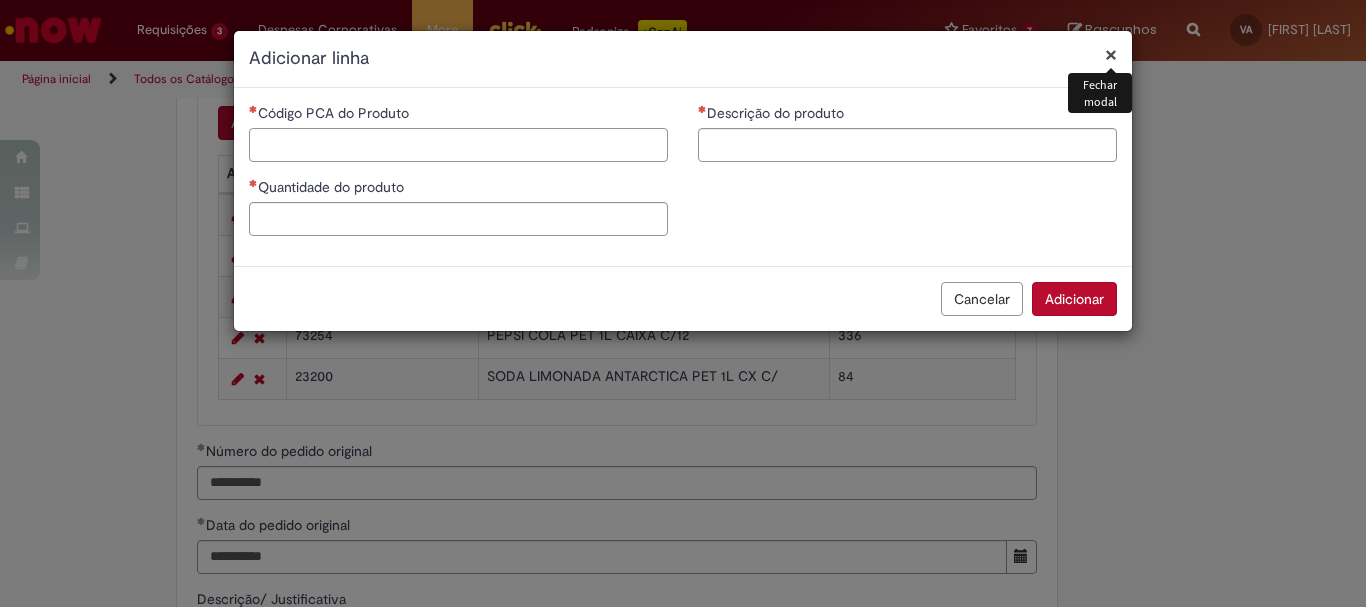 click on "Código PCA do Produto" at bounding box center (458, 145) 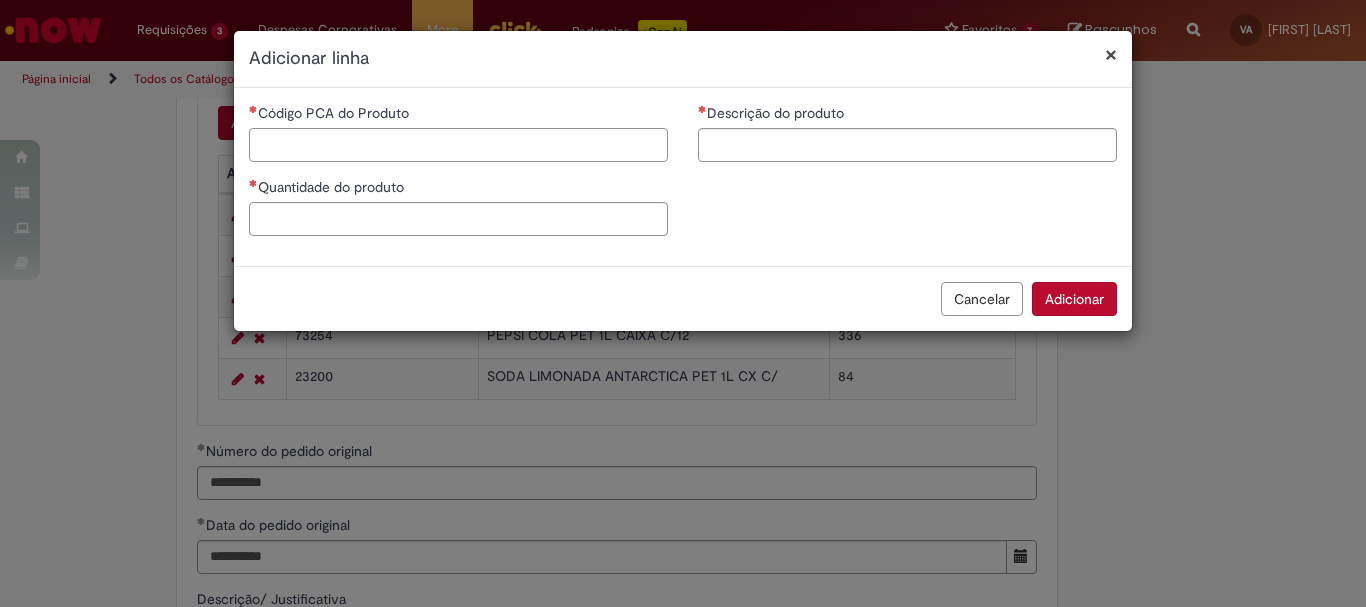 paste on "****" 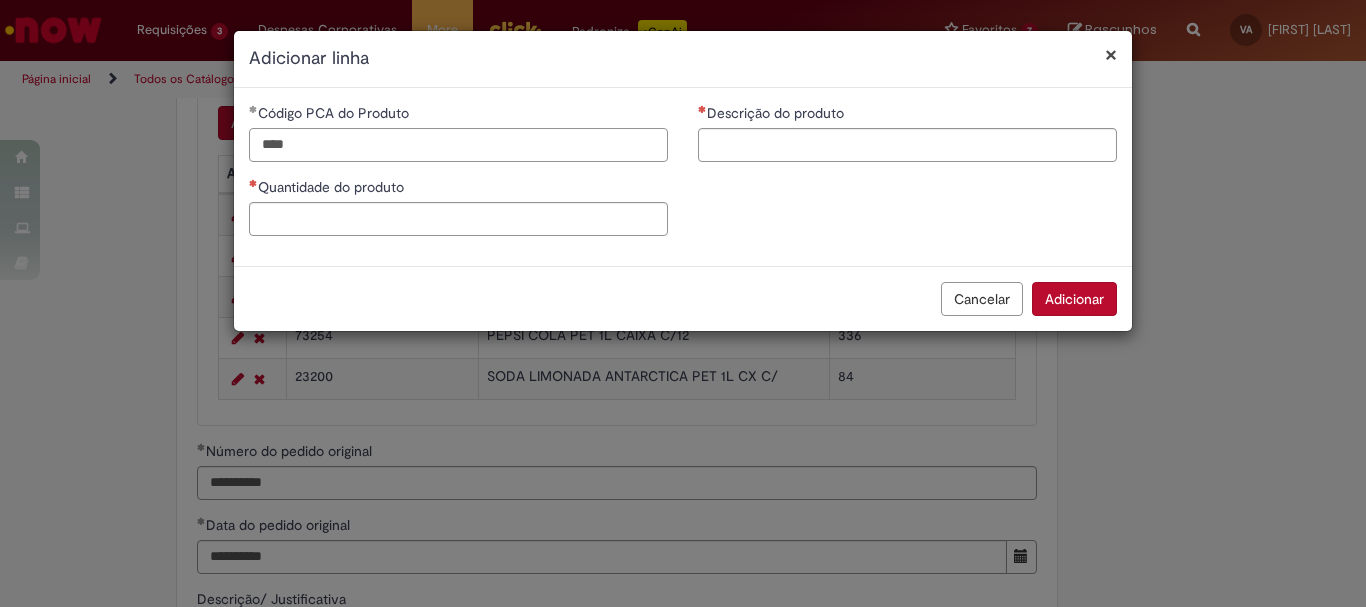 type on "****" 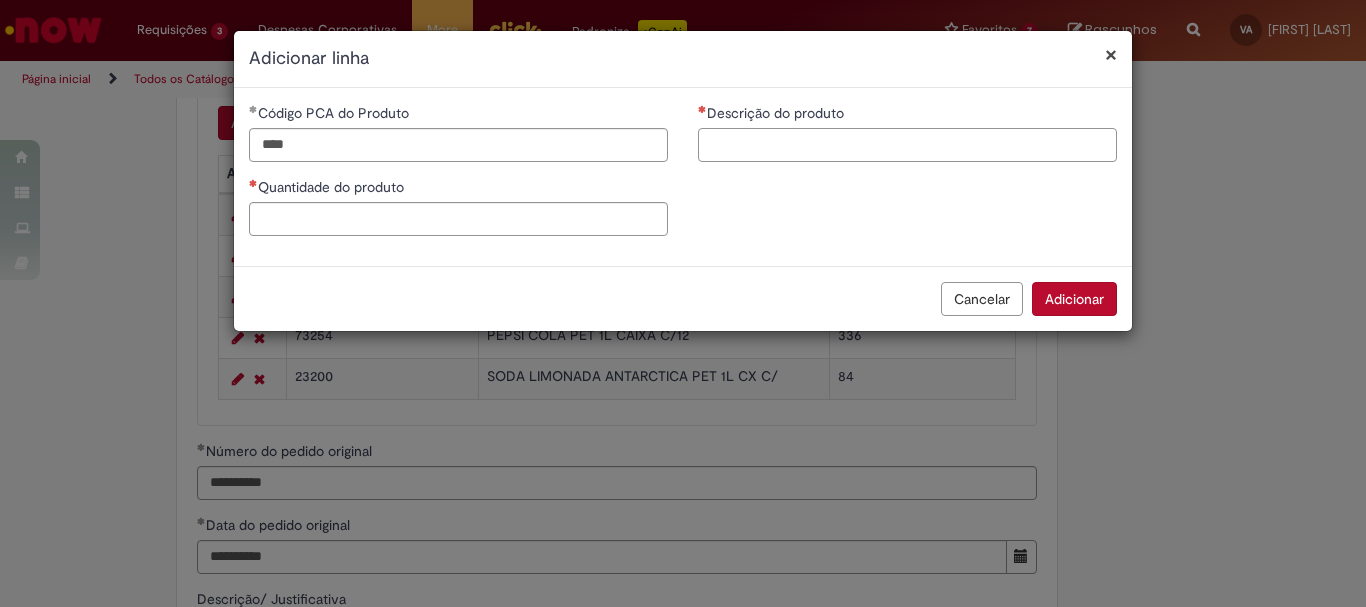 click on "Descrição do produto" at bounding box center [907, 145] 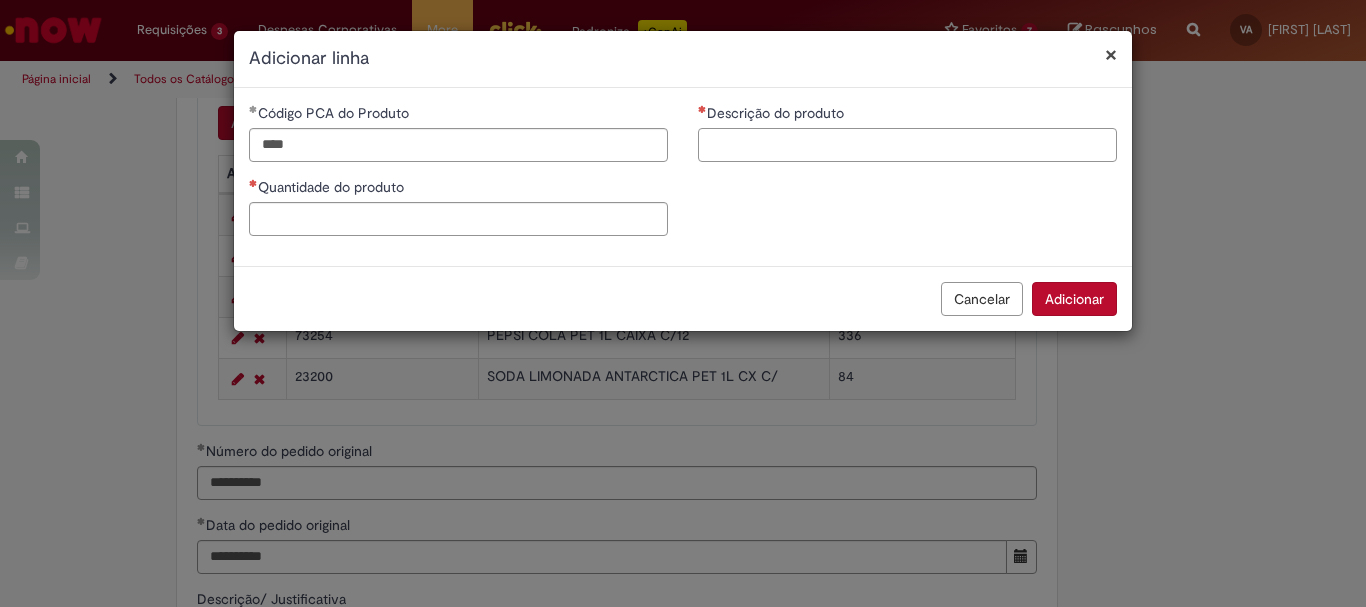paste on "**********" 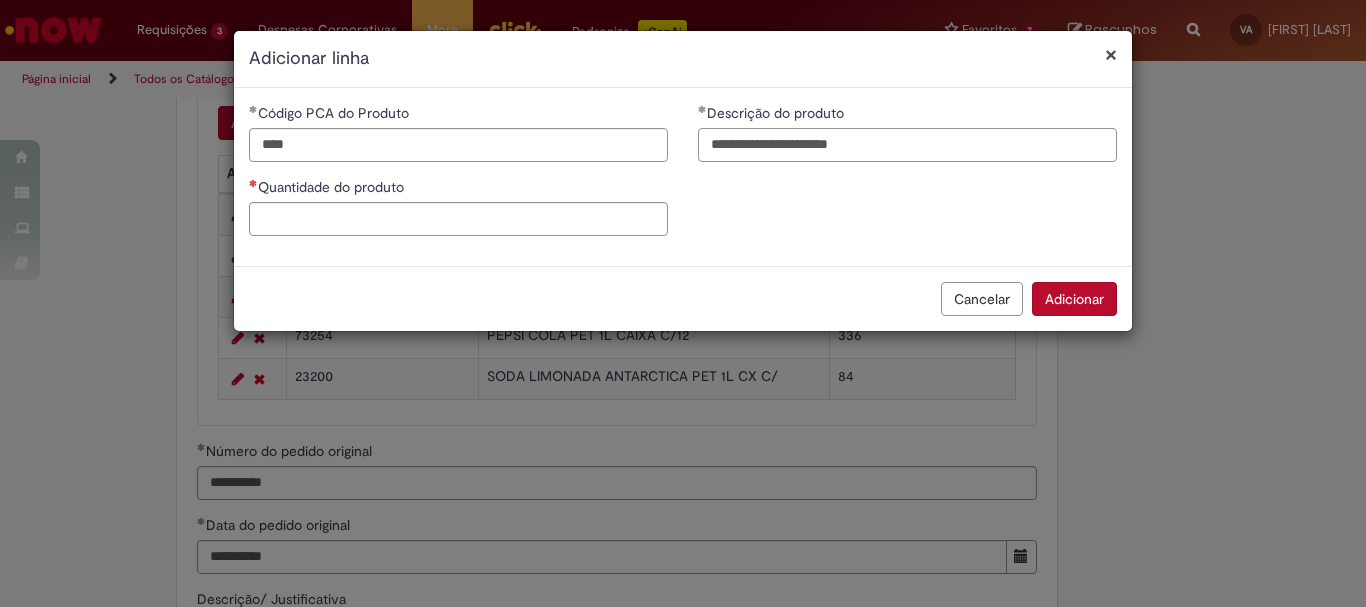 type on "**********" 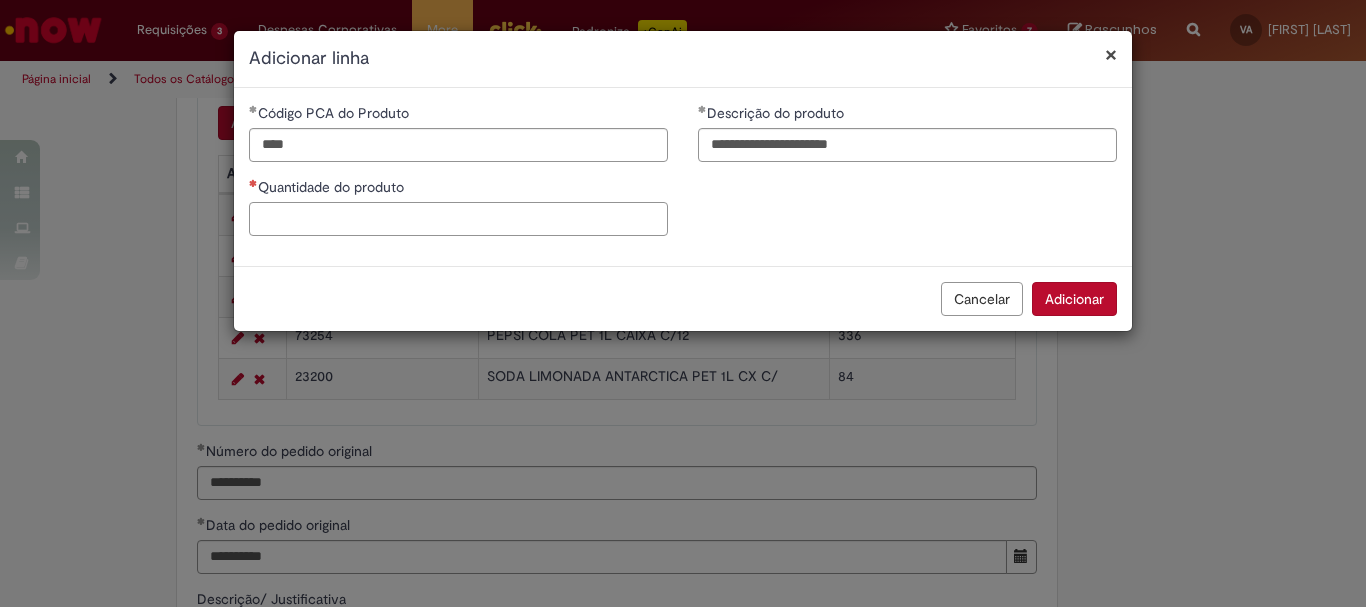click on "Quantidade do produto" at bounding box center (458, 219) 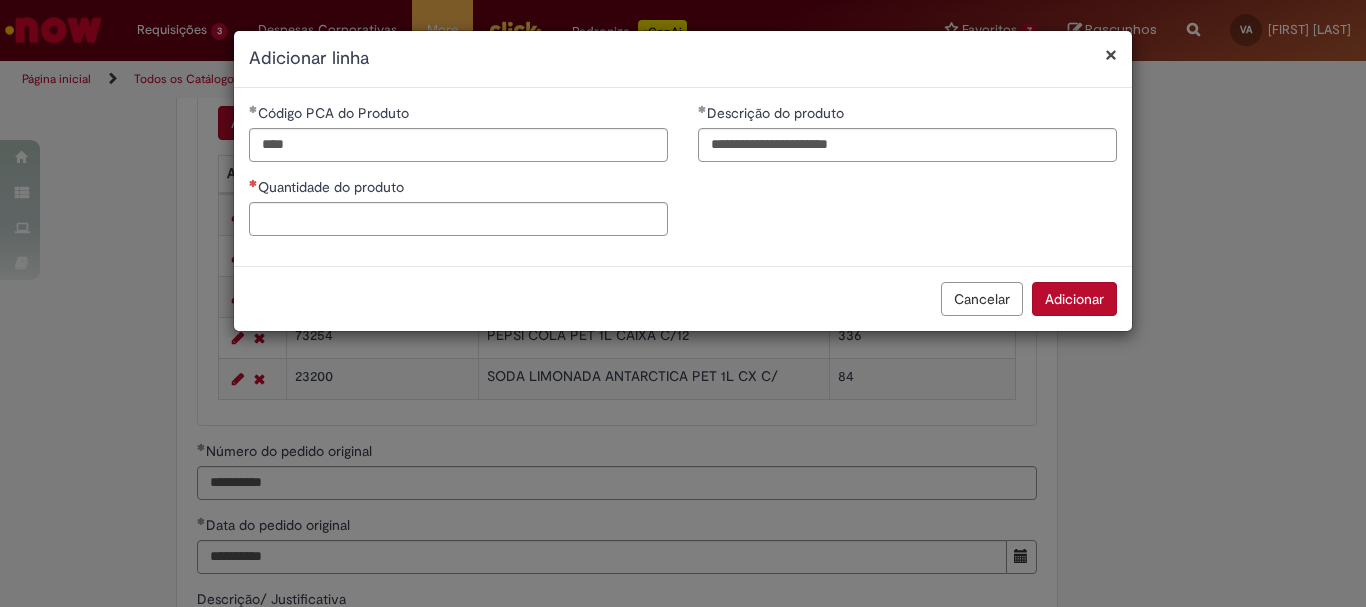 click on "Quantidade do produto" at bounding box center [458, 189] 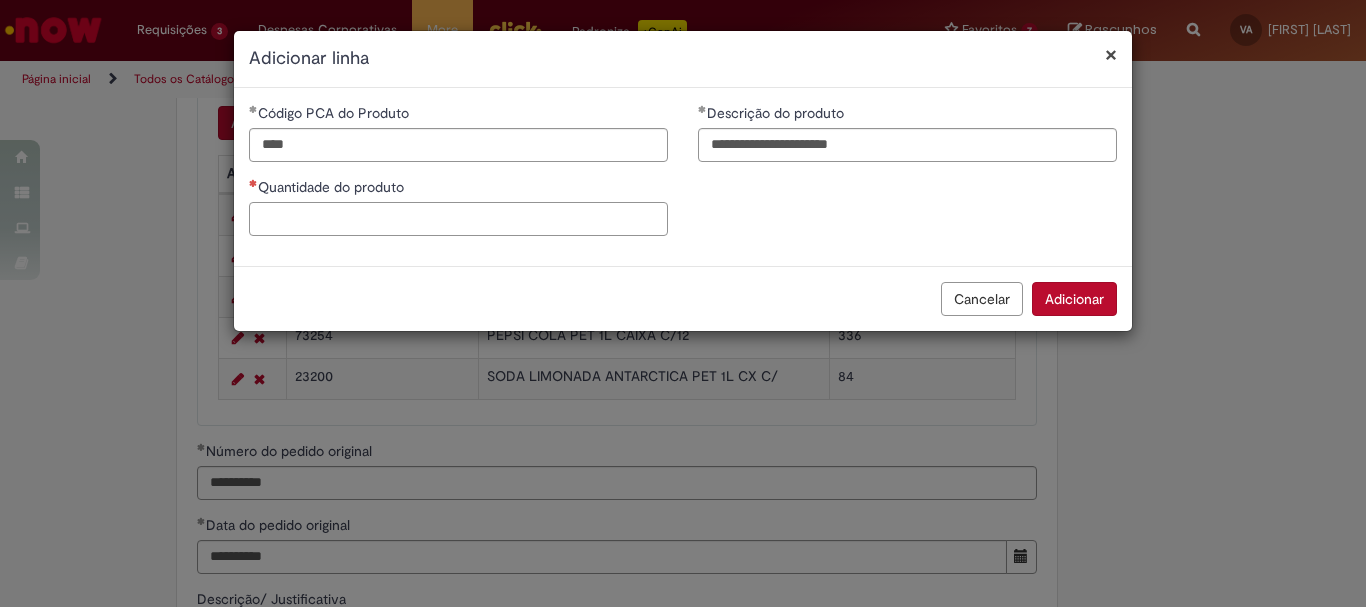 click on "Quantidade do produto" at bounding box center [458, 219] 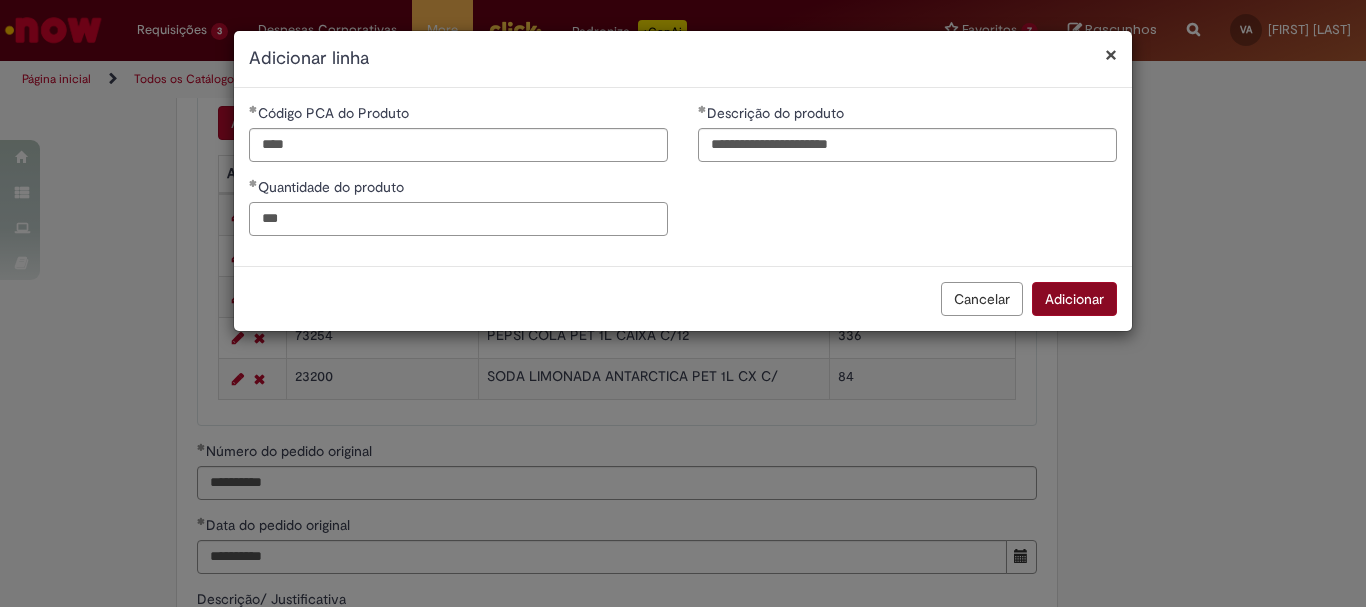 type on "***" 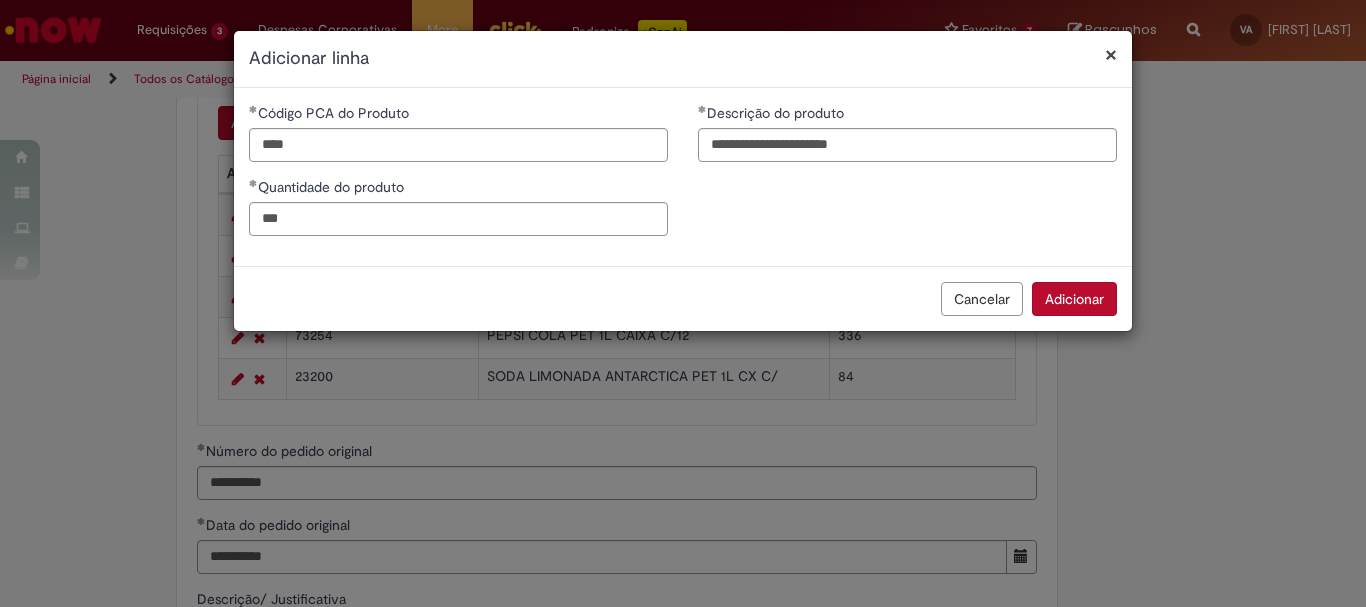 click on "Adicionar" at bounding box center (1074, 299) 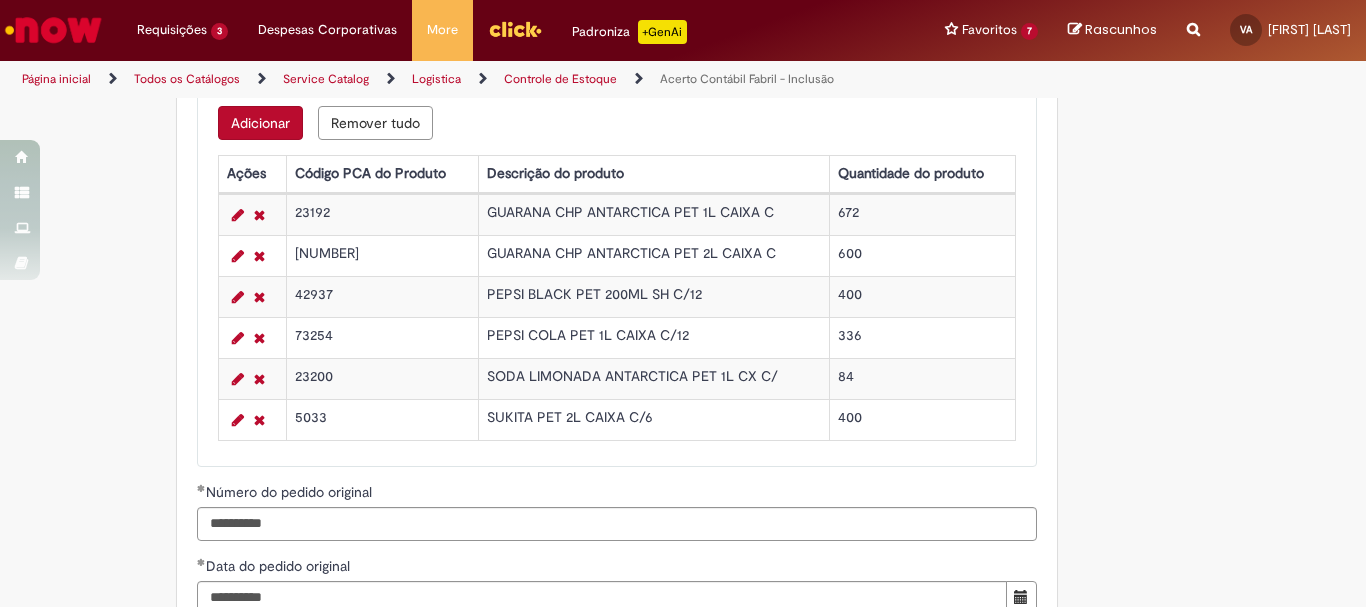 scroll, scrollTop: 2241, scrollLeft: 0, axis: vertical 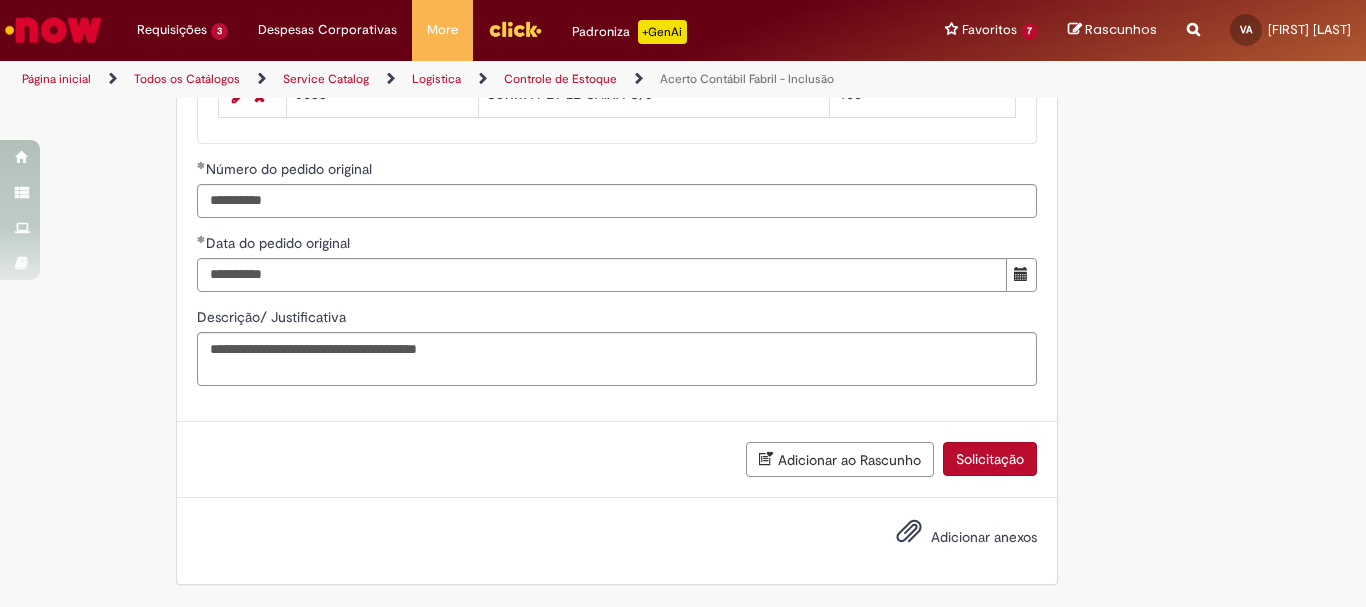 click on "Adicionar anexos" at bounding box center [984, 537] 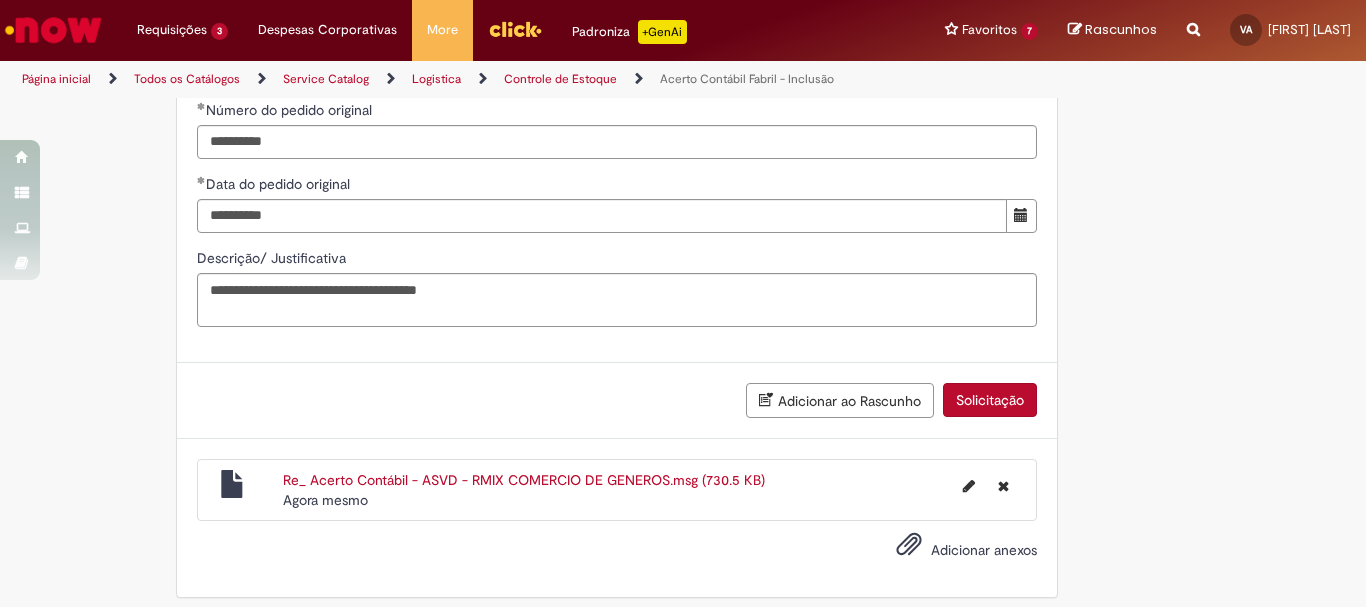 scroll, scrollTop: 2313, scrollLeft: 0, axis: vertical 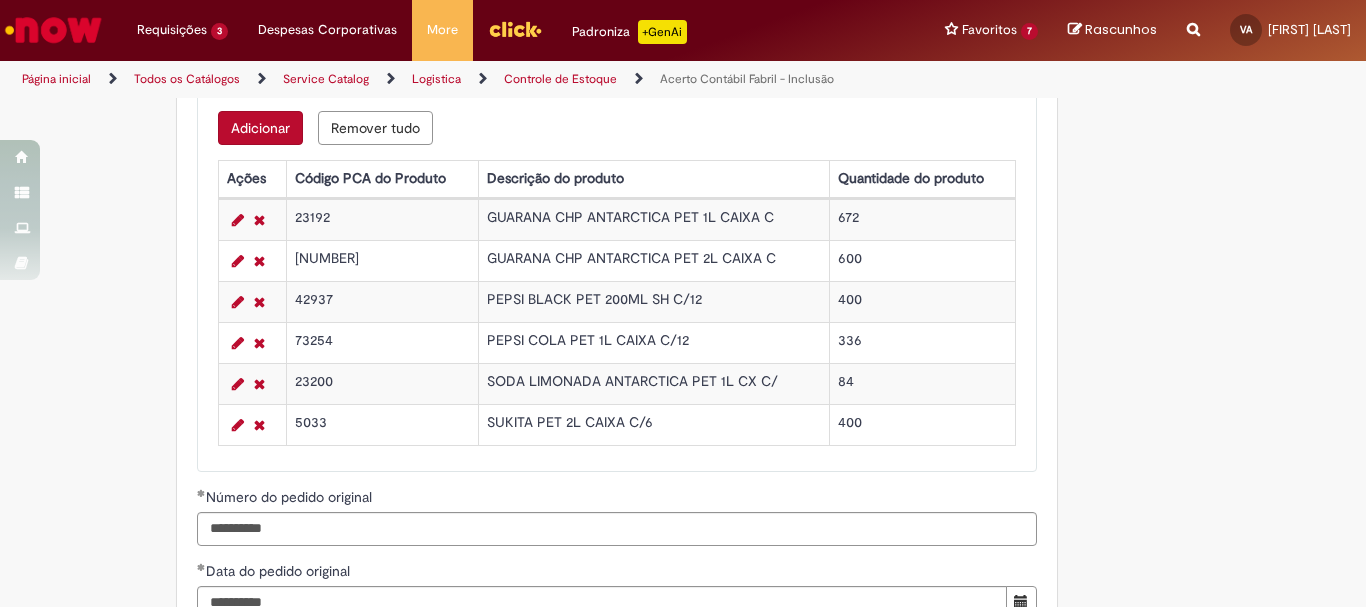 click on "Obrigatório anexo com o OK do GPP.
Adicionar a Favoritos
Acerto Contábil Fabril - Inclusão
Oferta destinada para Inclusão de pedido para a Revenda, CDD e Cervejaria com a finalidade de  acerto contábil do estoque.
Oferta destinada para inclusão de pedidos para Revenda, CDD e Cervejaria com a finalidade de acerto contábil de estoque. A solicitação será atendido dois dias depois à data solicitada.
O fluxo de atendimento dessa oferta é:
*Atenção:
Anexos obrigatórios: Ok do GPP (Gerente de Planejamento e Performance)
Pedido seguirá seguintes datas:
Solicitação Segunda - Otimização do pedido Quarta; Solicitação Terça - Otimização do pedido Quinta; Solicitação Quarta - Otimização do pedido Sexta; Solicitação Quinta - Otimização do pedido Sábado; Solicitação Sex, Sab, Dom - Otimização do pedido Terça." at bounding box center (683, -404) 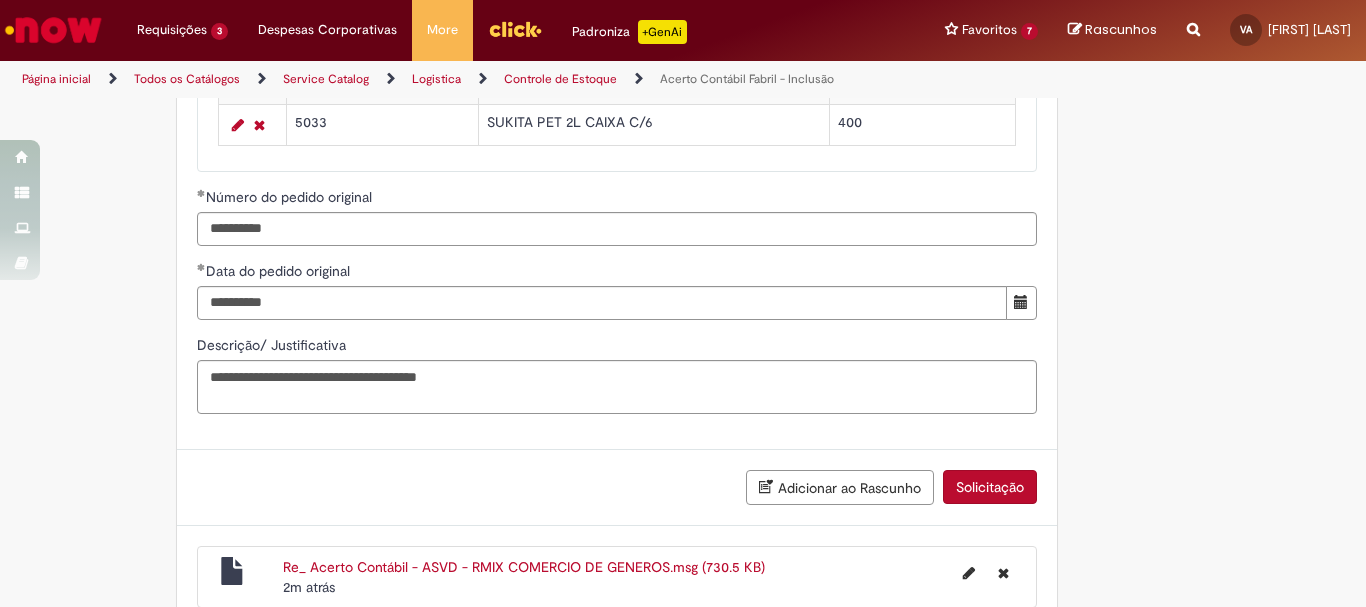scroll, scrollTop: 2313, scrollLeft: 0, axis: vertical 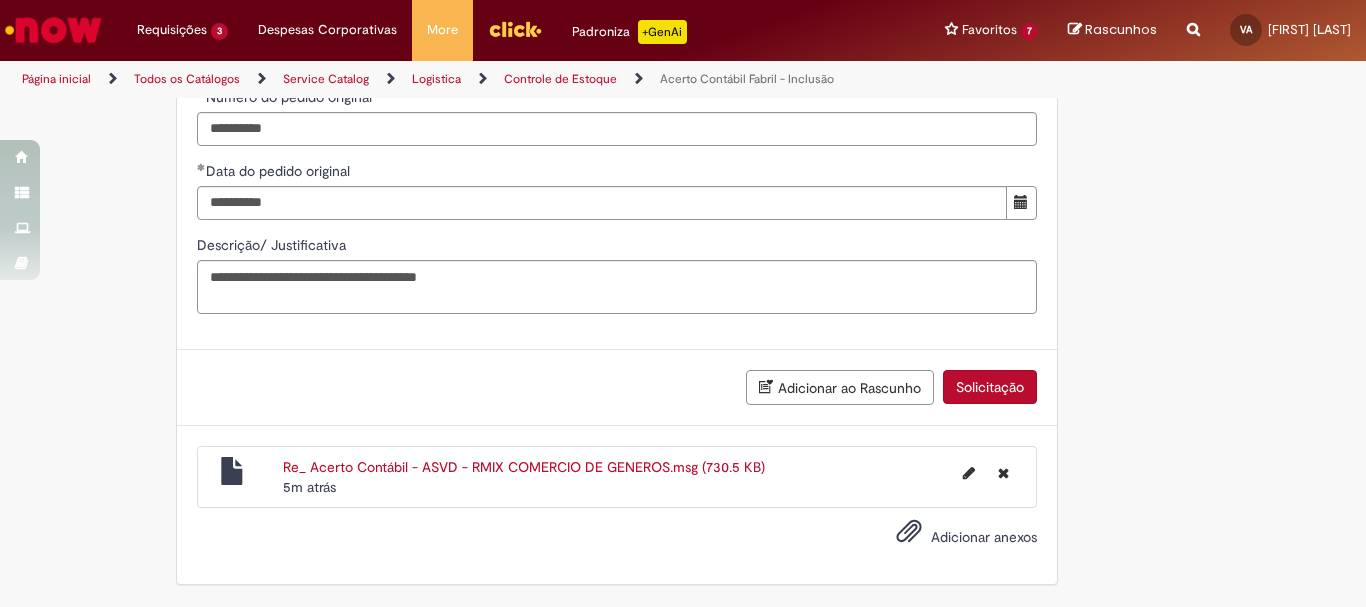 click on "Solicitação" at bounding box center [990, 387] 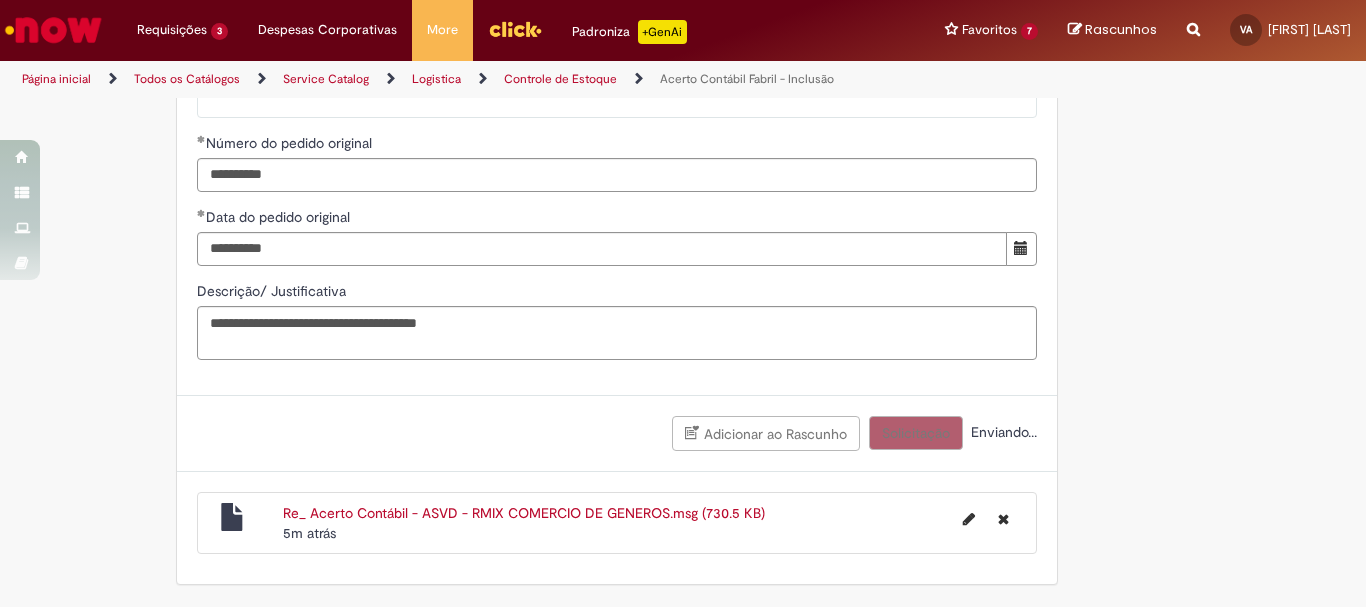 scroll, scrollTop: 2267, scrollLeft: 0, axis: vertical 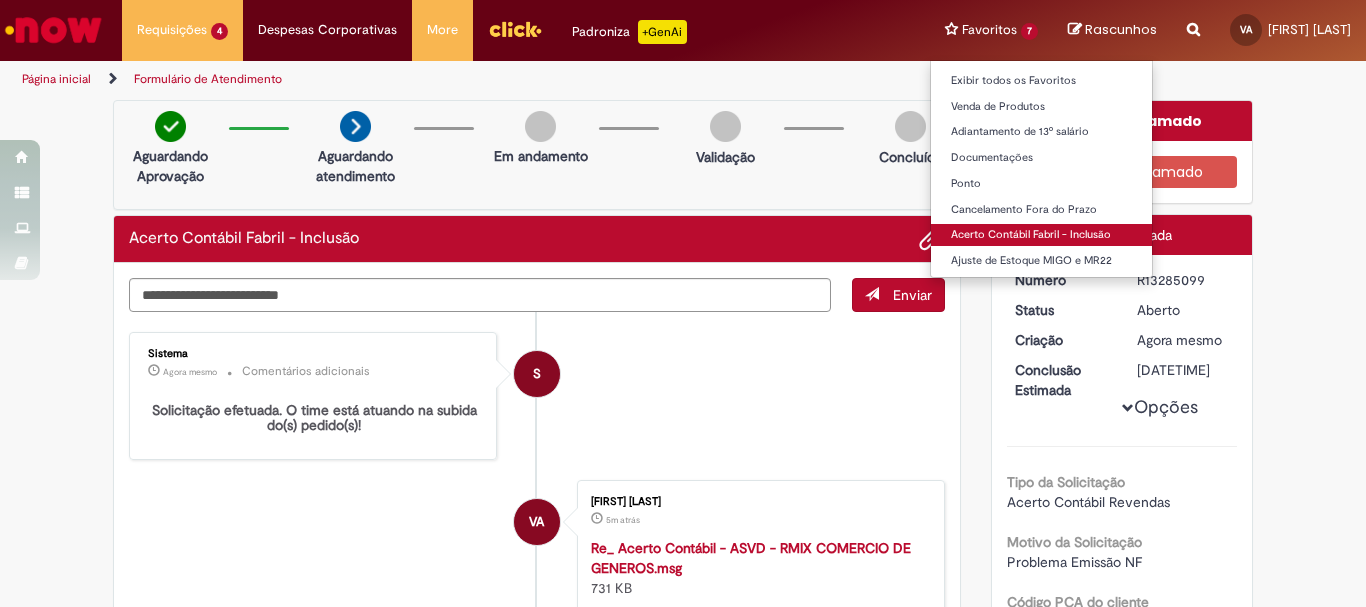 click on "Acerto Contábil Fabril - Inclusão" at bounding box center (1041, 235) 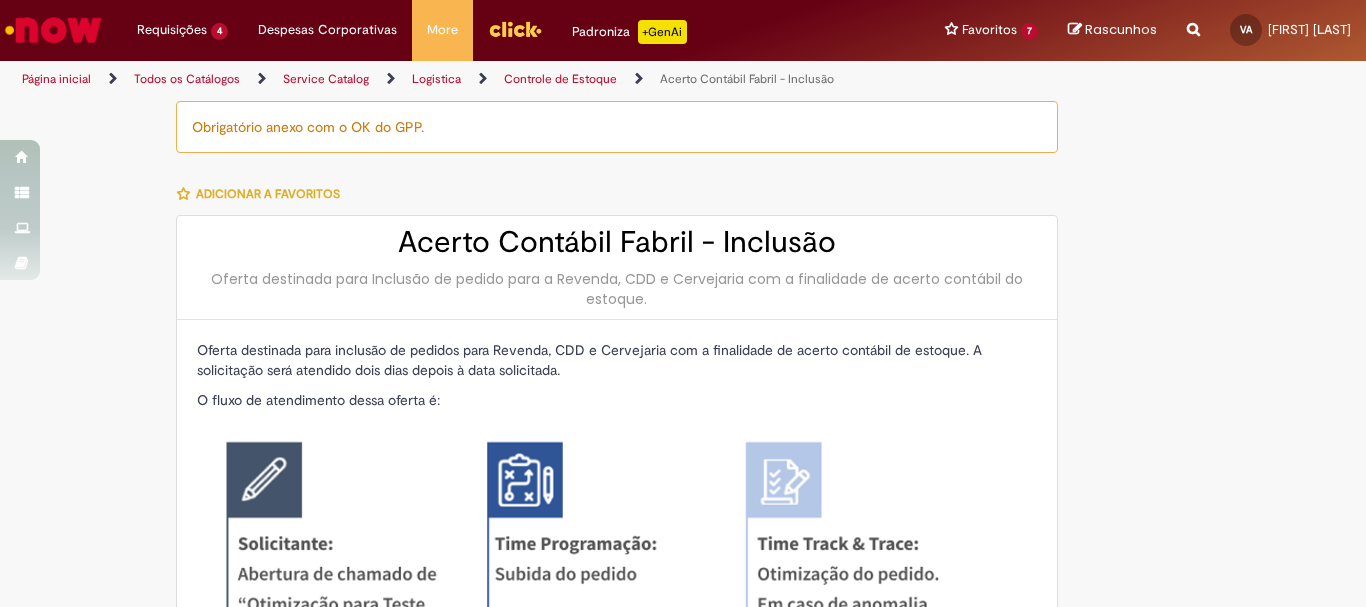 type on "********" 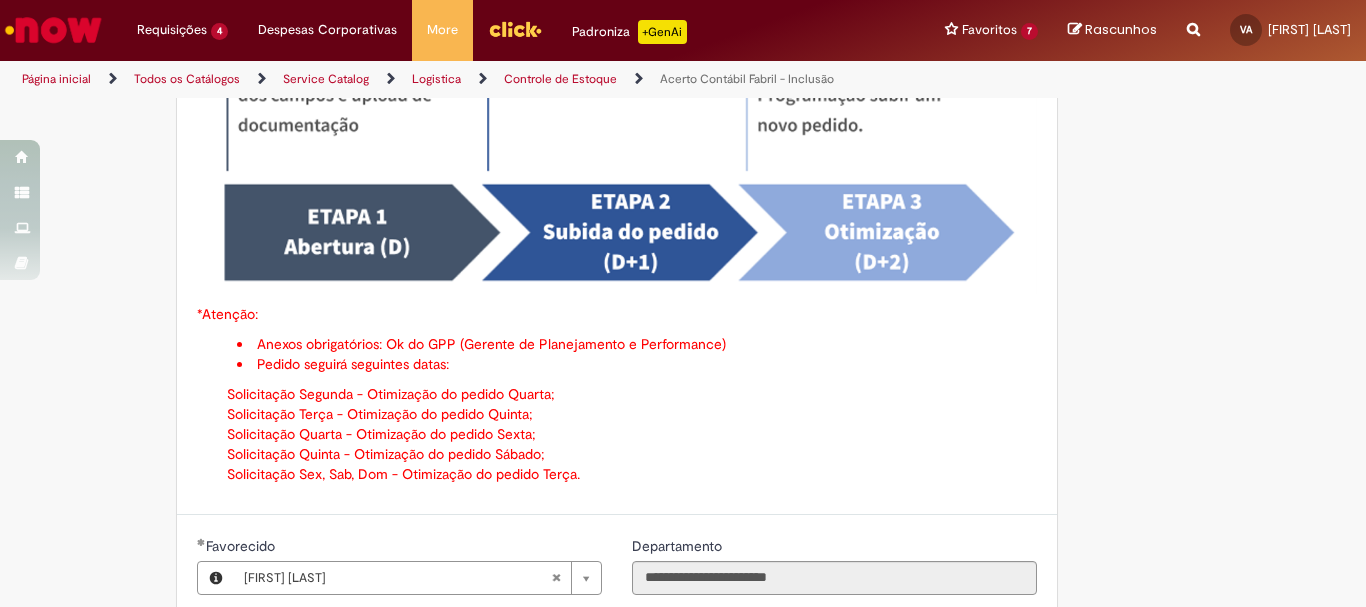scroll, scrollTop: 1100, scrollLeft: 0, axis: vertical 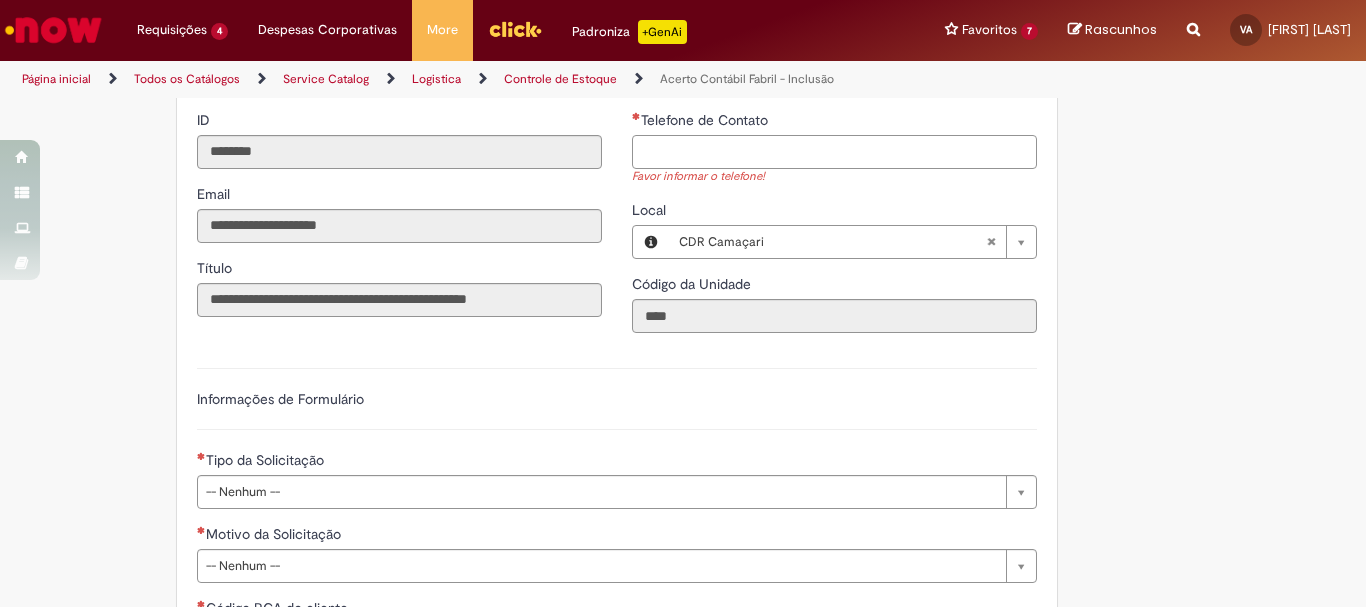 click on "Telefone de Contato" at bounding box center (834, 152) 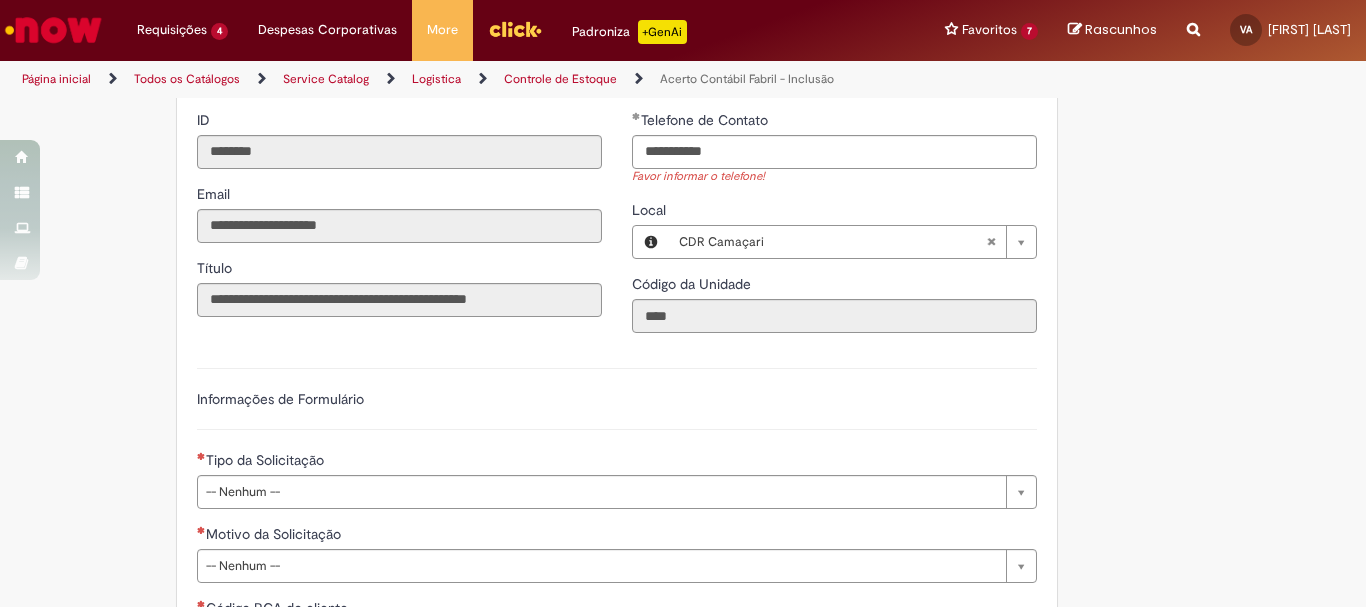 type on "**********" 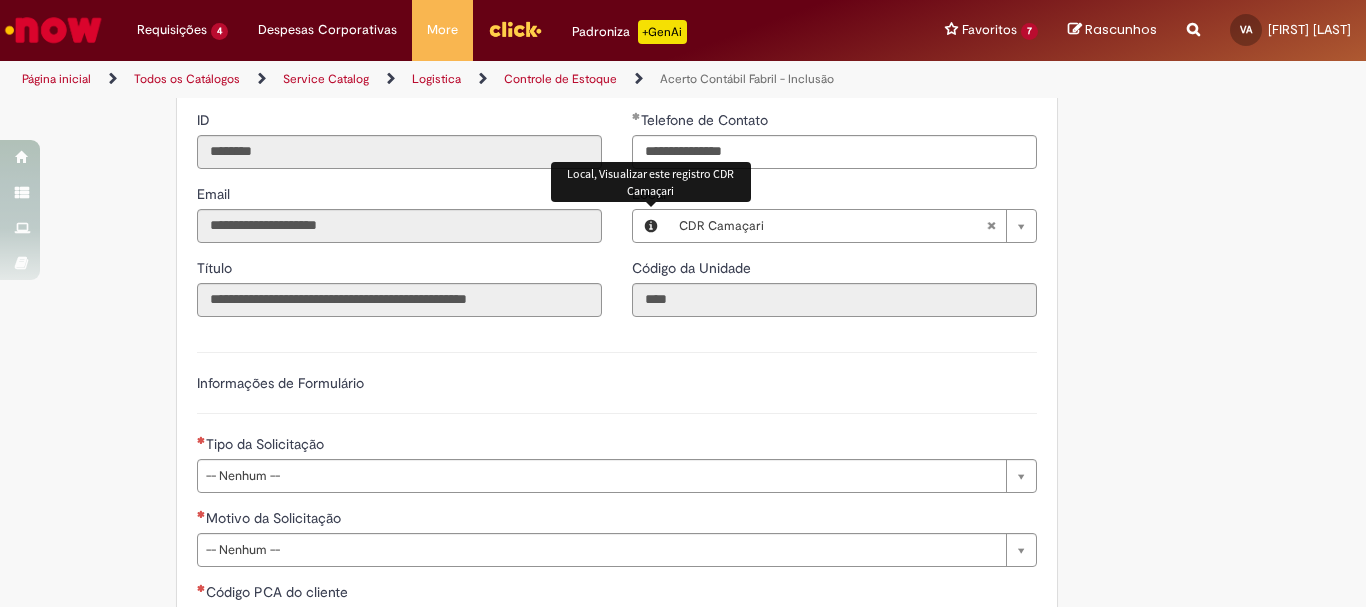 type 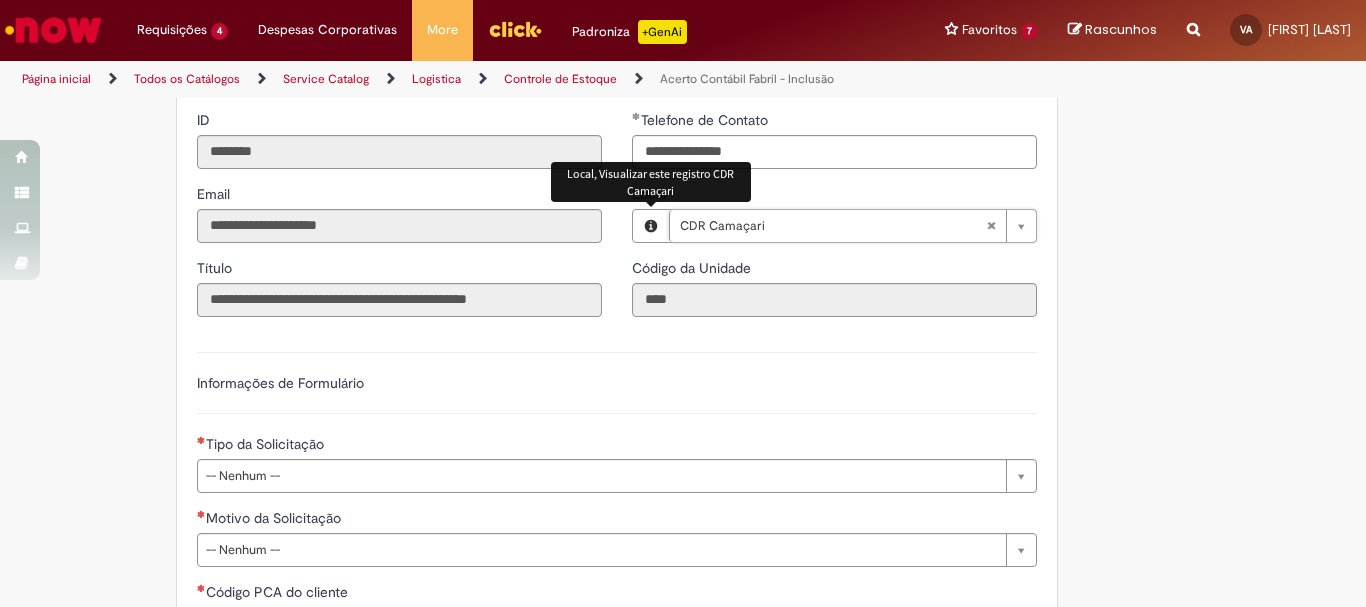 scroll, scrollTop: 0, scrollLeft: 91, axis: horizontal 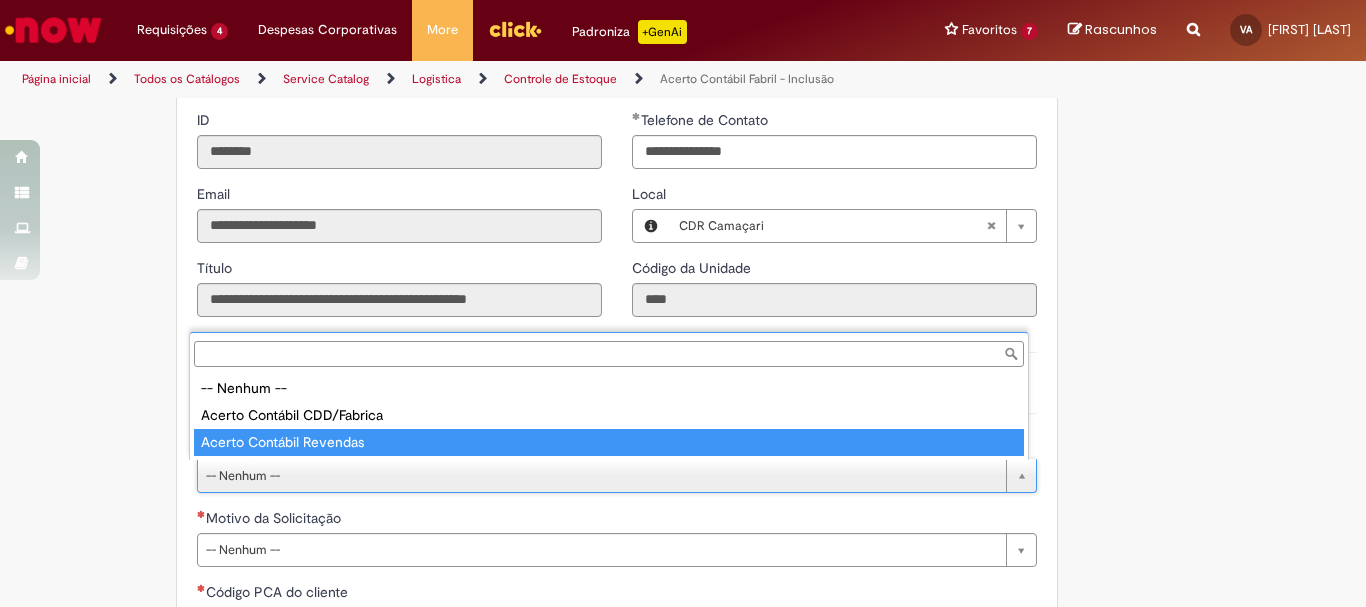 type on "**********" 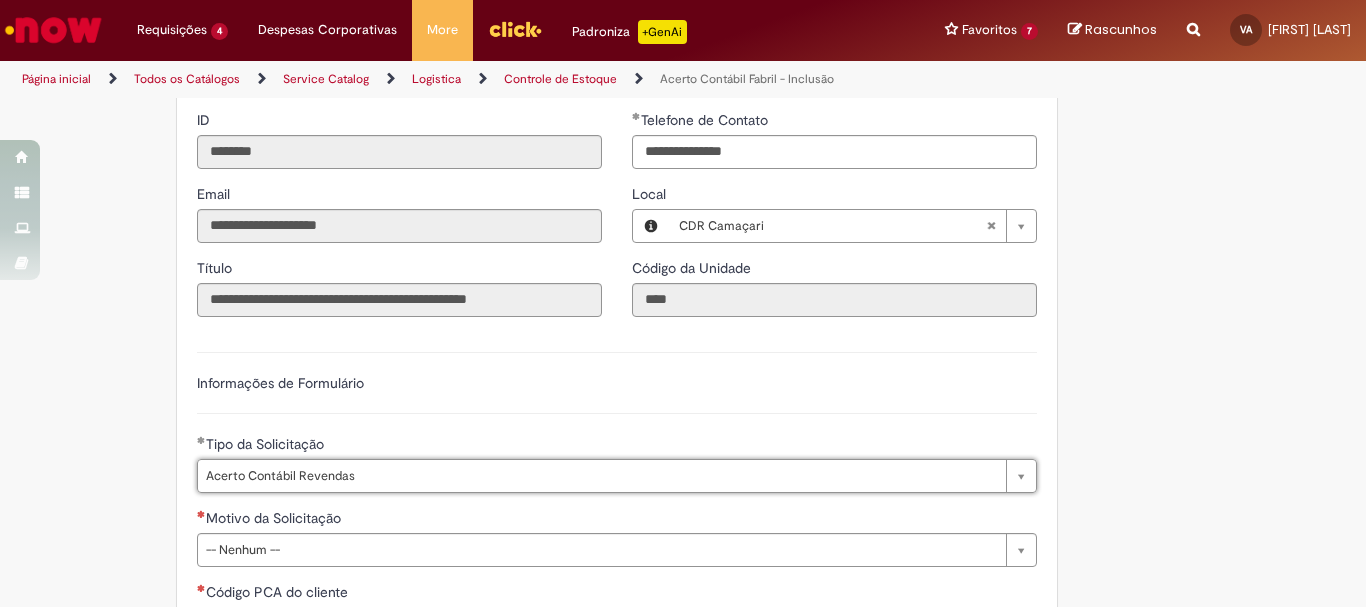 scroll, scrollTop: 1200, scrollLeft: 0, axis: vertical 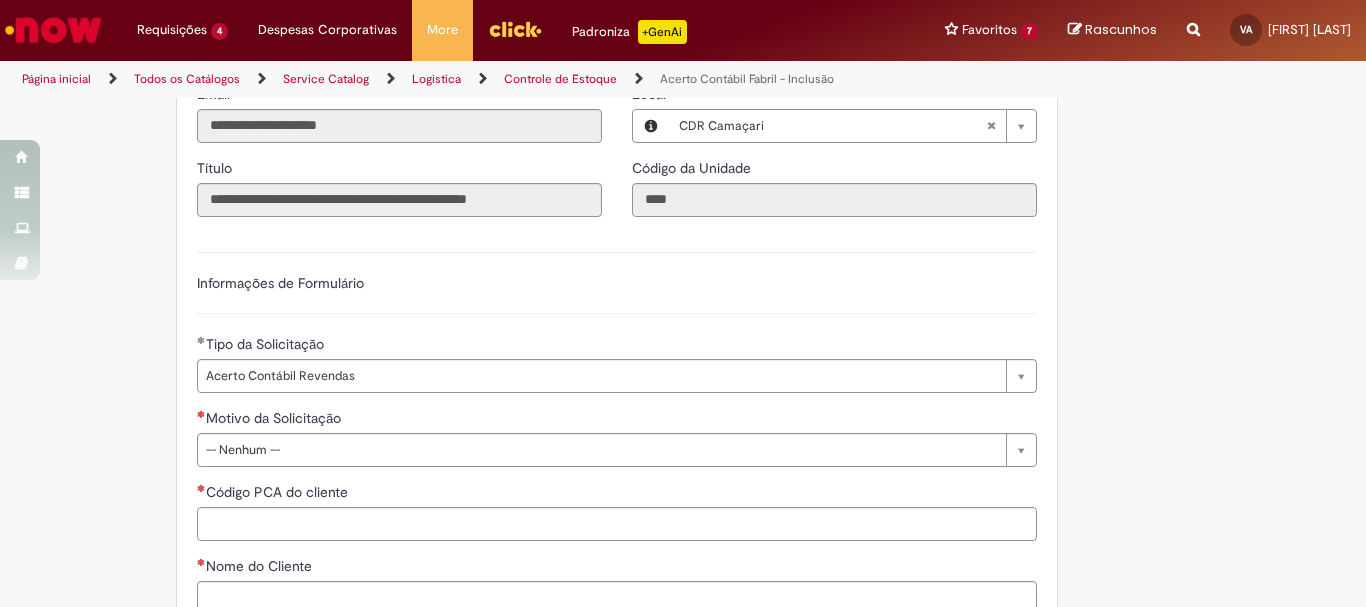 click on "**********" at bounding box center [617, 732] 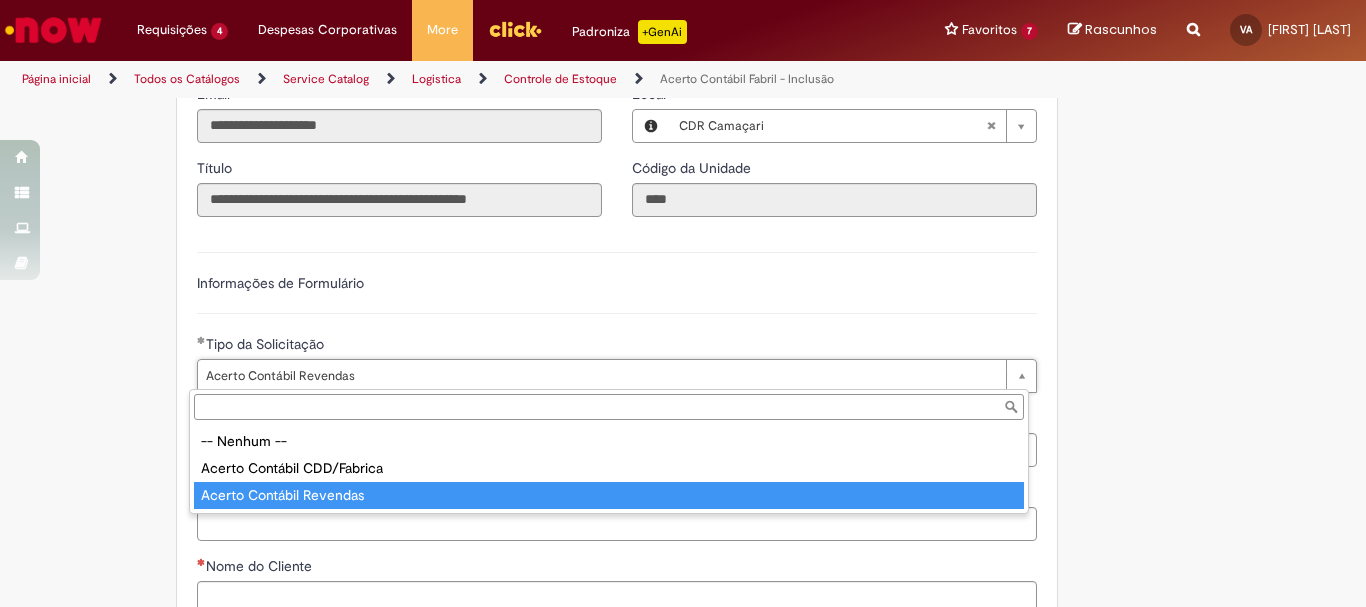 type on "**********" 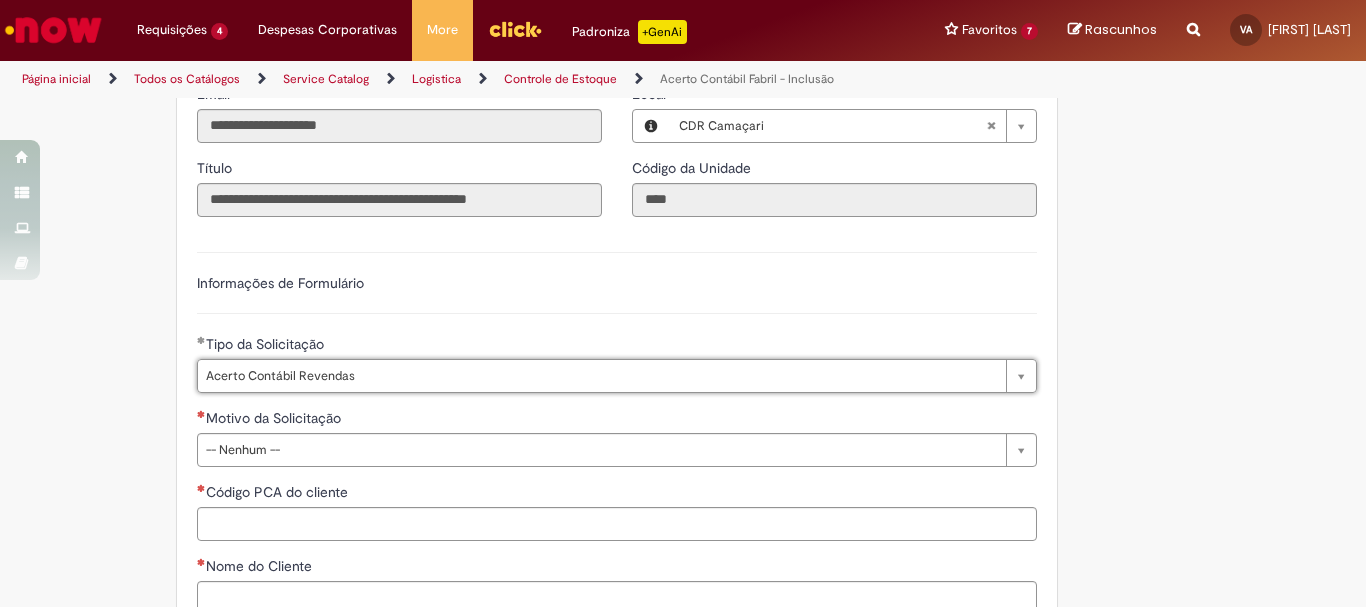 scroll, scrollTop: 0, scrollLeft: 161, axis: horizontal 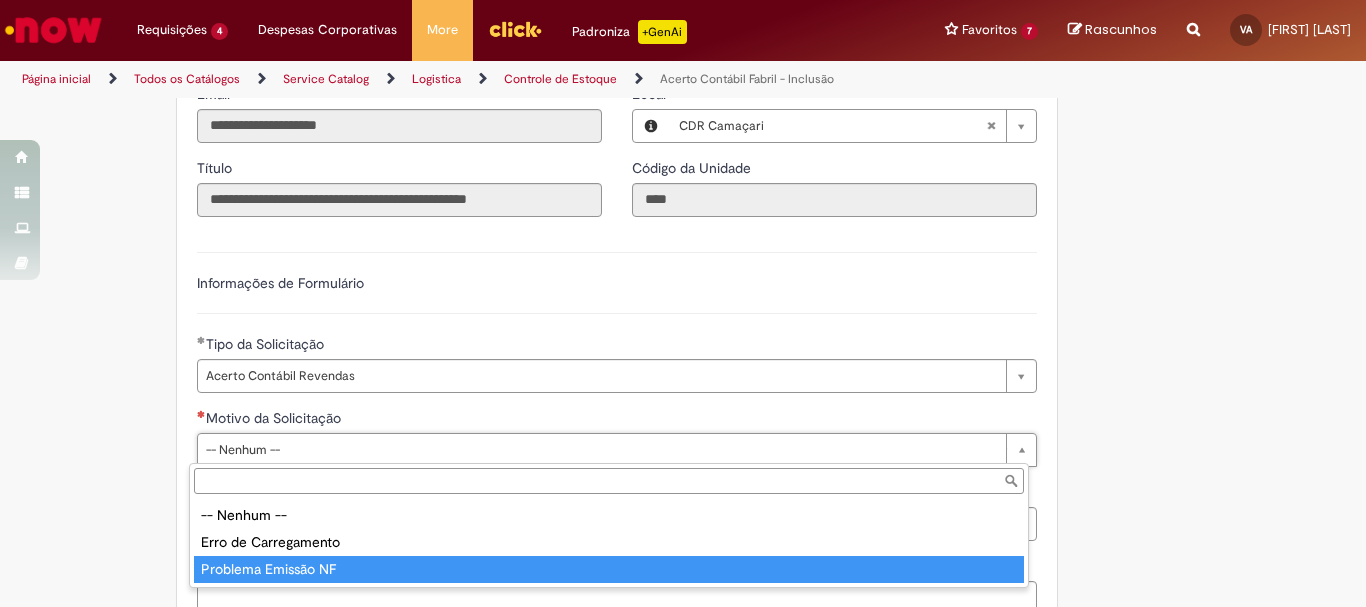 type on "**********" 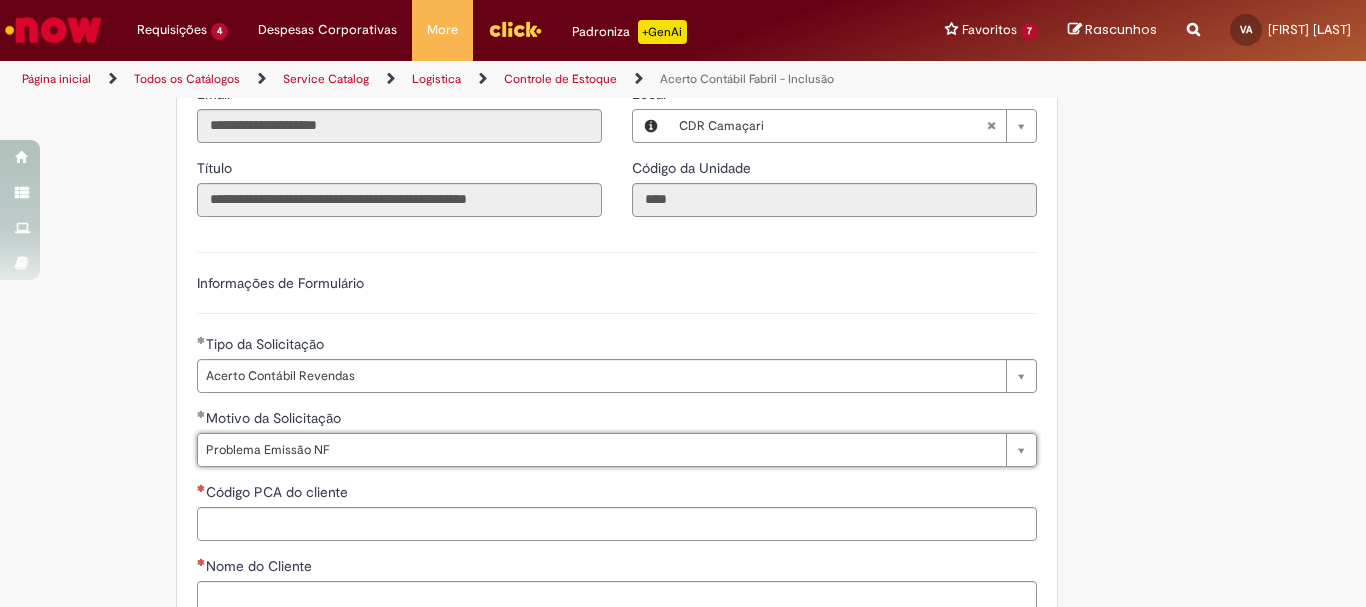 scroll, scrollTop: 1400, scrollLeft: 0, axis: vertical 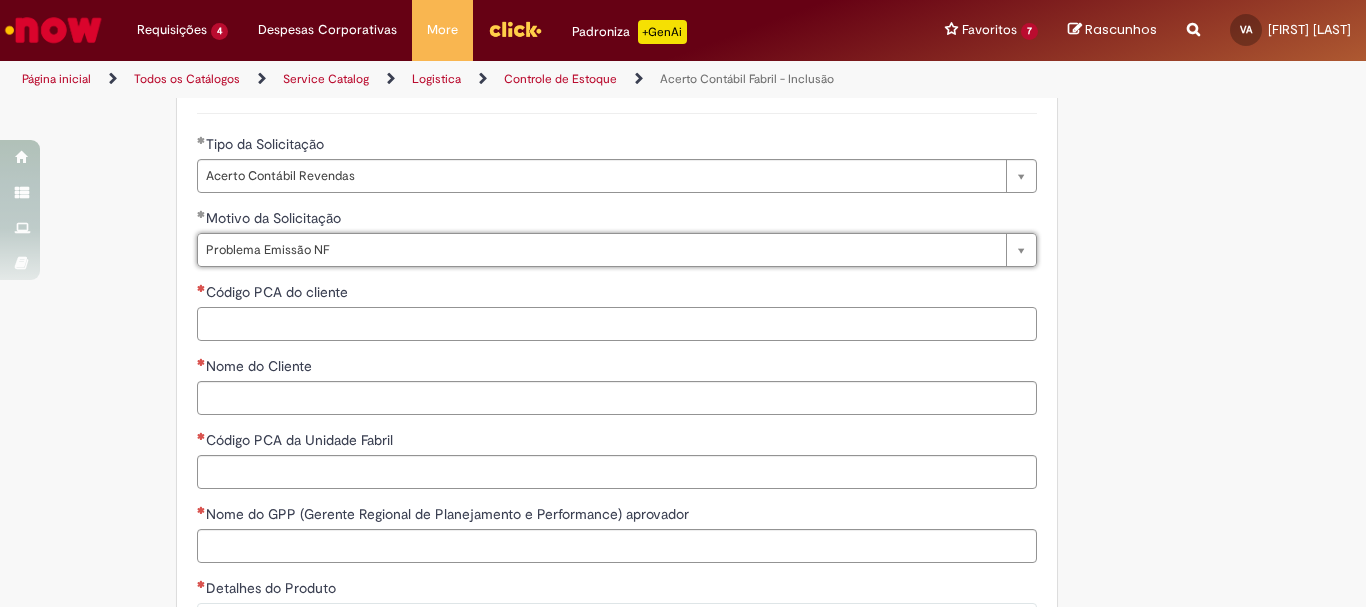 click on "Código PCA do cliente" at bounding box center [617, 324] 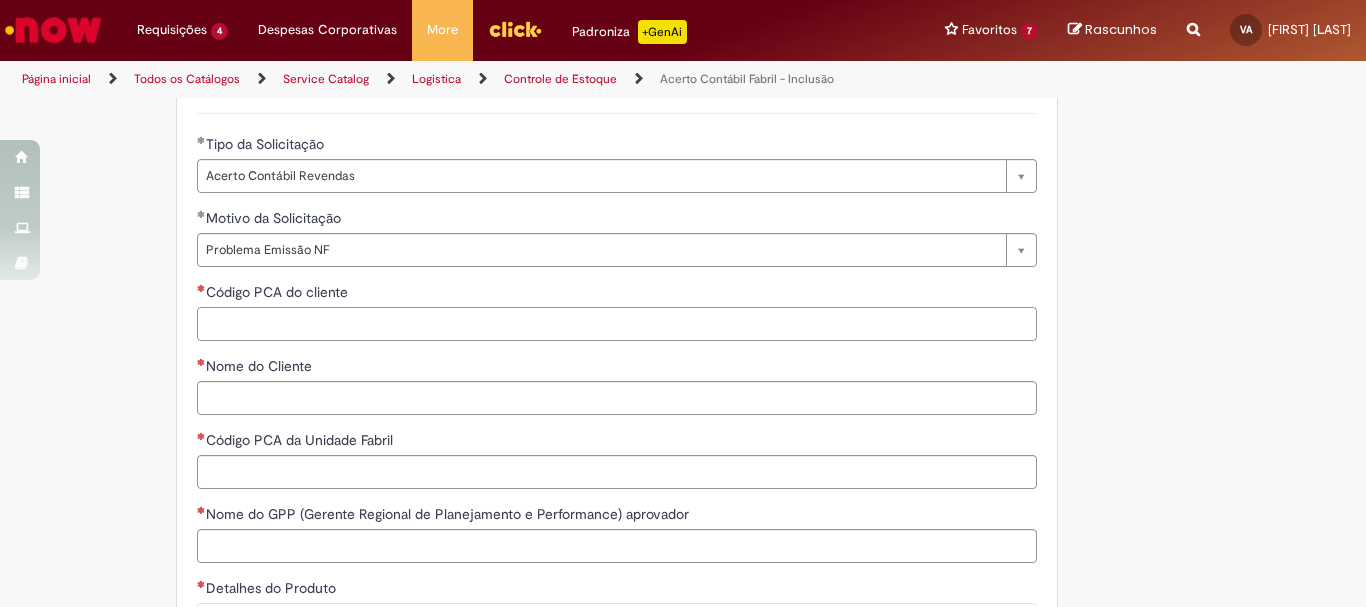 paste on "********" 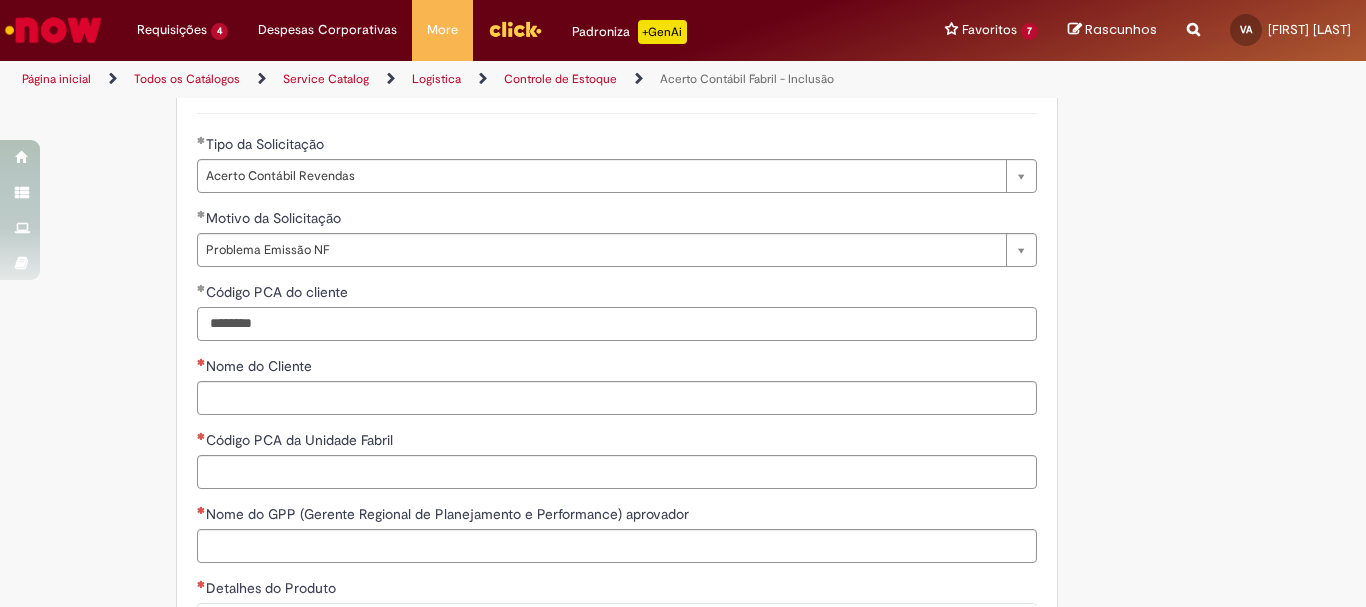 type on "********" 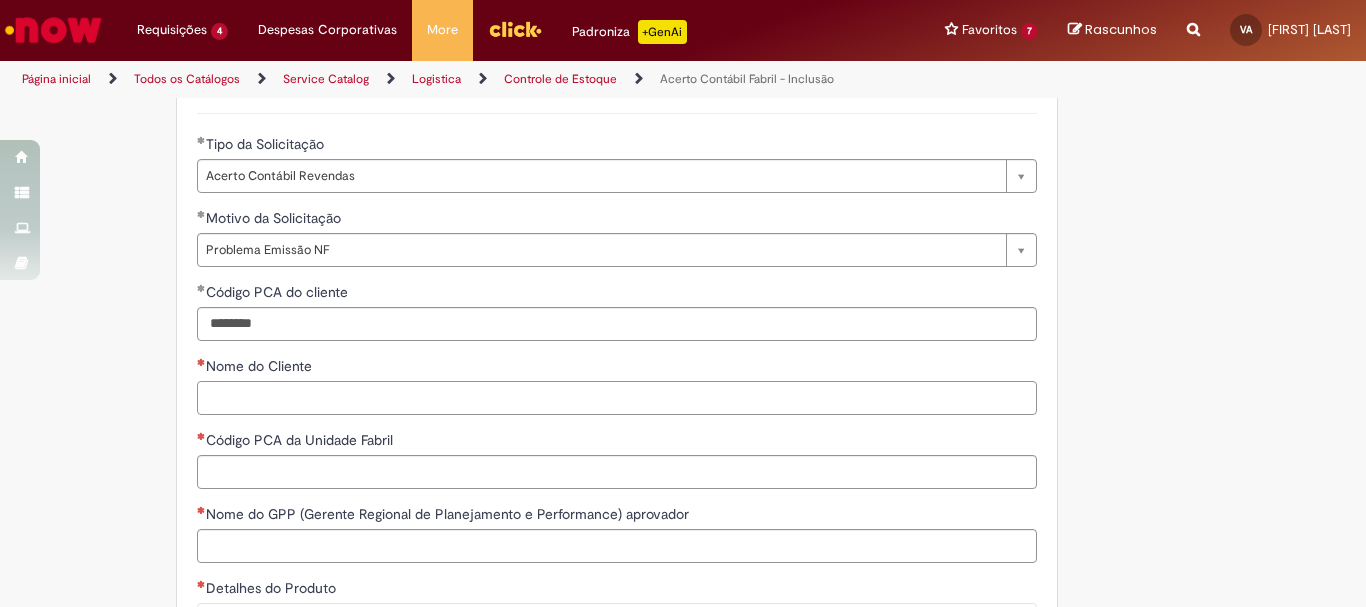 click on "Nome do Cliente" at bounding box center (617, 398) 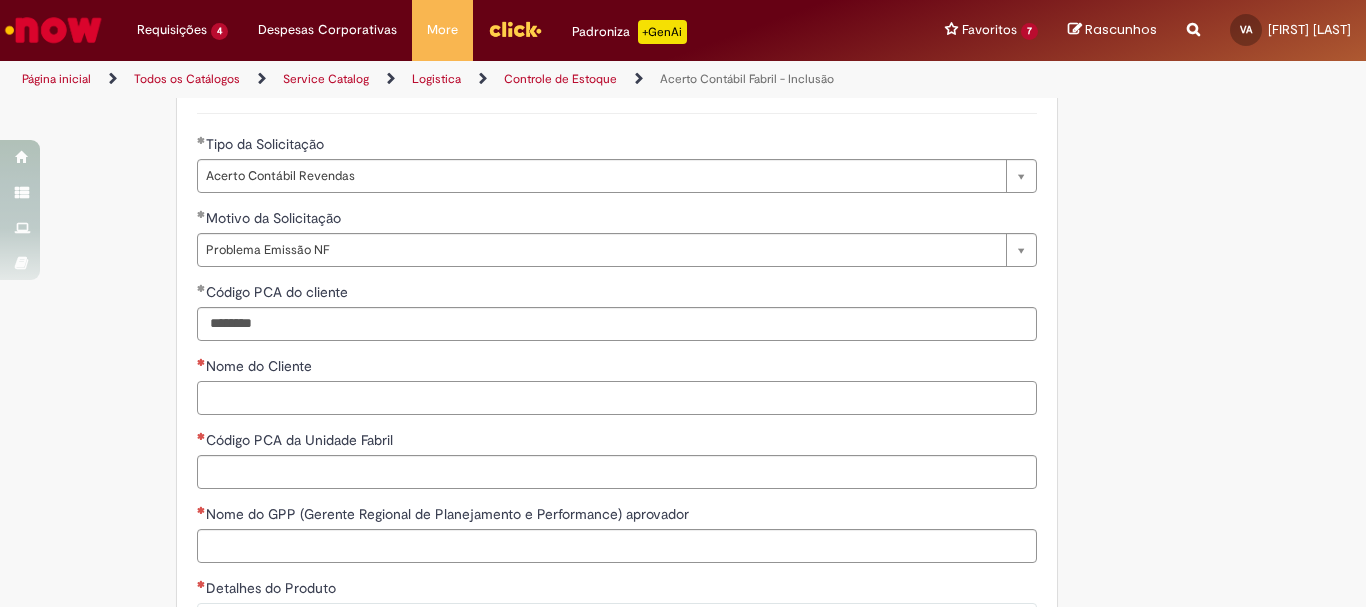 paste on "**********" 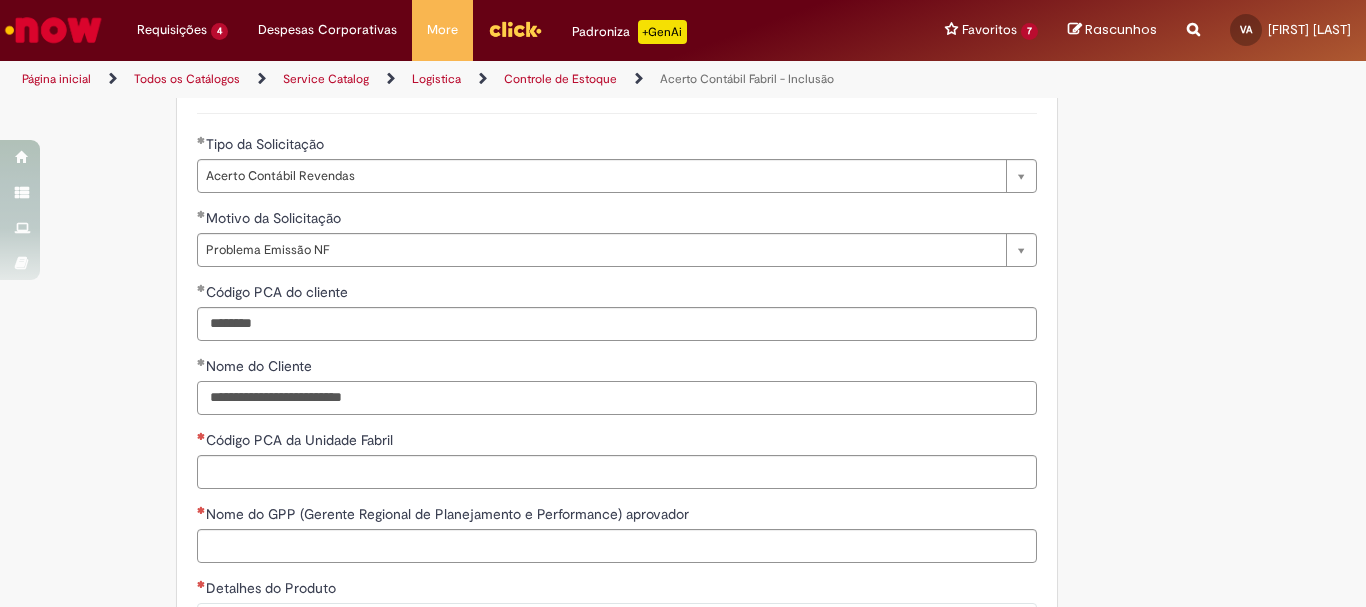 type on "**********" 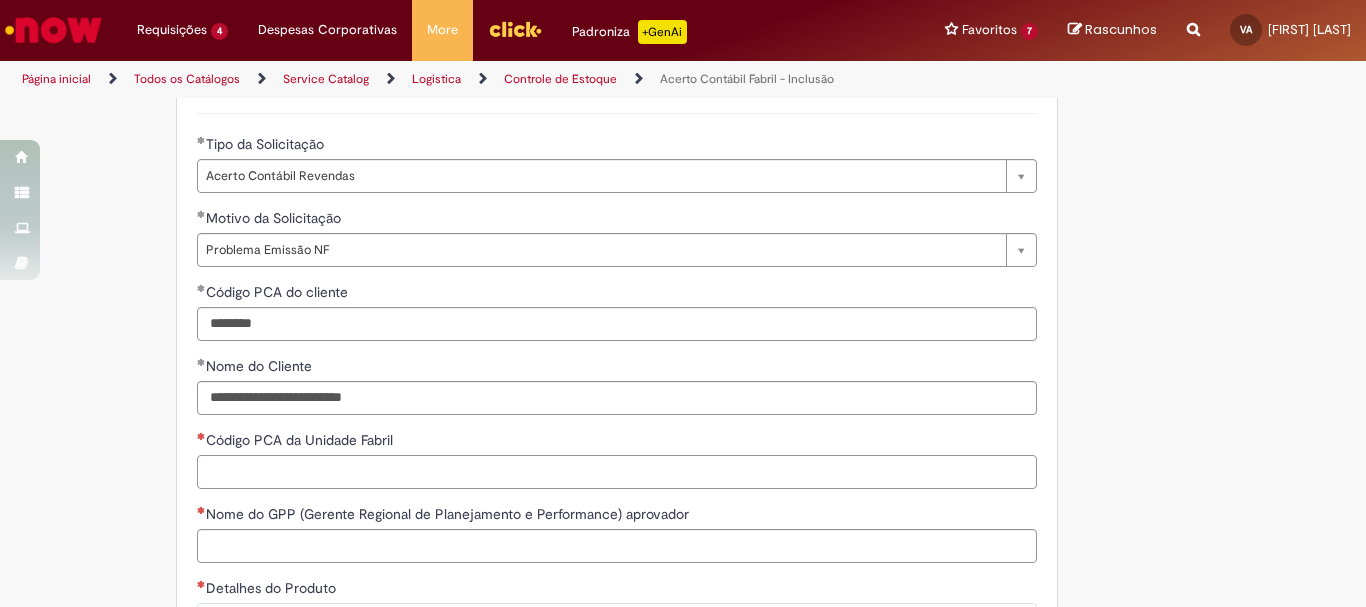 click on "Código PCA da Unidade Fabril" at bounding box center [617, 472] 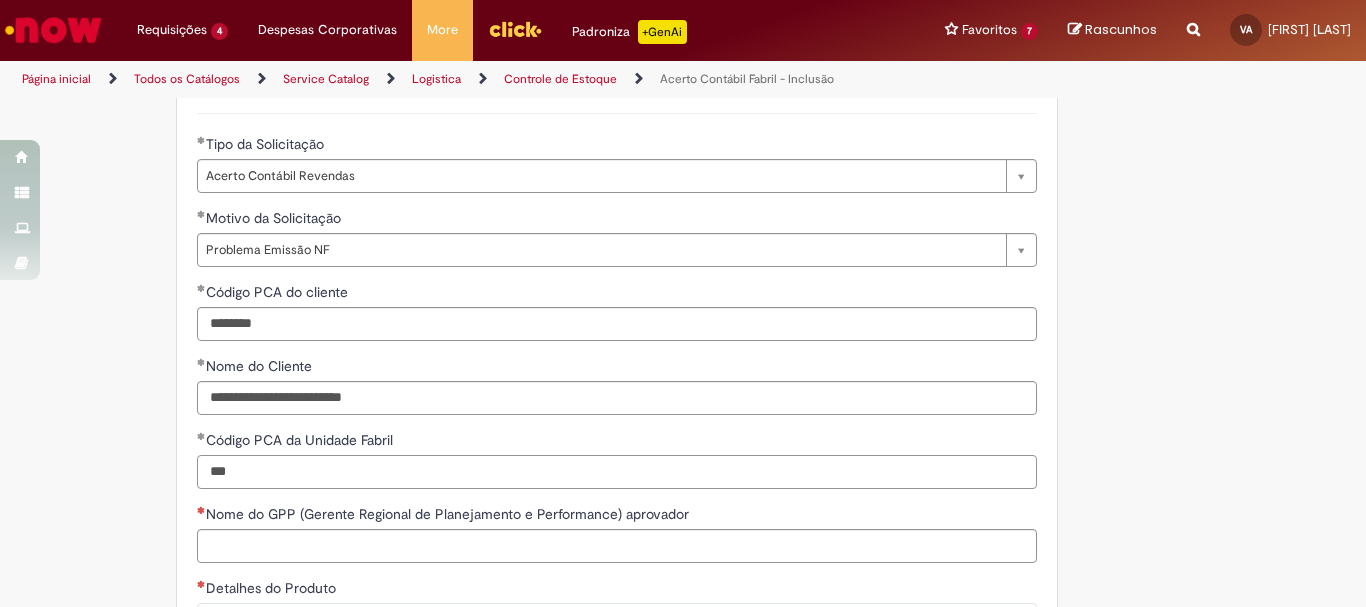 type on "***" 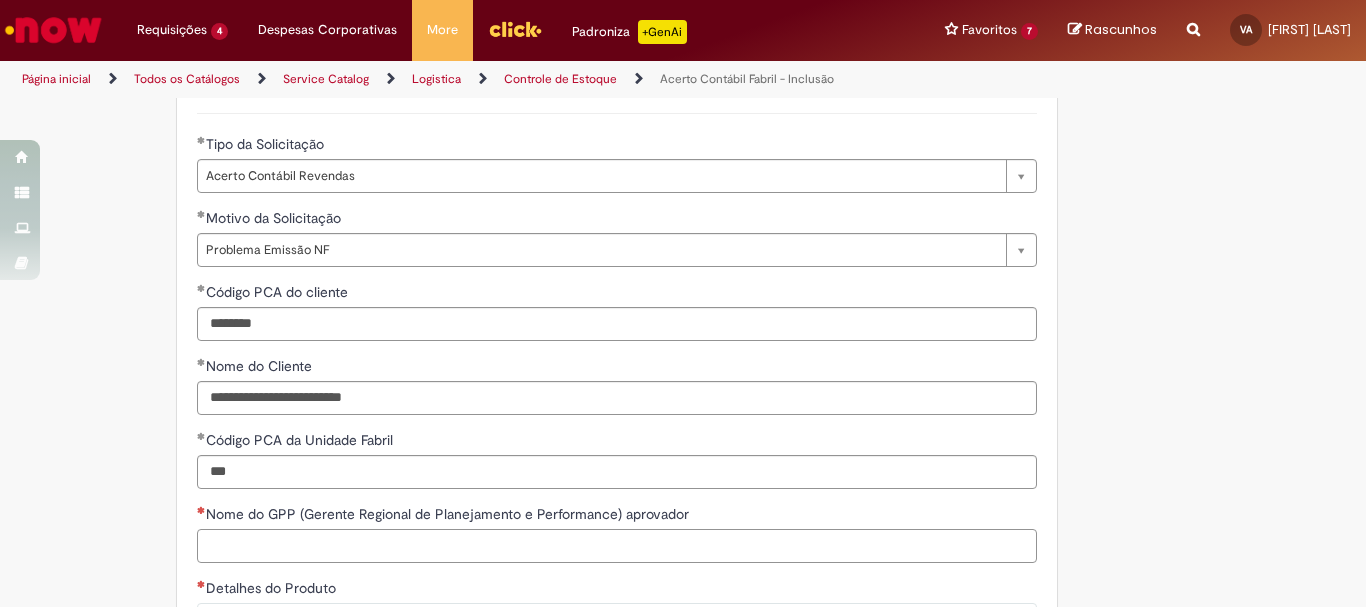 paste on "**********" 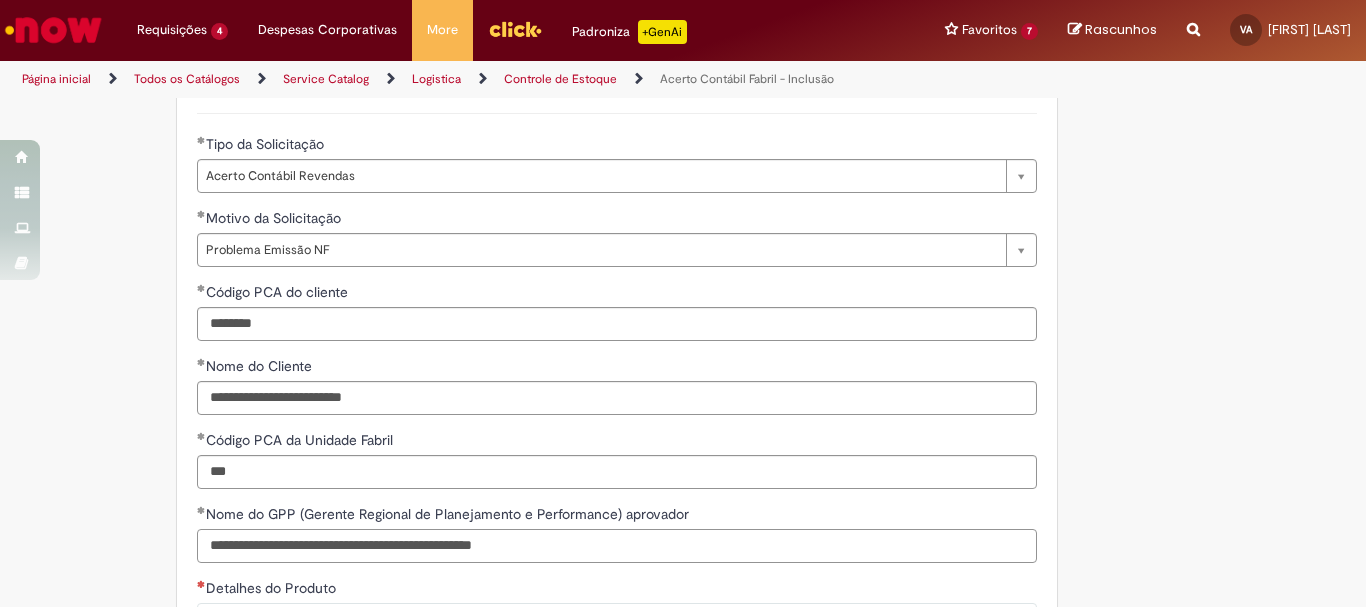 scroll, scrollTop: 1800, scrollLeft: 0, axis: vertical 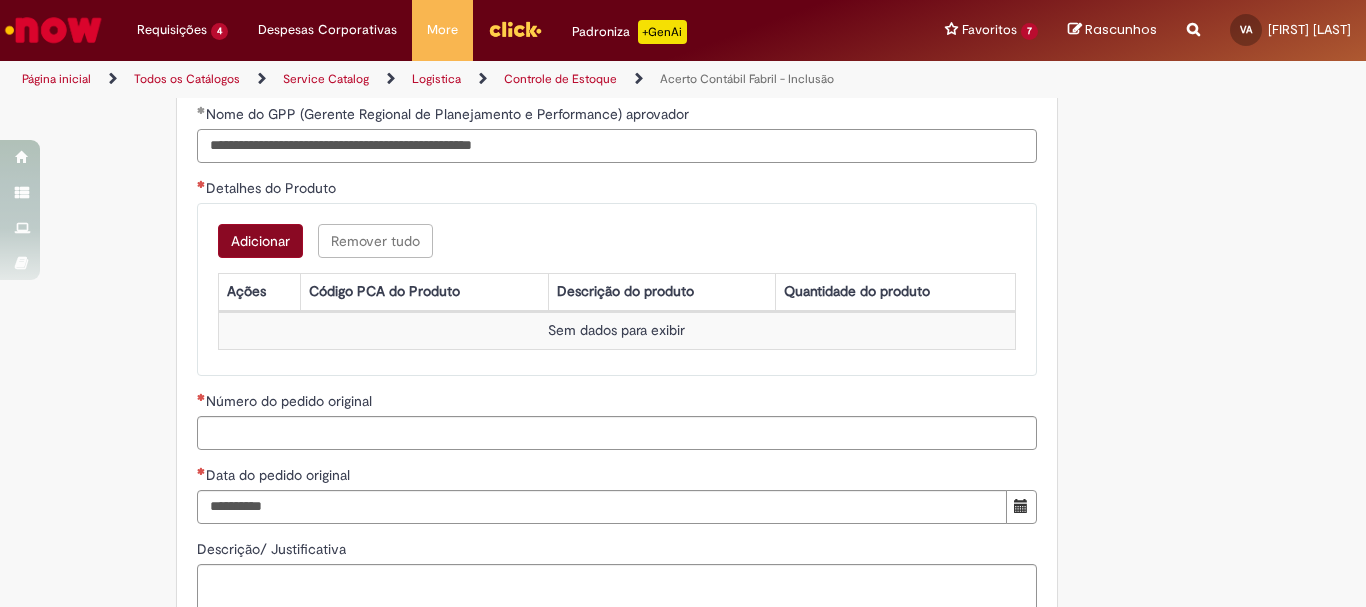 type on "**********" 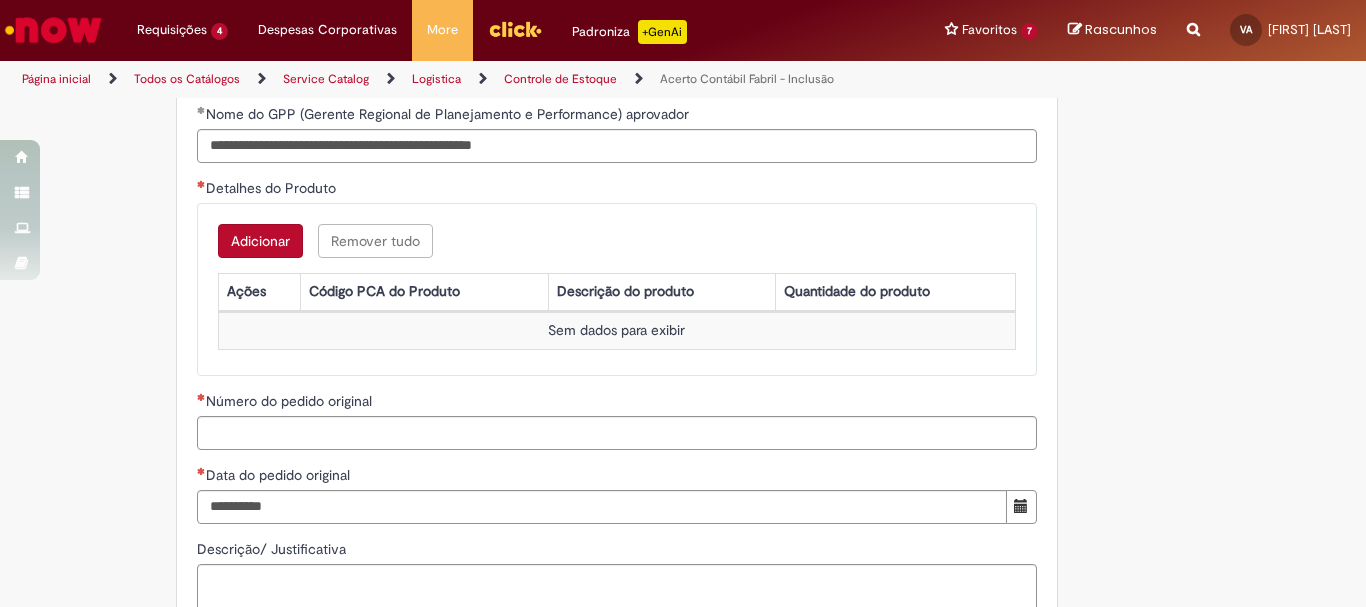 click on "Adicionar" at bounding box center [260, 241] 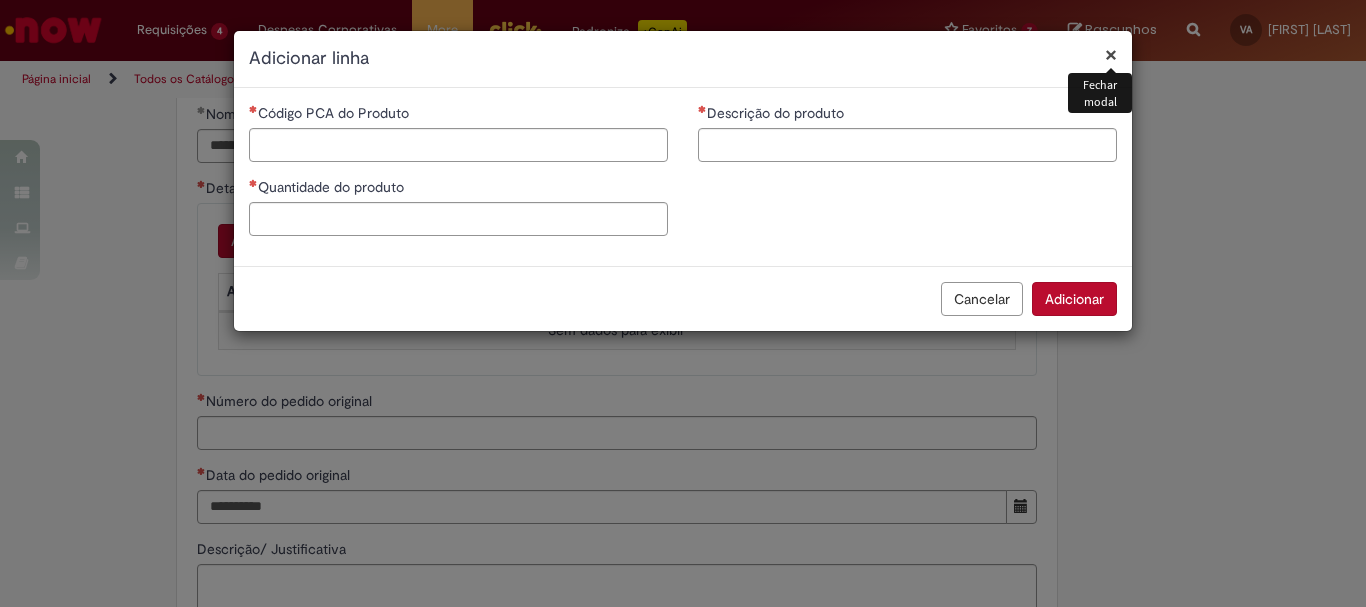 type 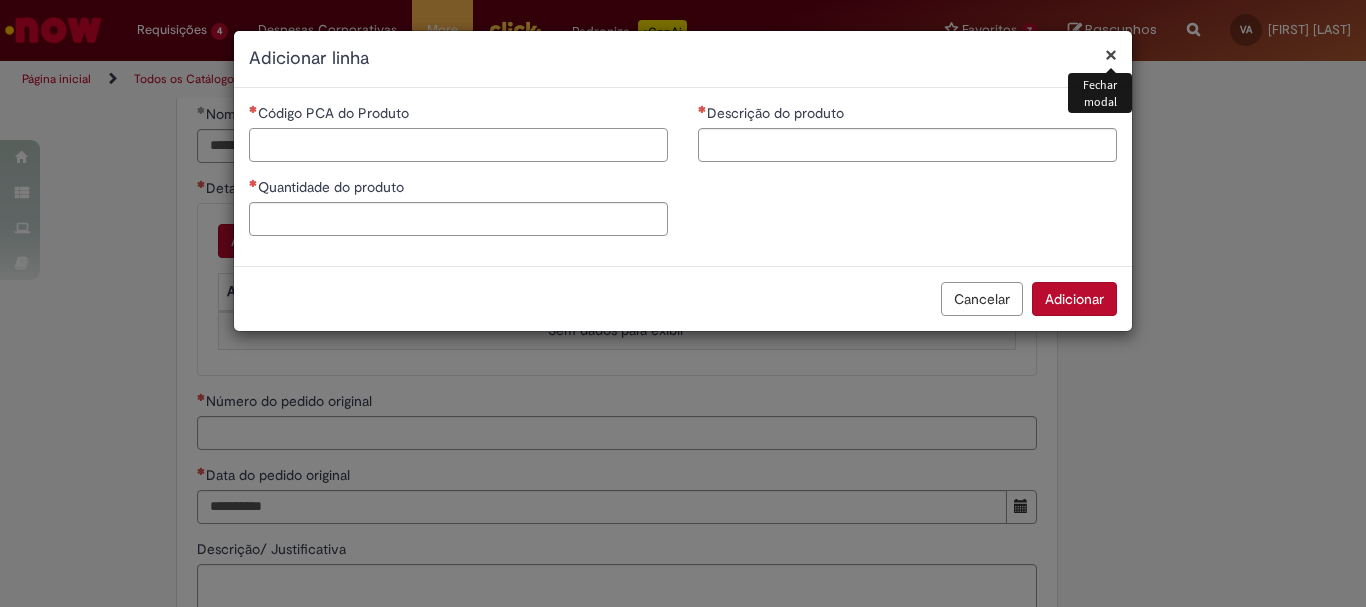 click on "Código PCA do Produto" at bounding box center (458, 145) 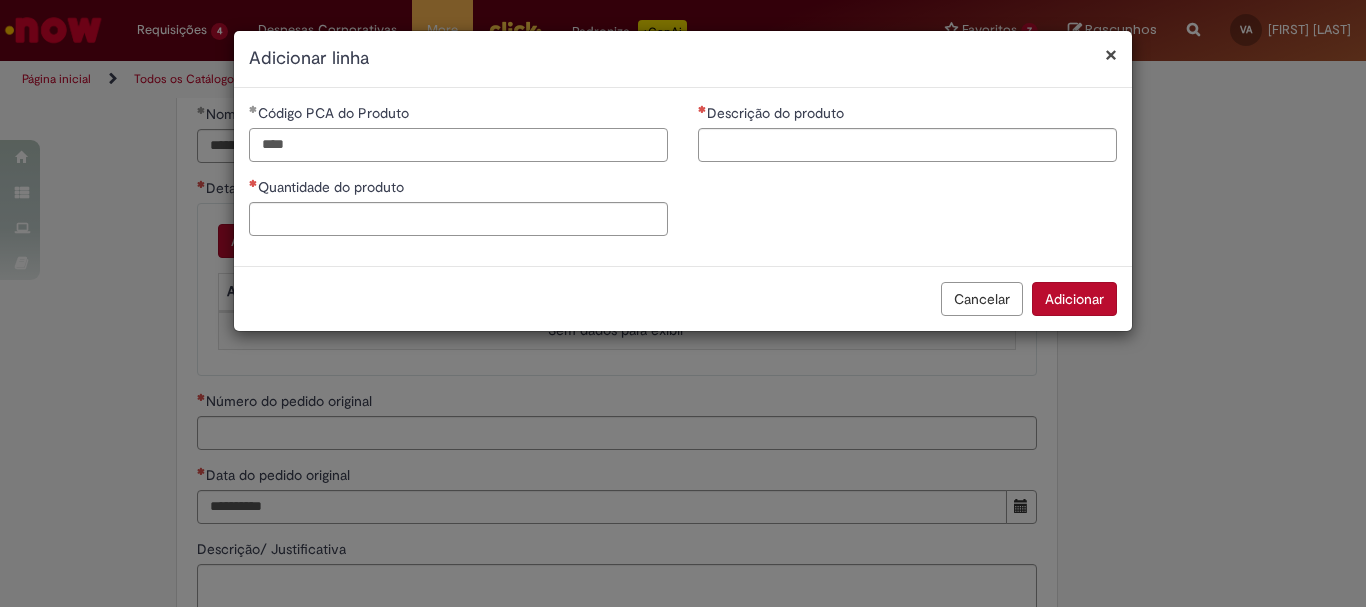 type on "****" 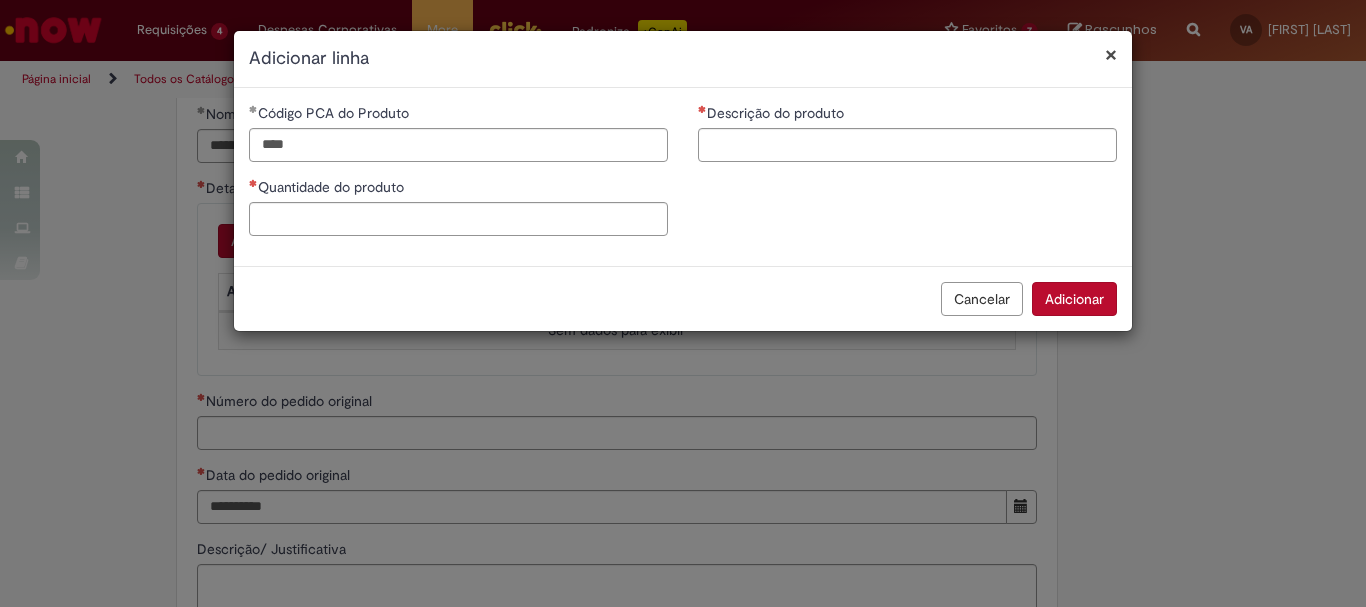drag, startPoint x: 692, startPoint y: 160, endPoint x: 720, endPoint y: 152, distance: 29.12044 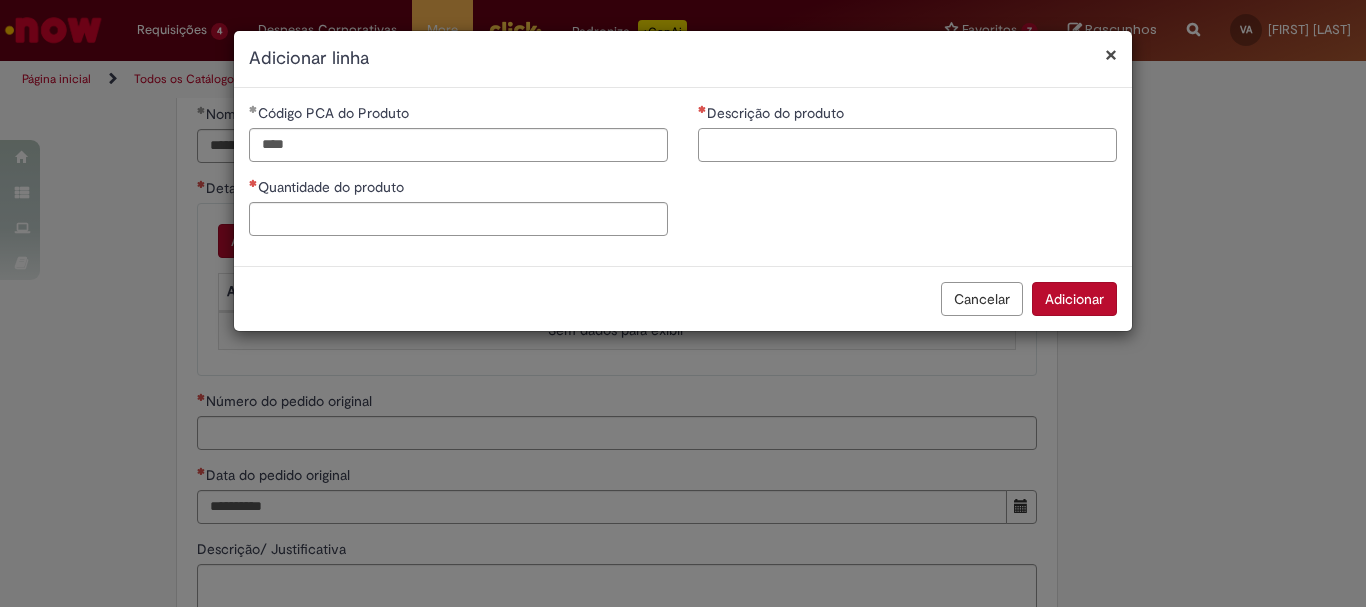 click on "Descrição do produto" at bounding box center [907, 145] 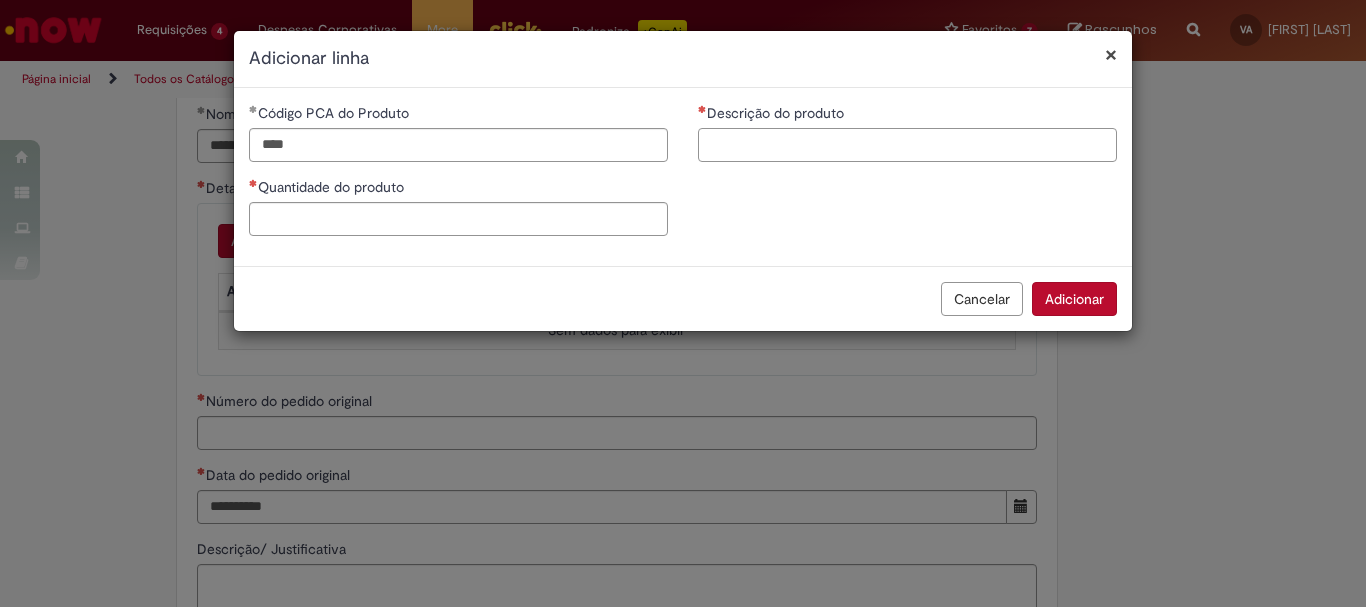 paste on "**********" 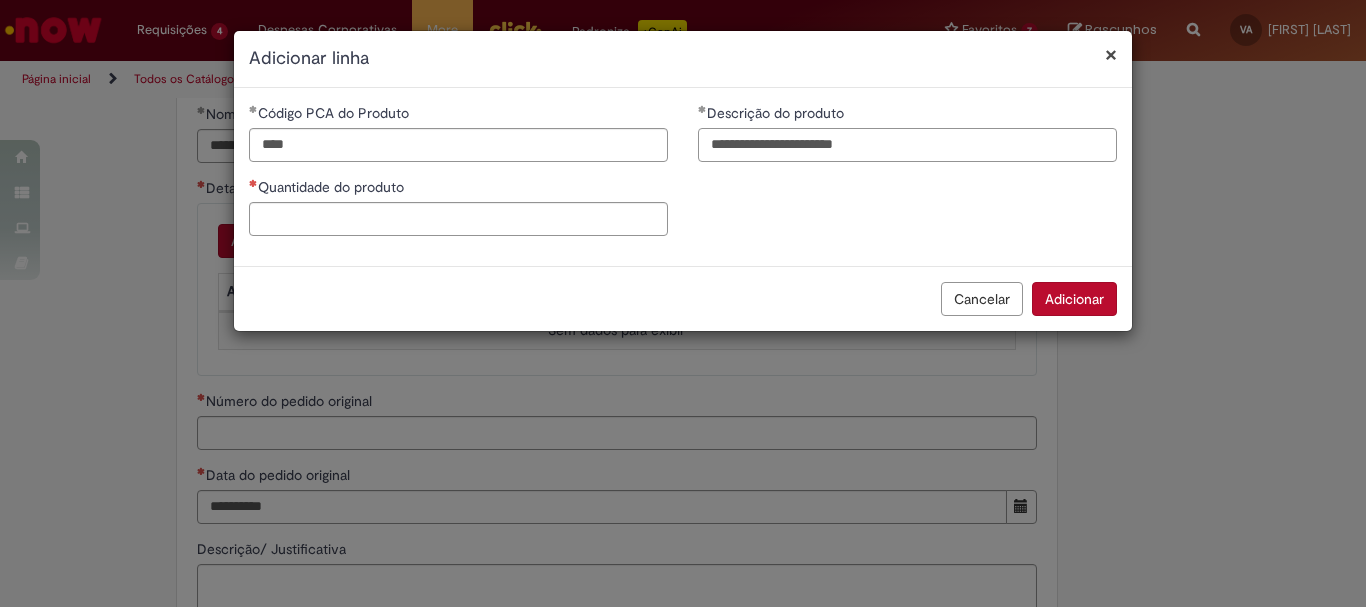 type on "**********" 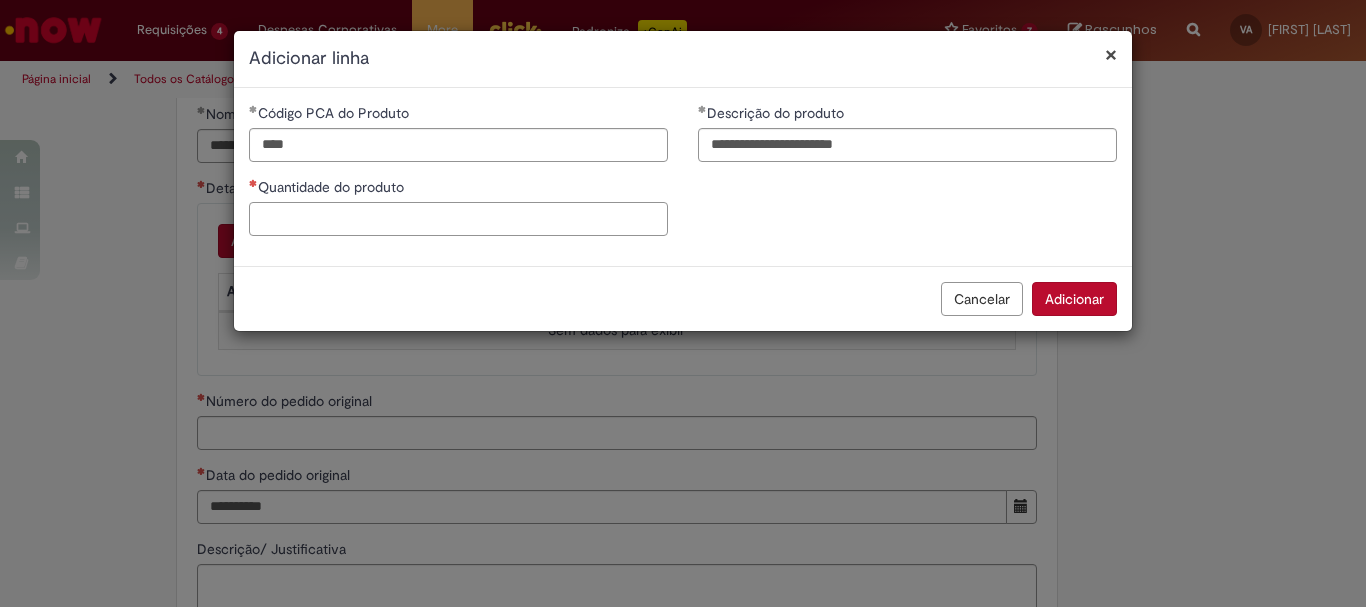 click on "Quantidade do produto" at bounding box center (458, 219) 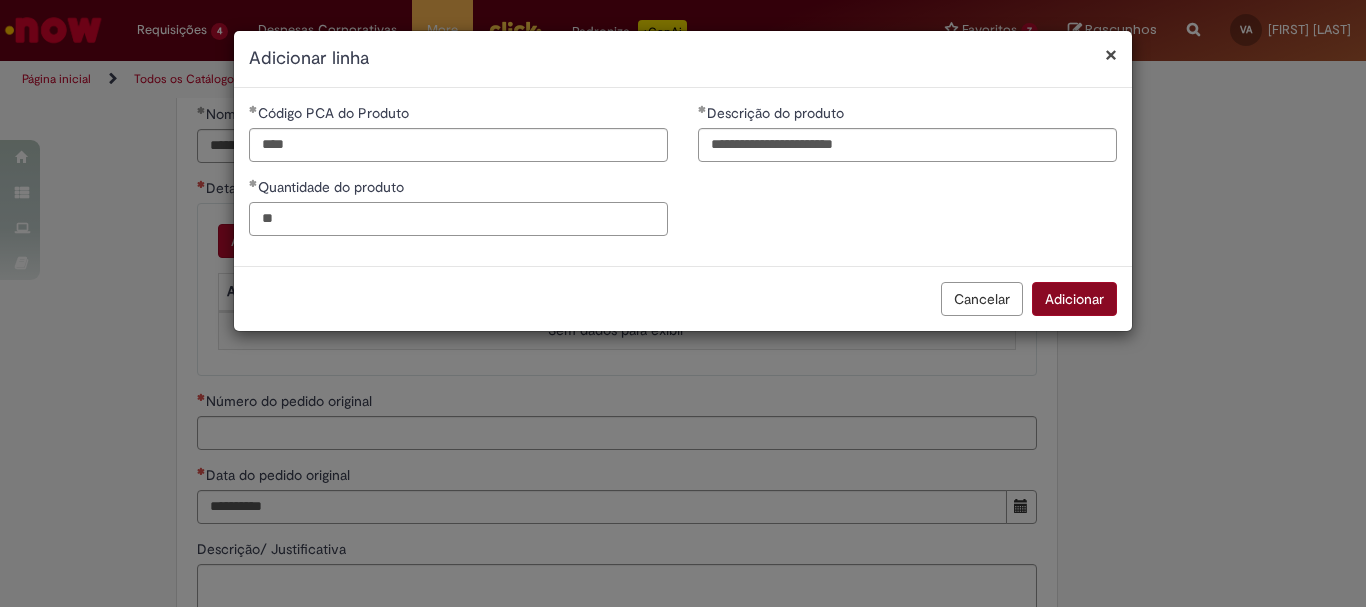type on "**" 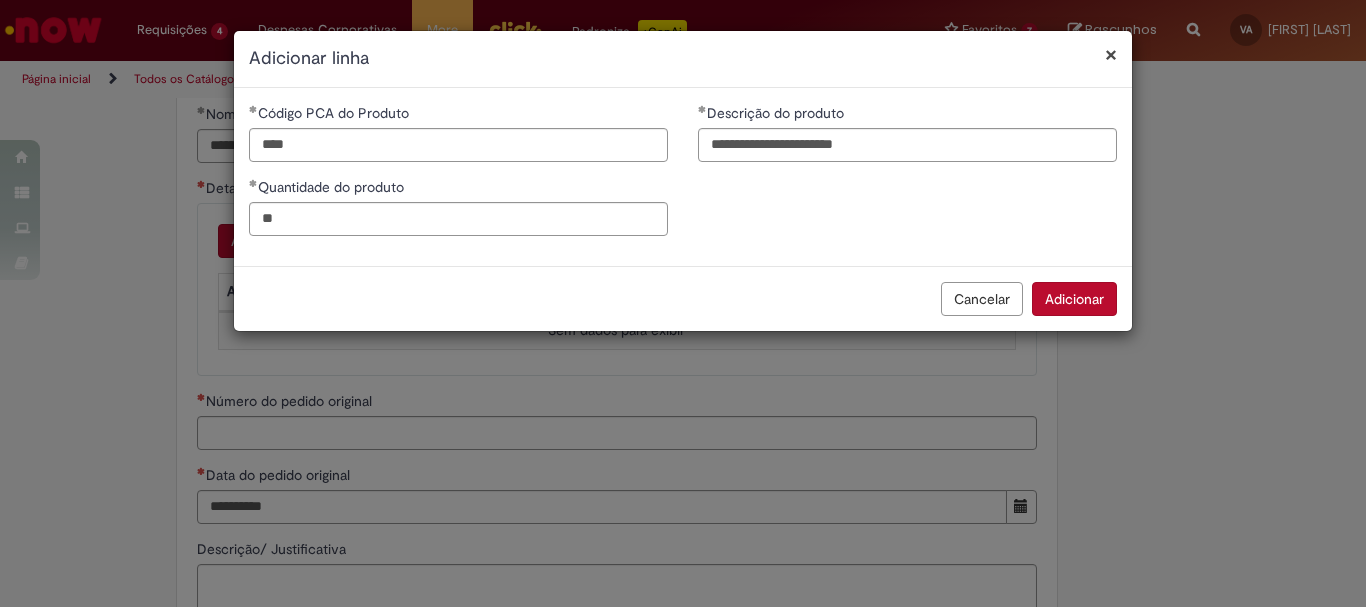 click on "Adicionar" at bounding box center (1074, 299) 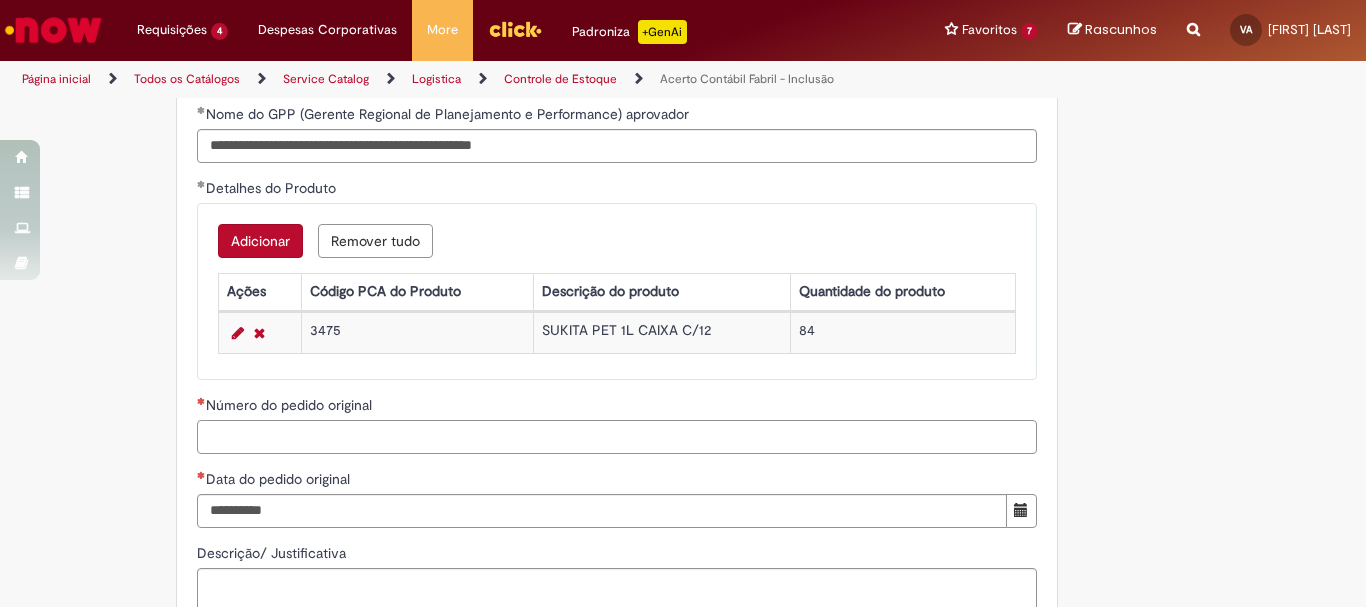 click on "Número do pedido original" at bounding box center [617, 437] 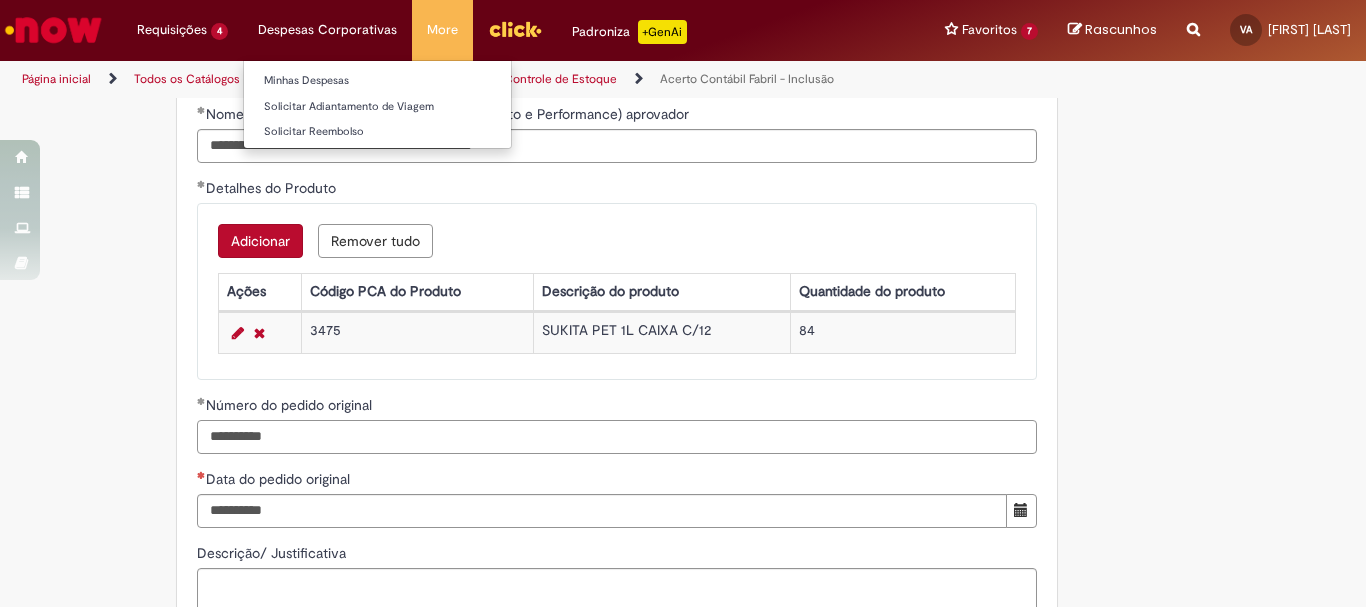 type on "**********" 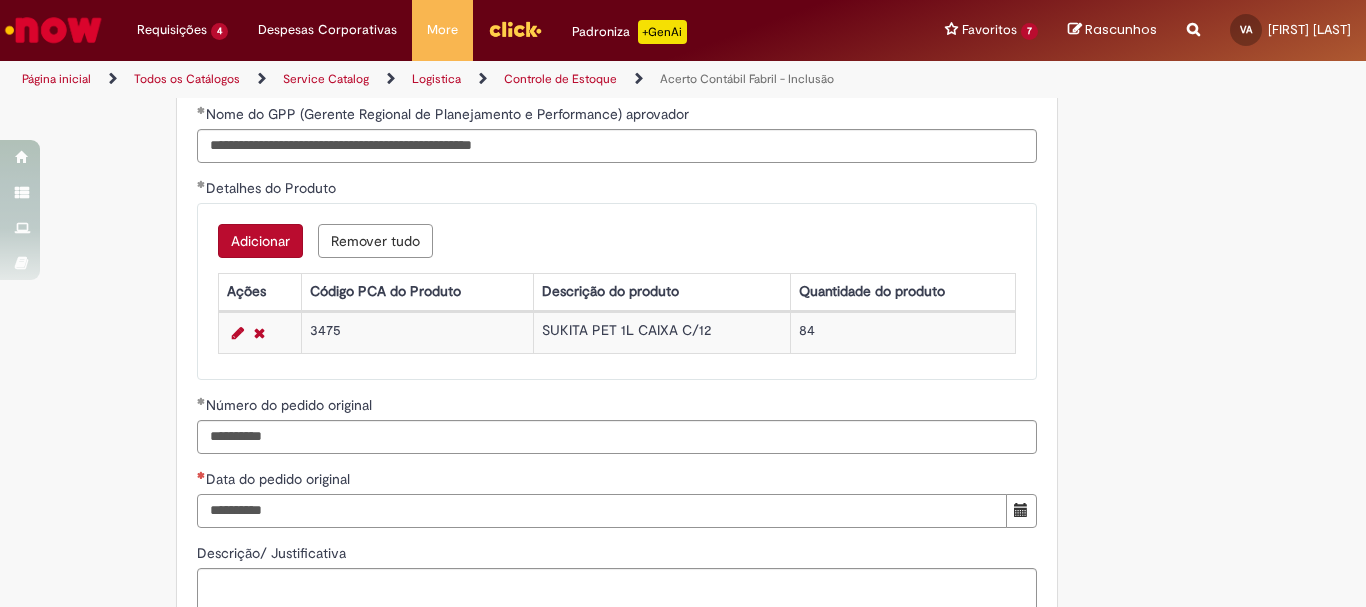 click on "Data do pedido original" at bounding box center (602, 511) 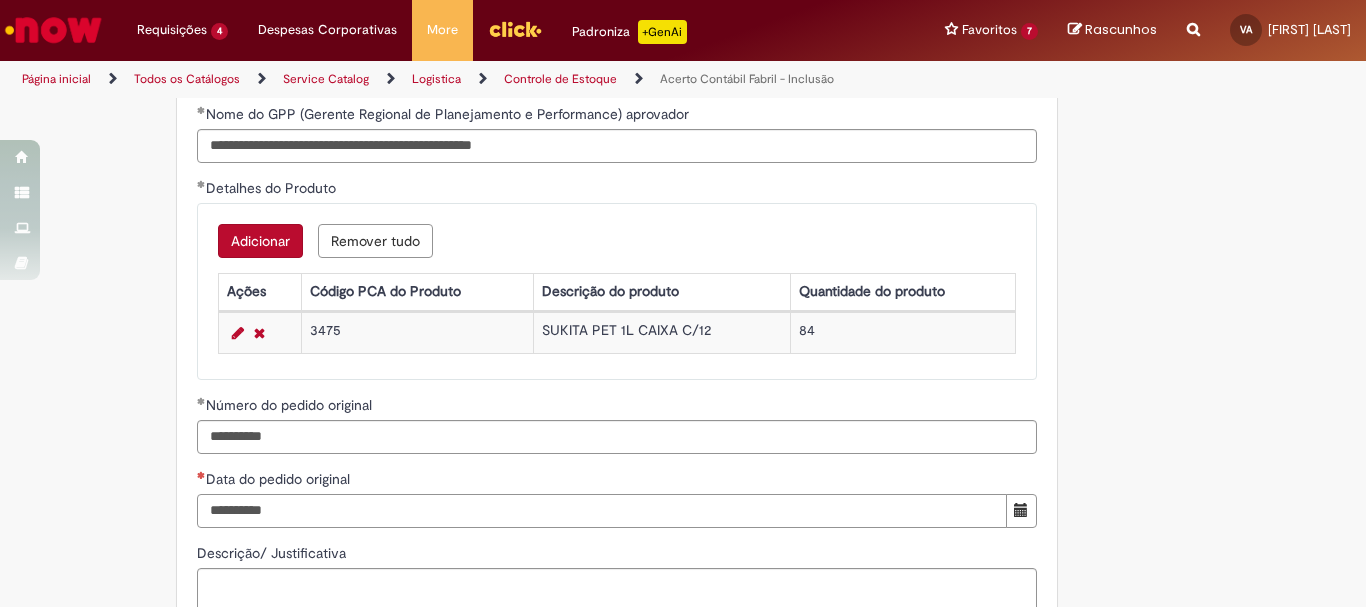 type on "**********" 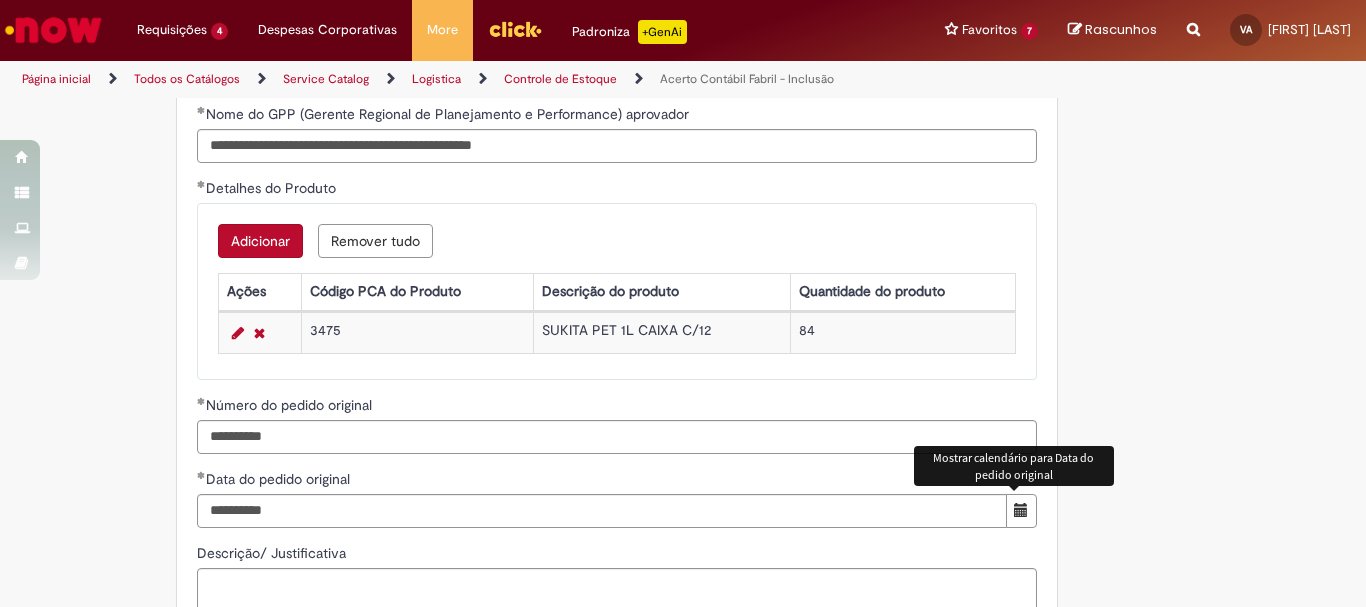type 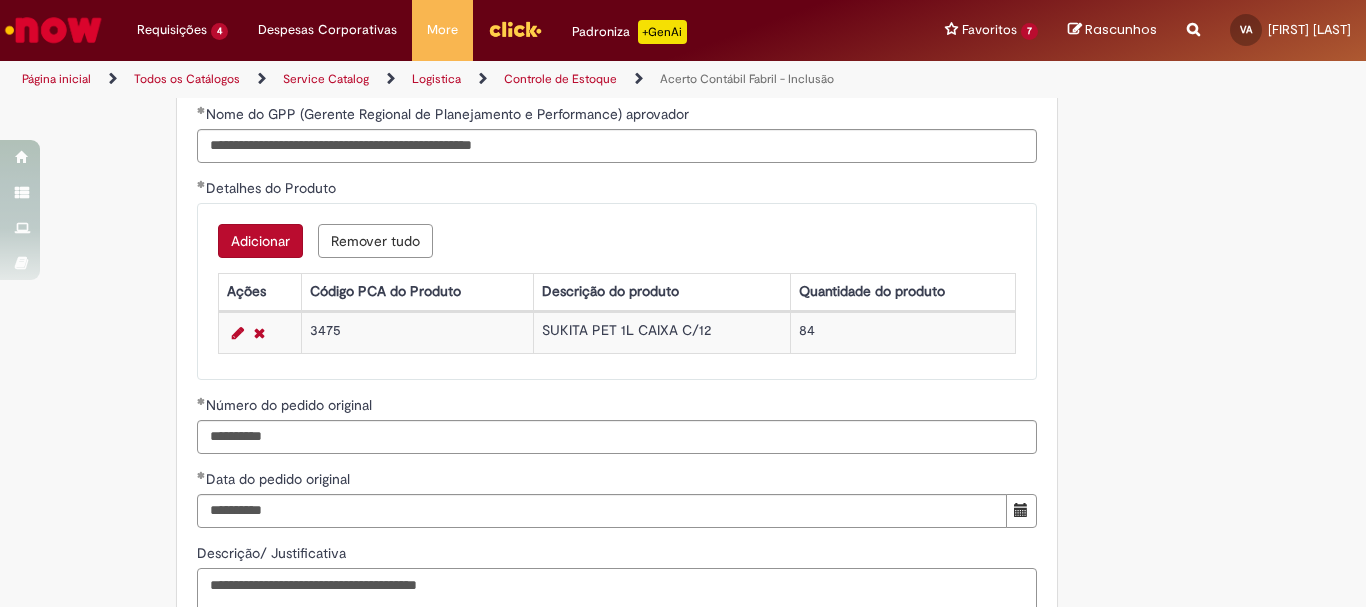scroll, scrollTop: 2036, scrollLeft: 0, axis: vertical 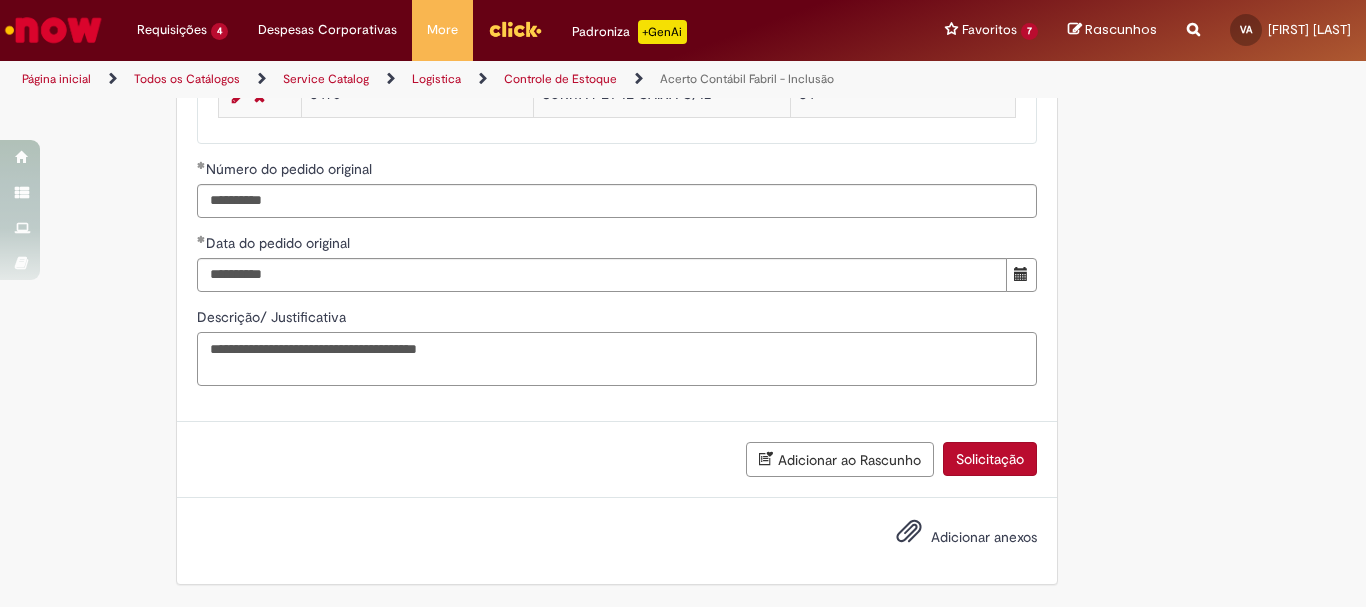 type on "**********" 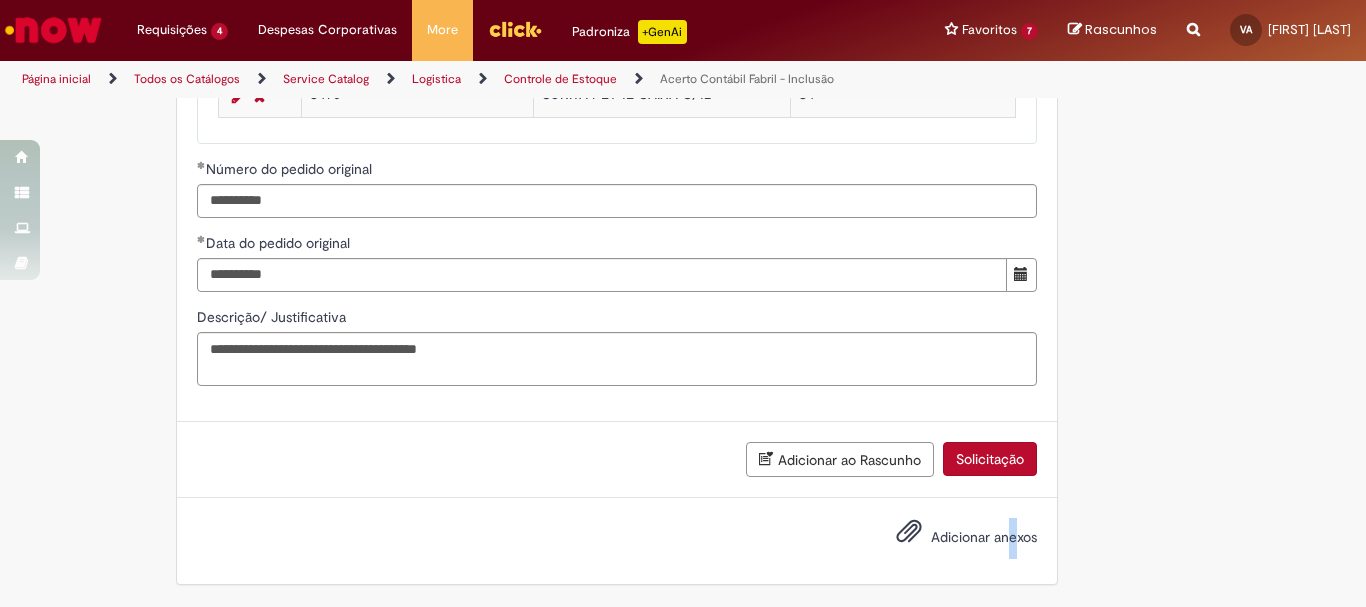 click on "Adicionar anexos" at bounding box center (952, 538) 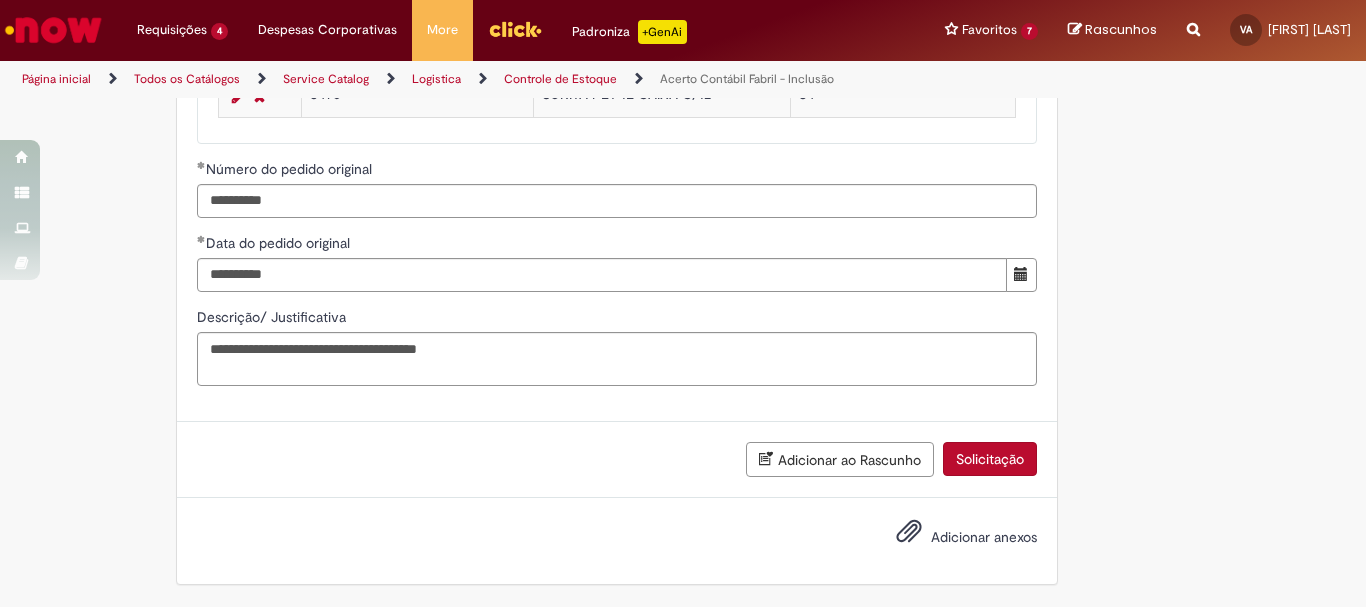 click on "Adicionar anexos" at bounding box center [984, 537] 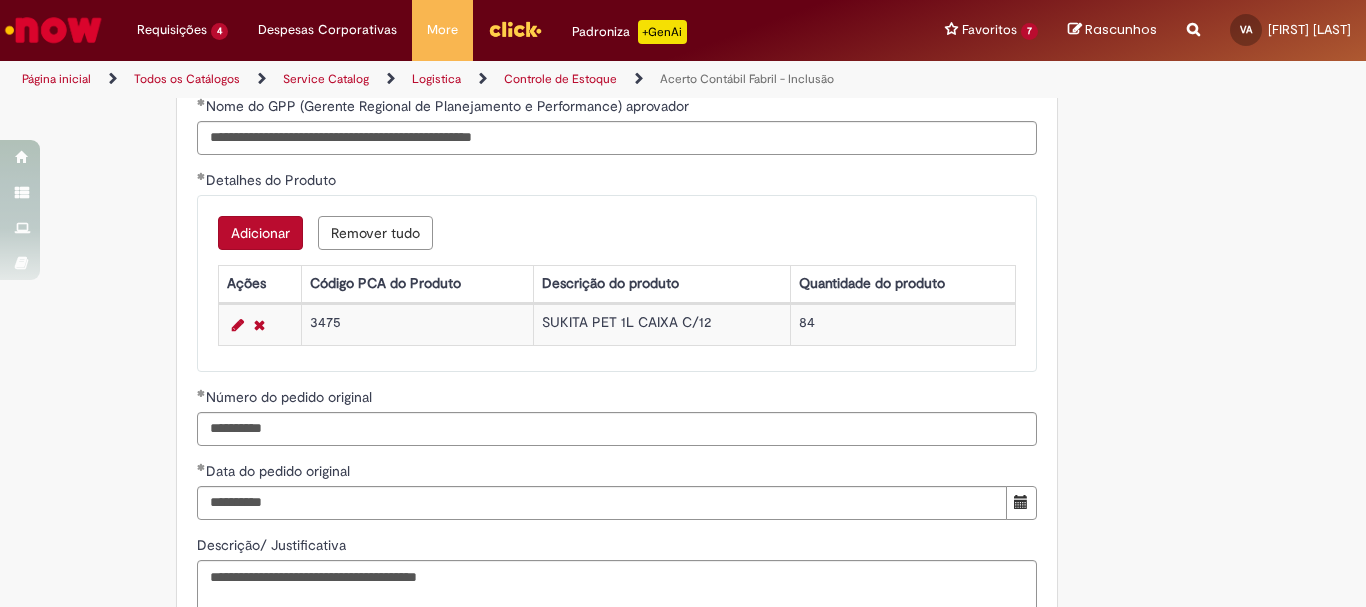 scroll, scrollTop: 2108, scrollLeft: 0, axis: vertical 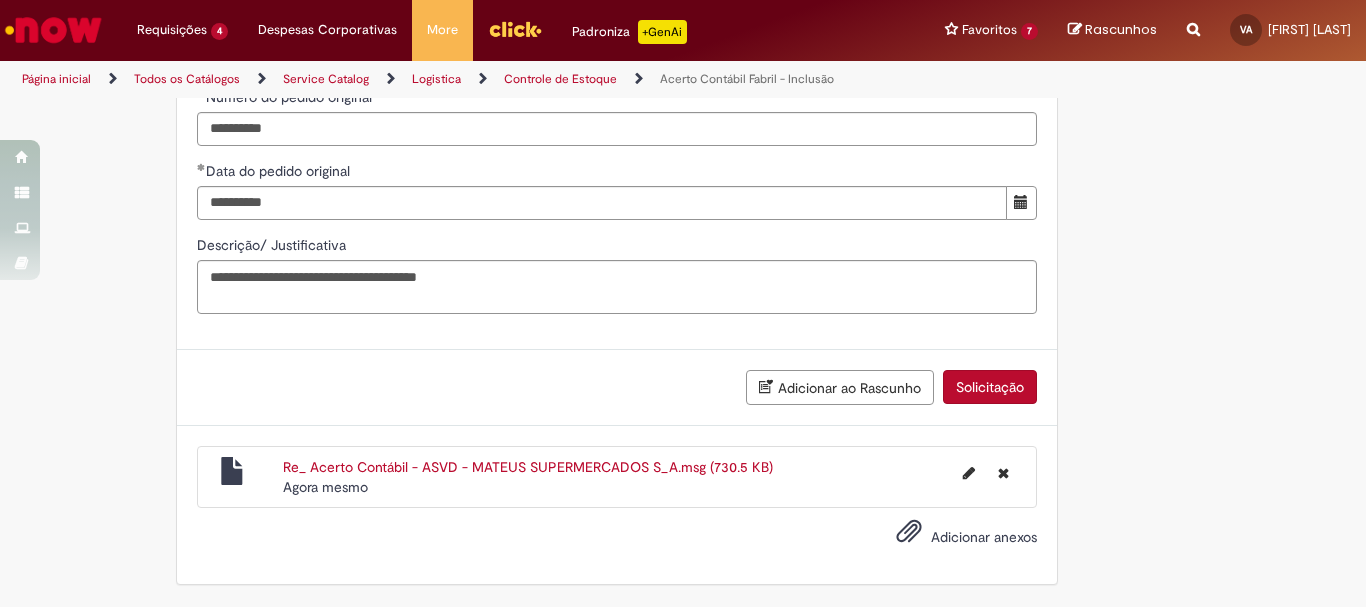 click on "Solicitação" at bounding box center (990, 387) 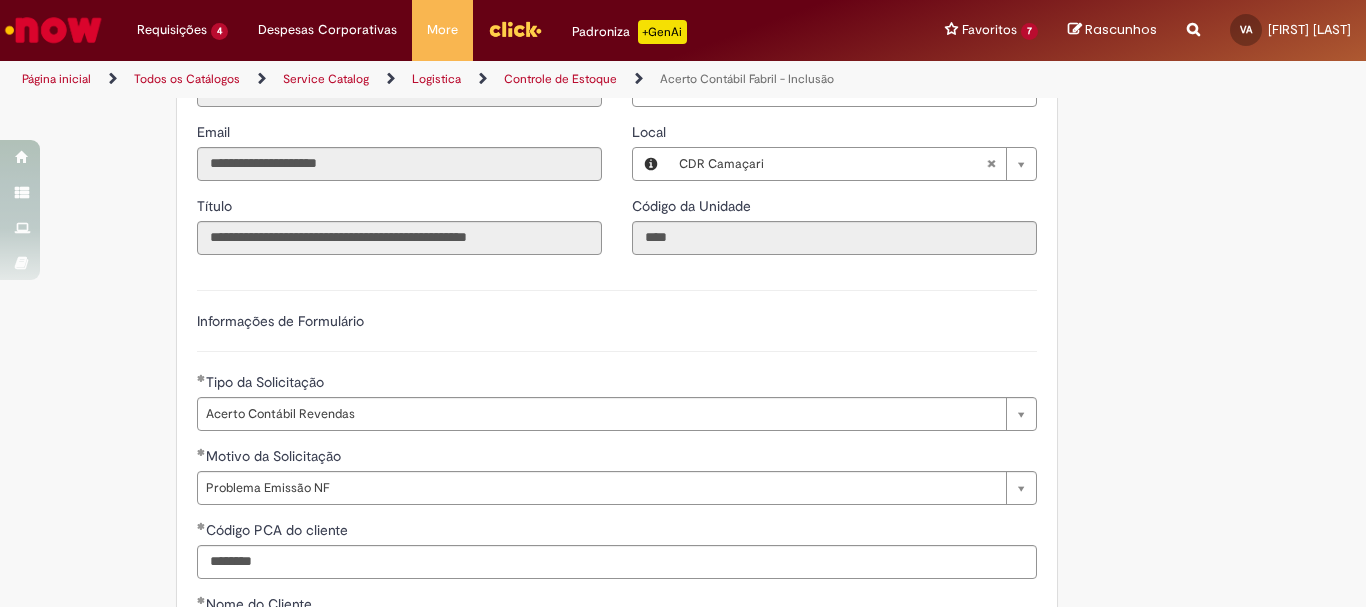 scroll, scrollTop: 1062, scrollLeft: 0, axis: vertical 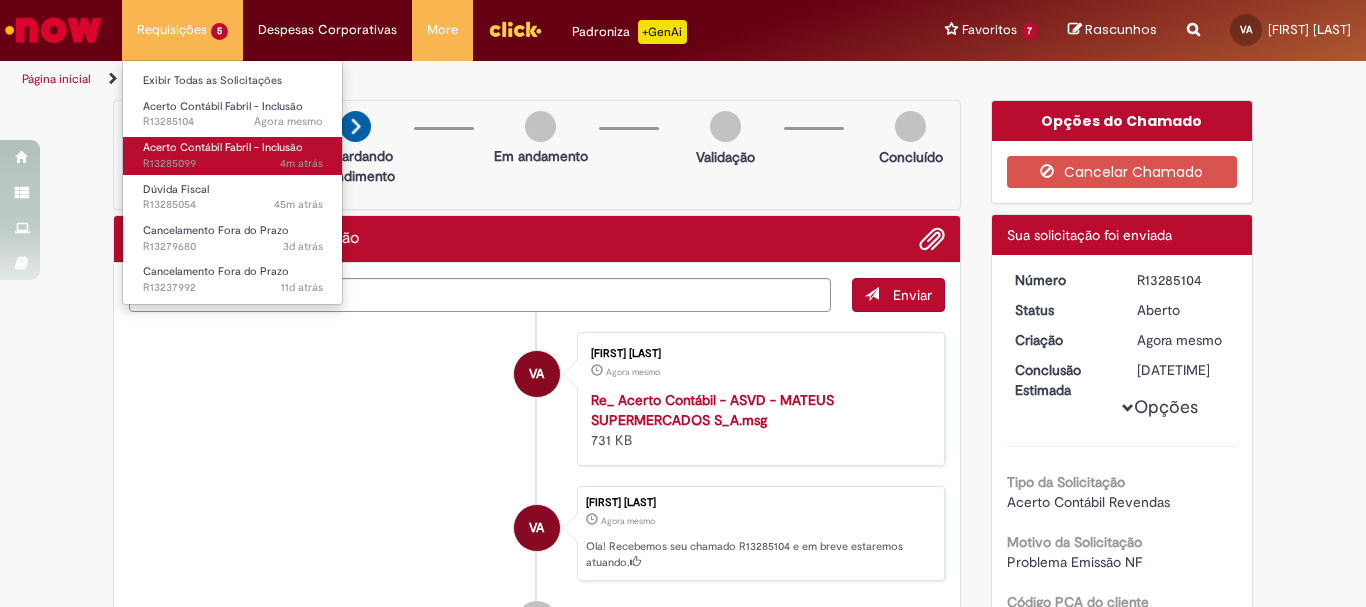 click on "4m atrás 4 minutos atrás  R13285099" at bounding box center [233, 164] 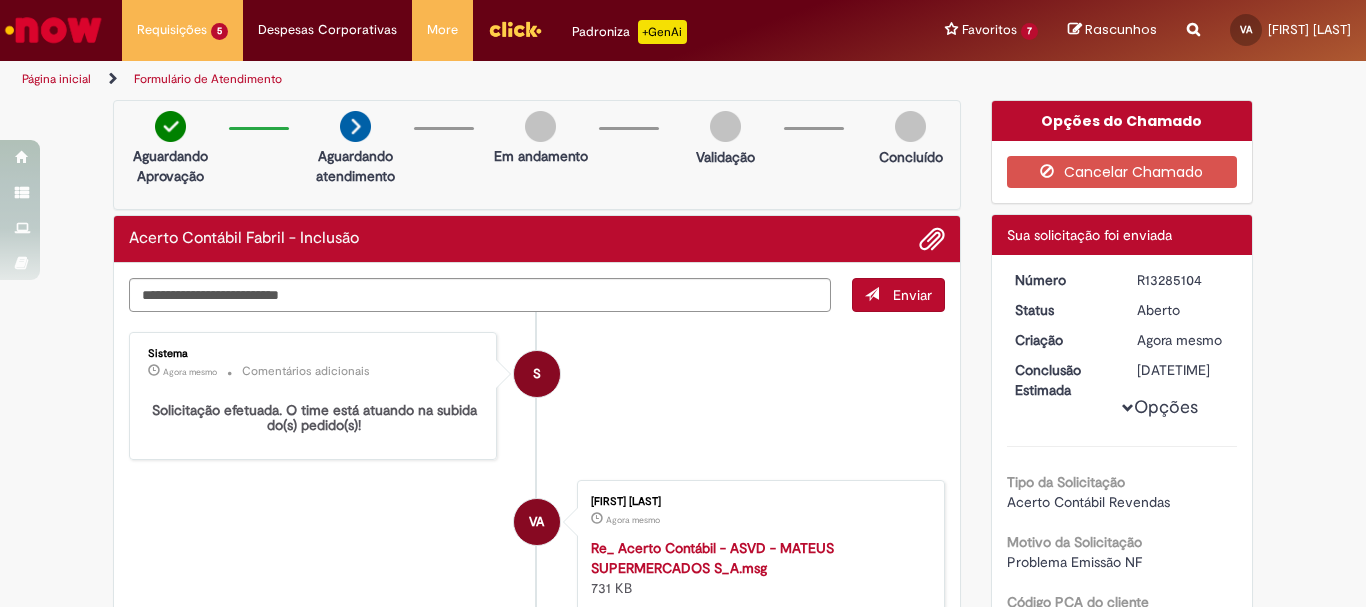 scroll, scrollTop: 500, scrollLeft: 0, axis: vertical 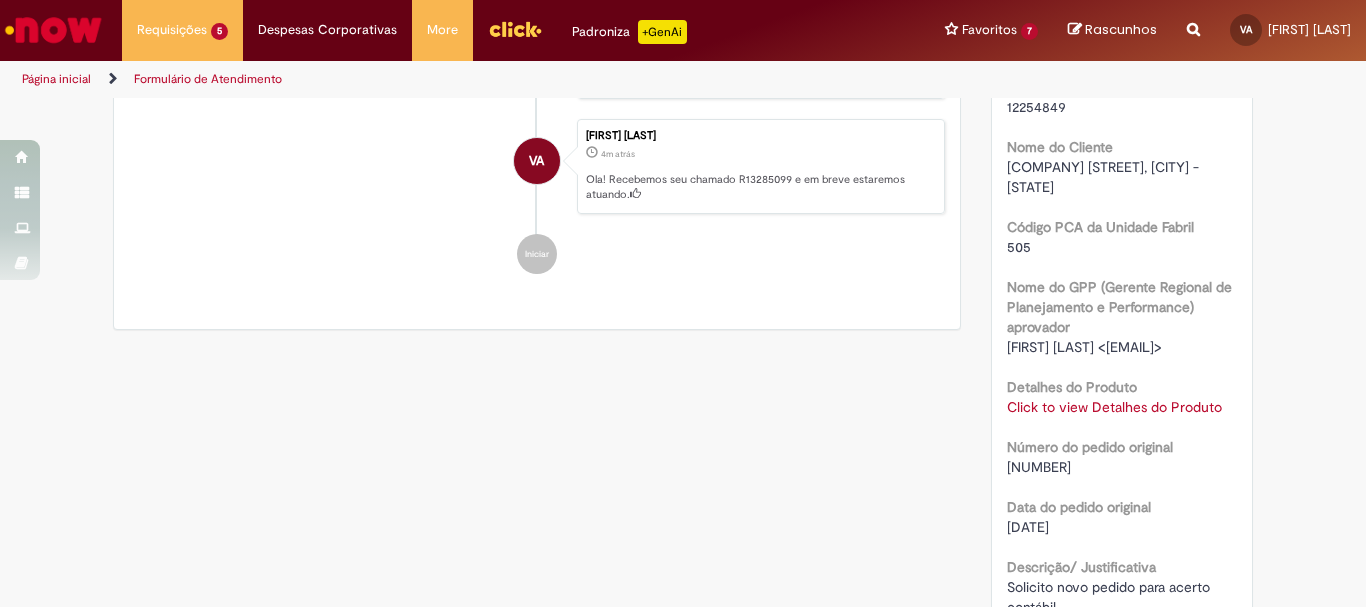 click on "Click to view Detalhes do Produto" at bounding box center [1114, 407] 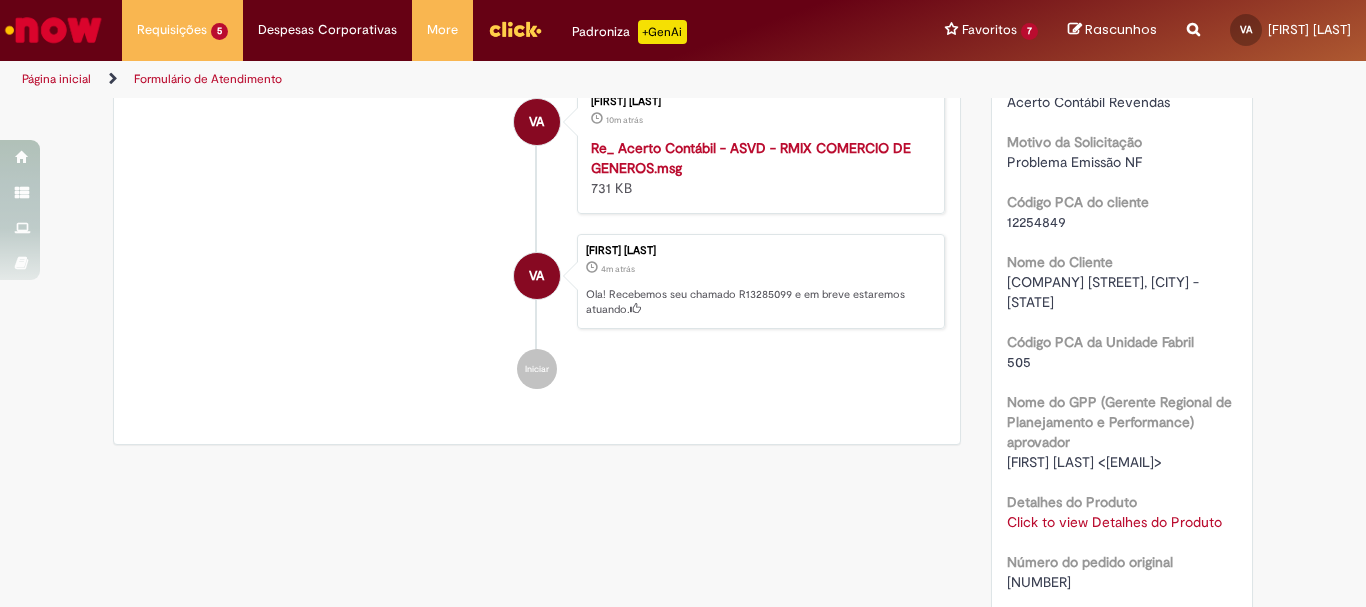 scroll, scrollTop: 0, scrollLeft: 0, axis: both 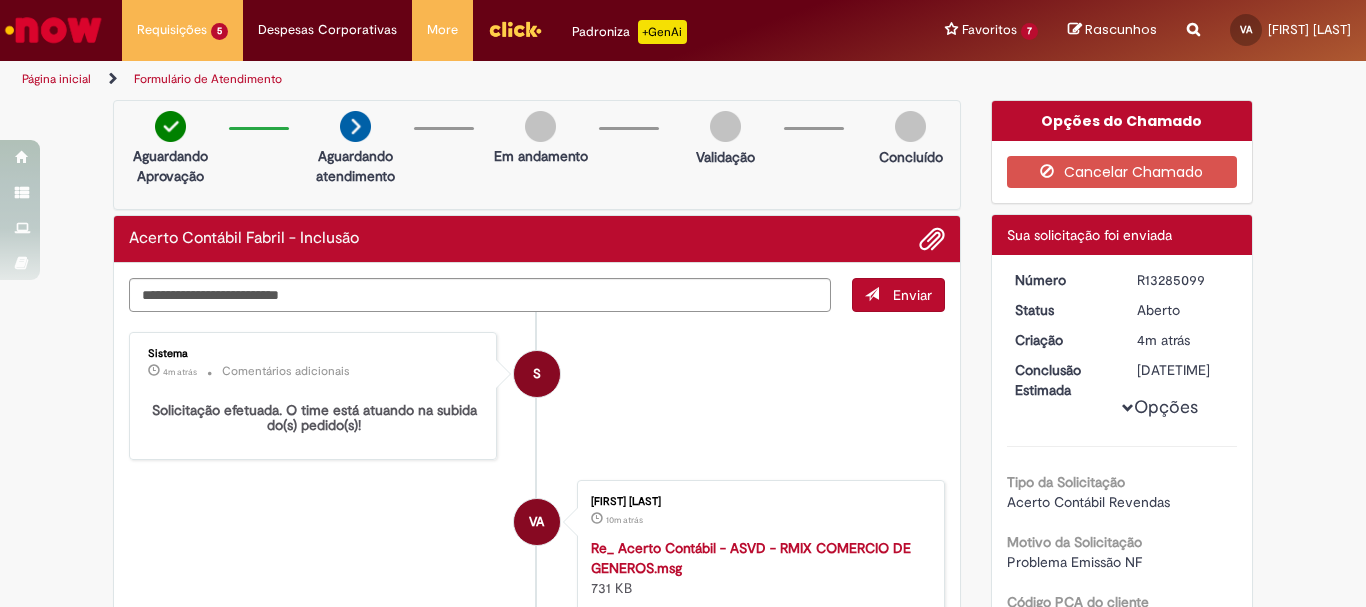 click on "R13285099" at bounding box center (1183, 280) 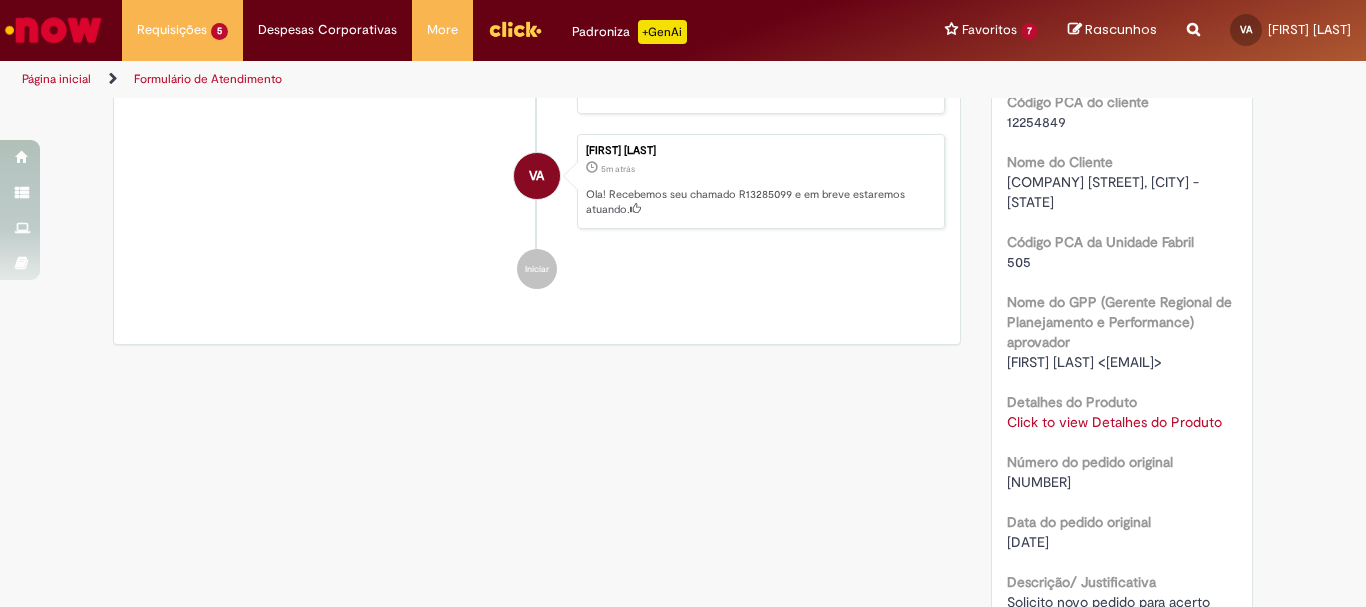 scroll, scrollTop: 0, scrollLeft: 0, axis: both 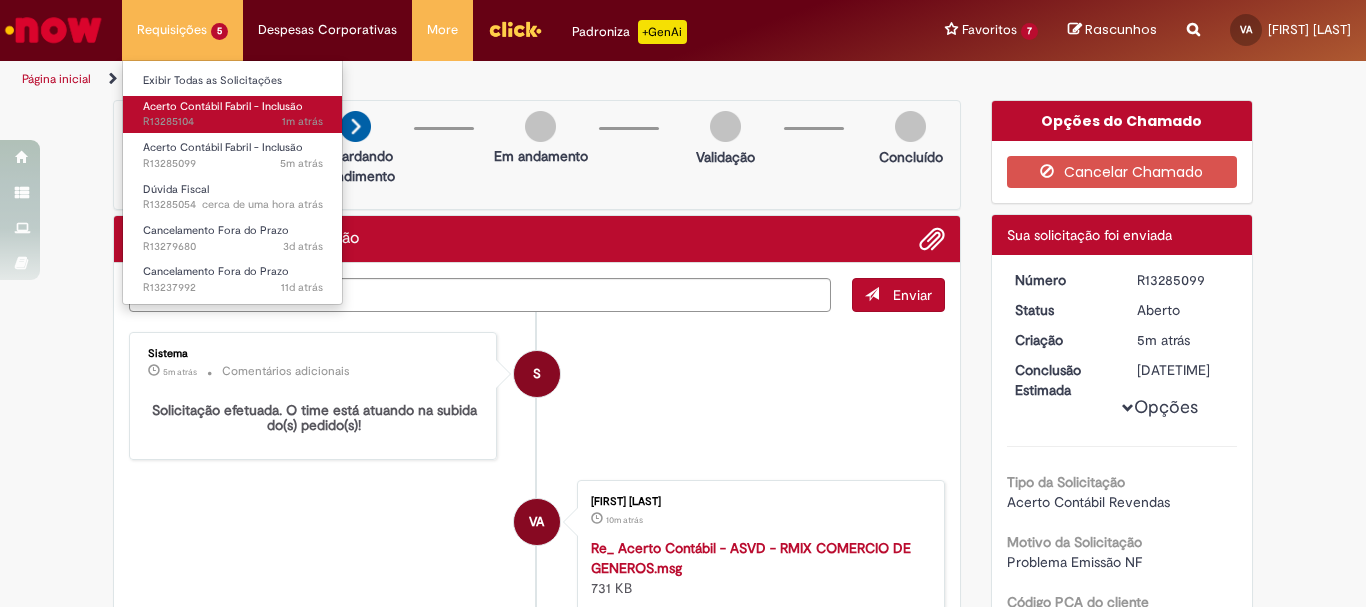 click on "Acerto Contábil Fabril - Inclusão" at bounding box center (223, 106) 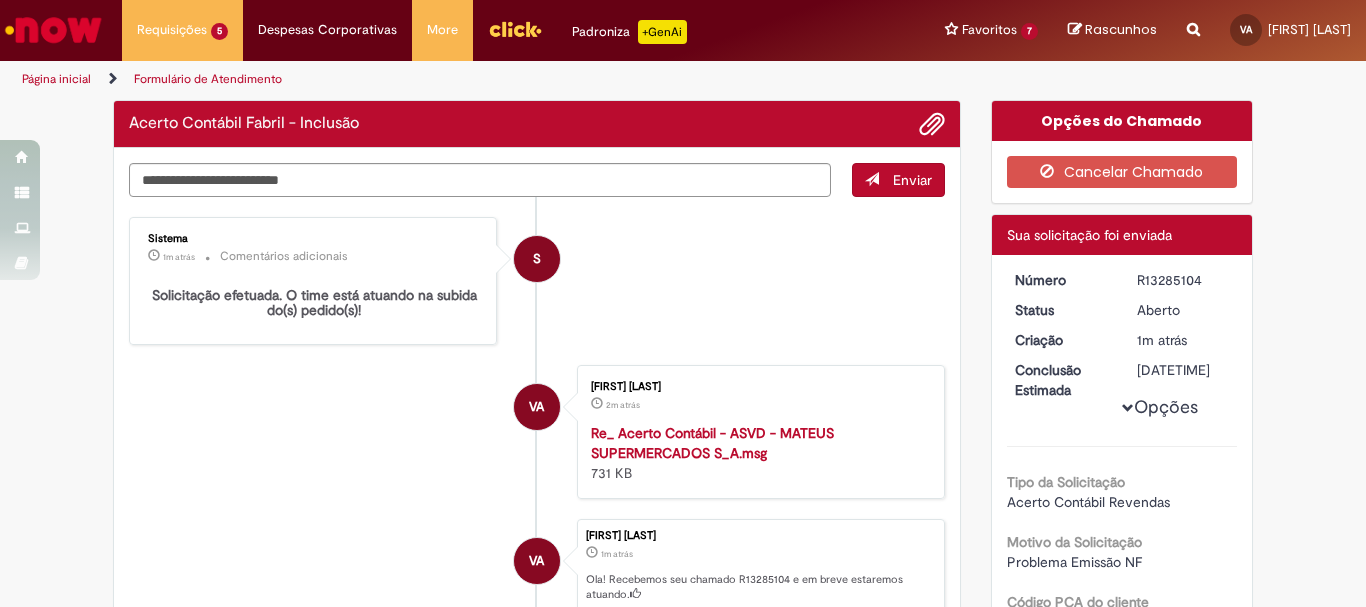 click on "R13285104" at bounding box center (1183, 280) 